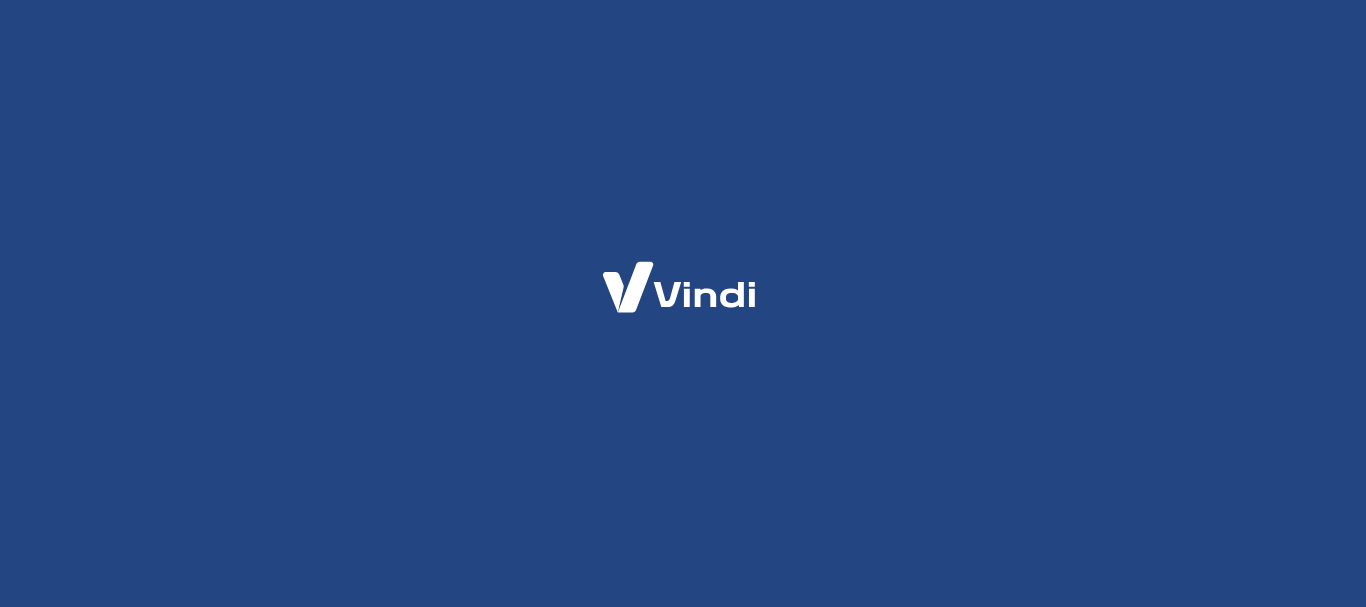 scroll, scrollTop: 0, scrollLeft: 0, axis: both 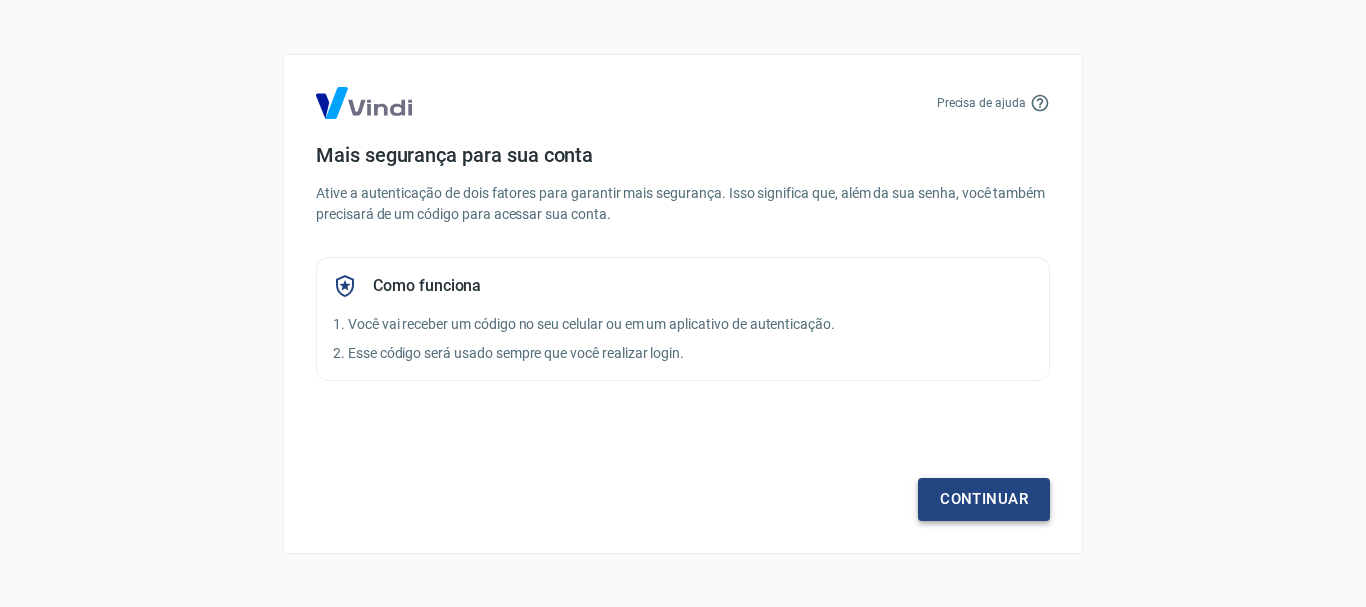 click on "Continuar" at bounding box center [984, 499] 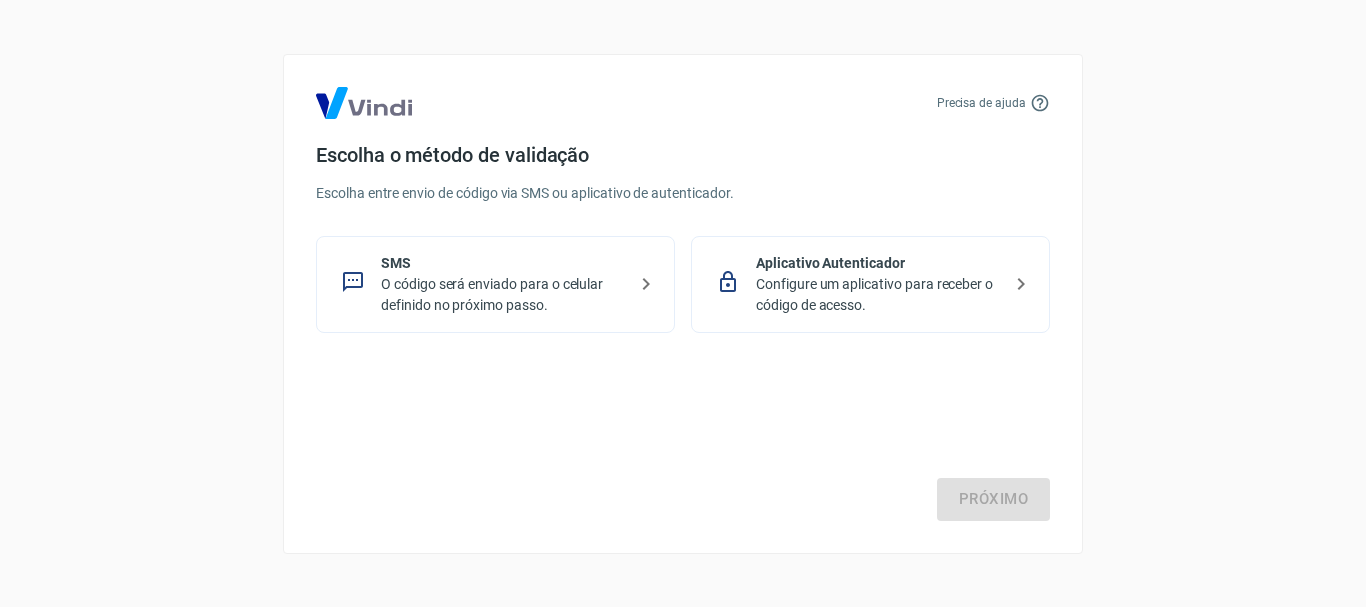 click on "O código será enviado para o celular definido no próximo passo." at bounding box center (503, 295) 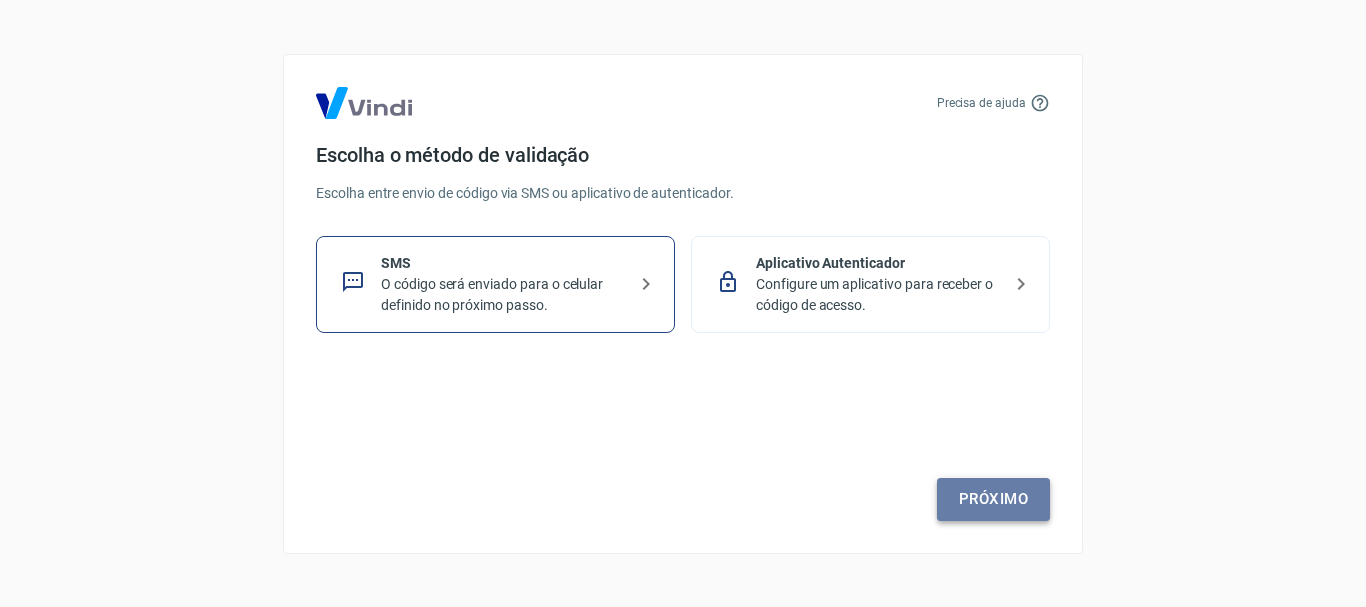 click on "Próximo" at bounding box center (993, 499) 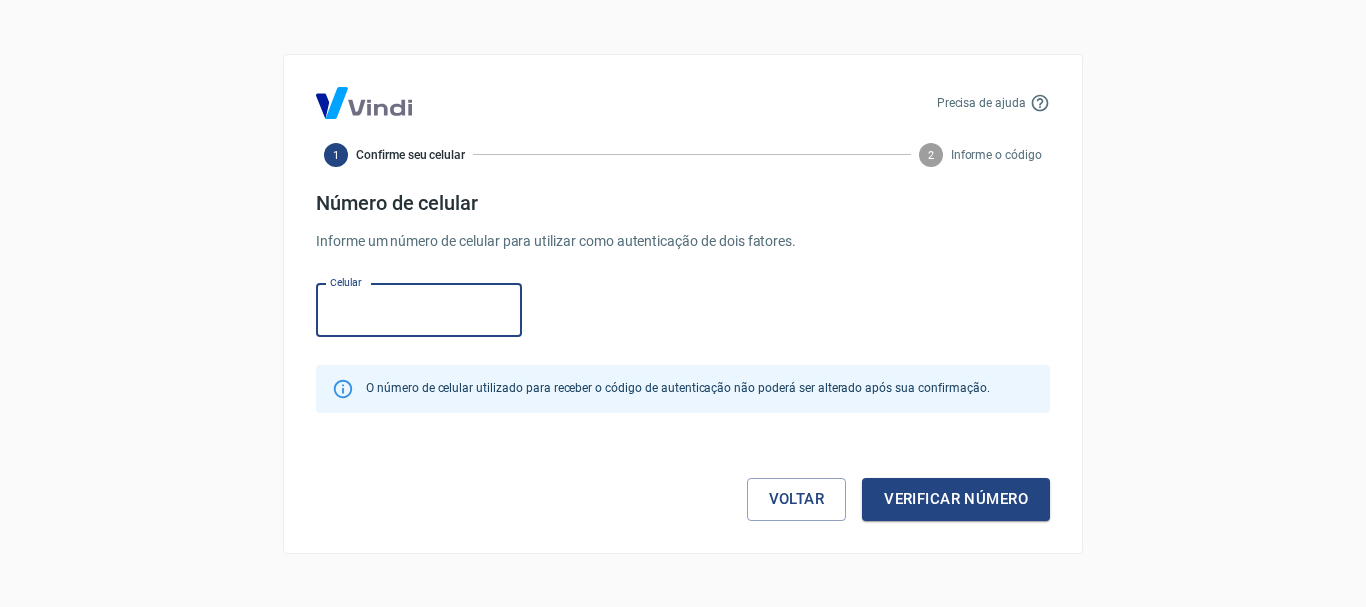 click on "Celular" at bounding box center (419, 310) 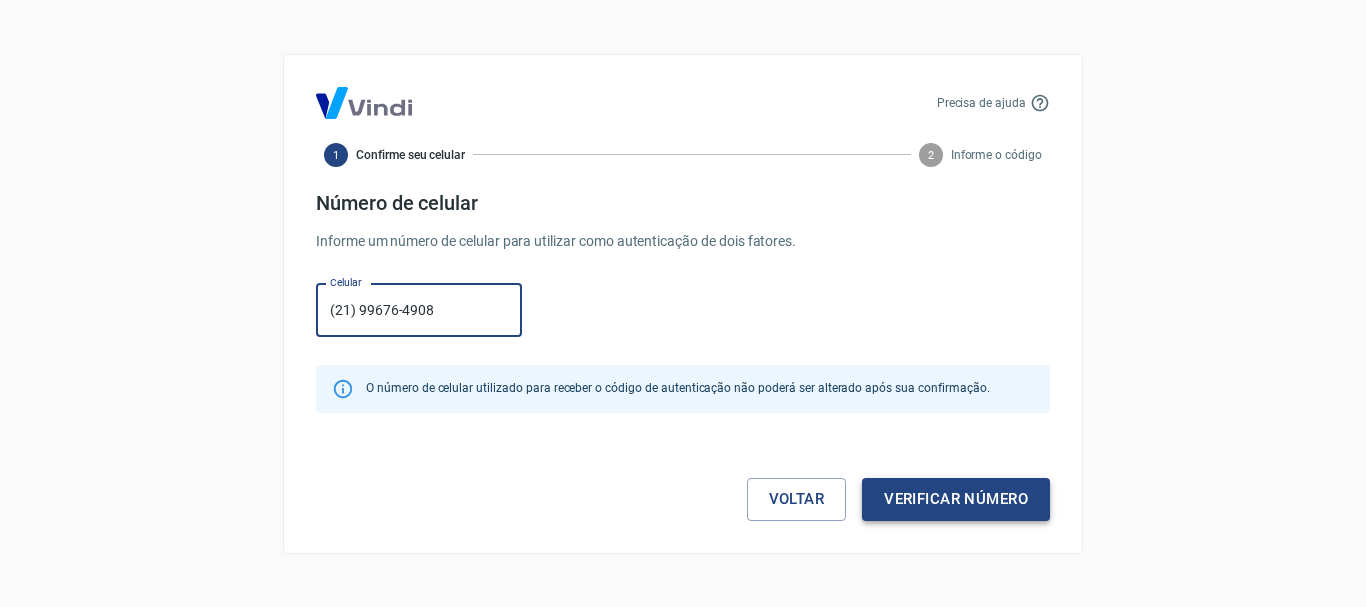 type on "(21) 99676-4908" 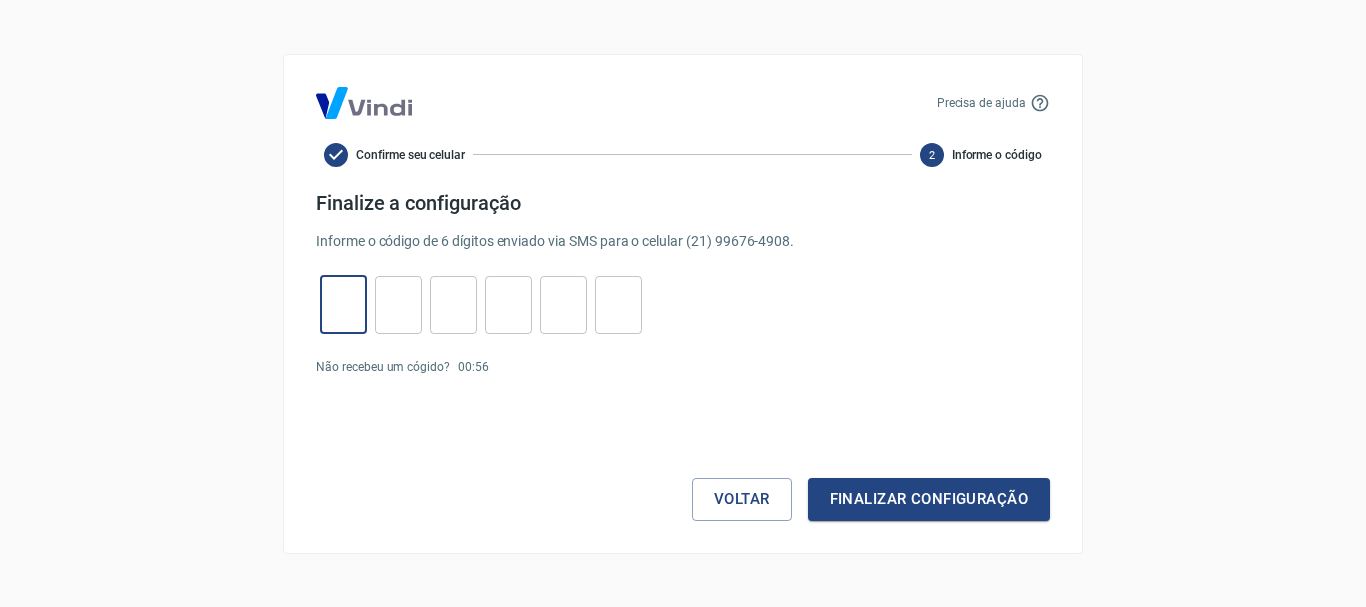 click at bounding box center [343, 304] 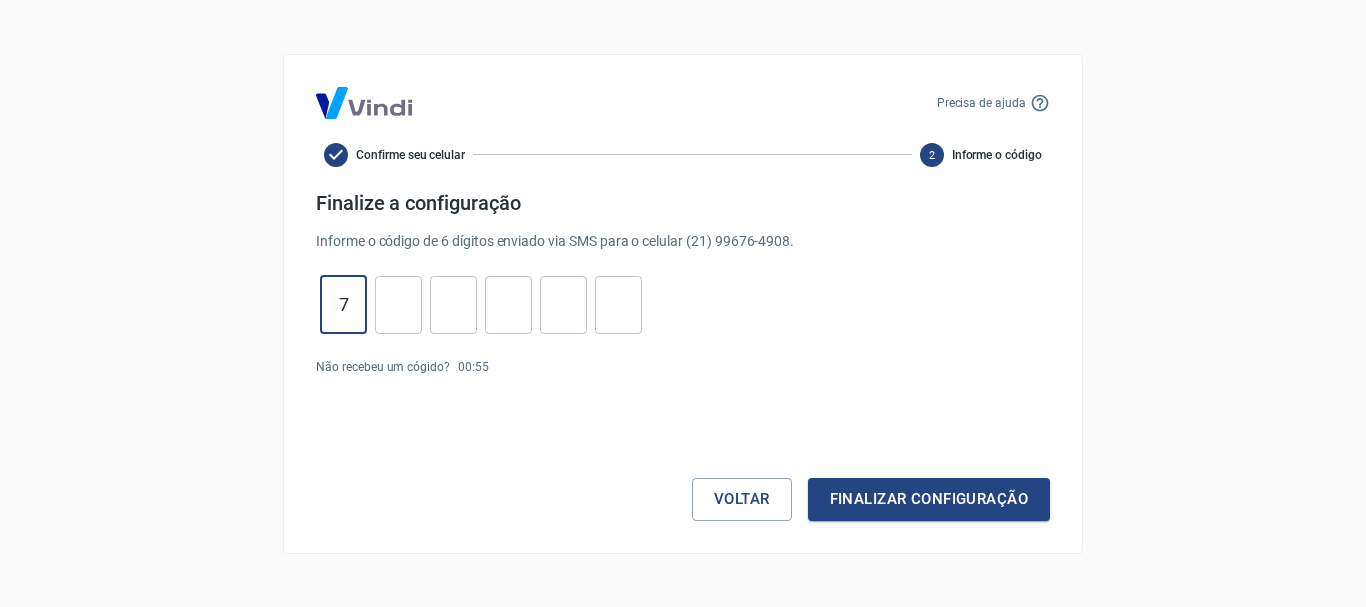 type on "7" 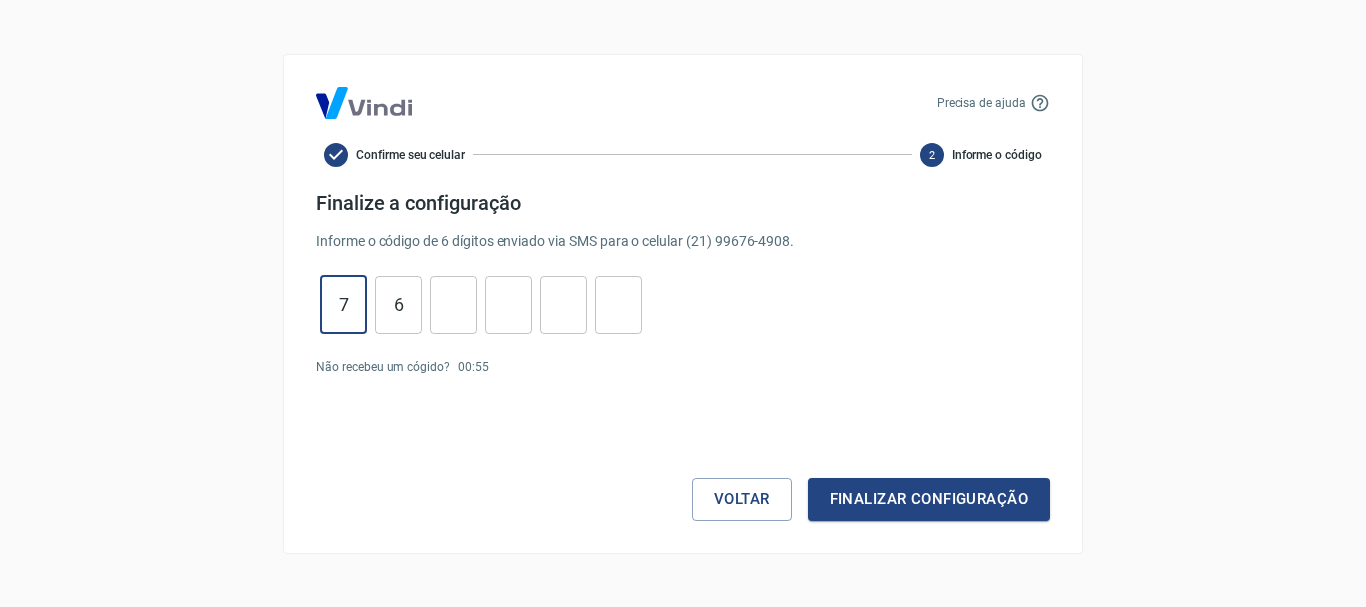 type on "6" 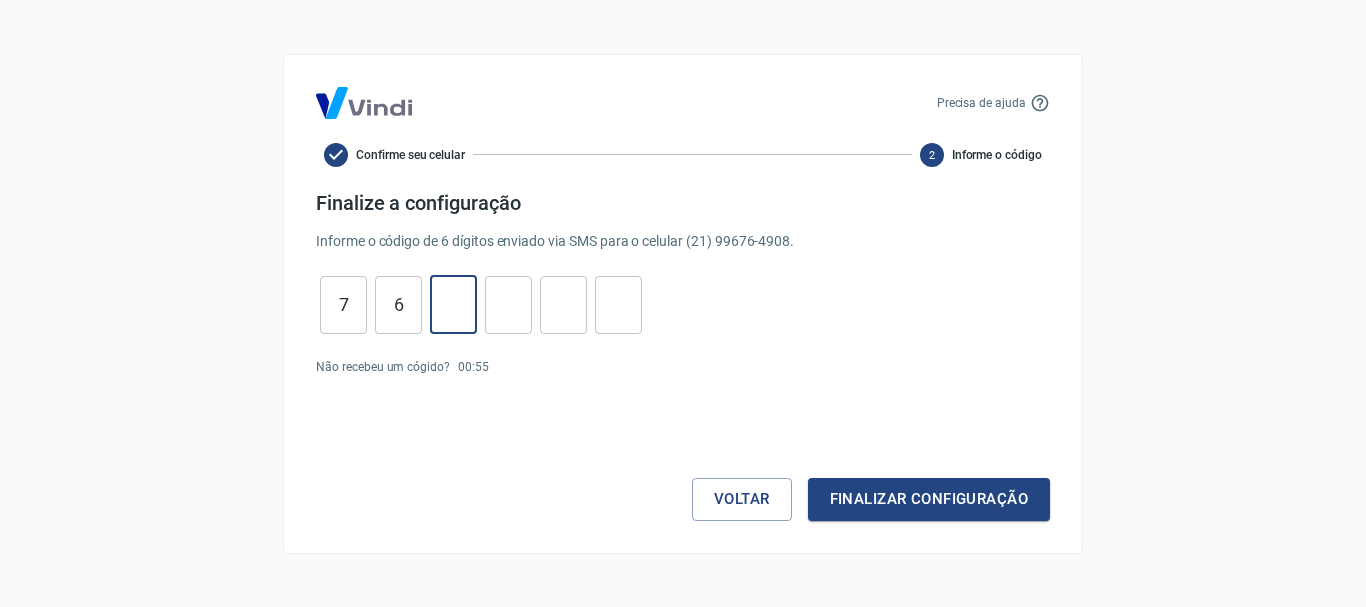 type on "7" 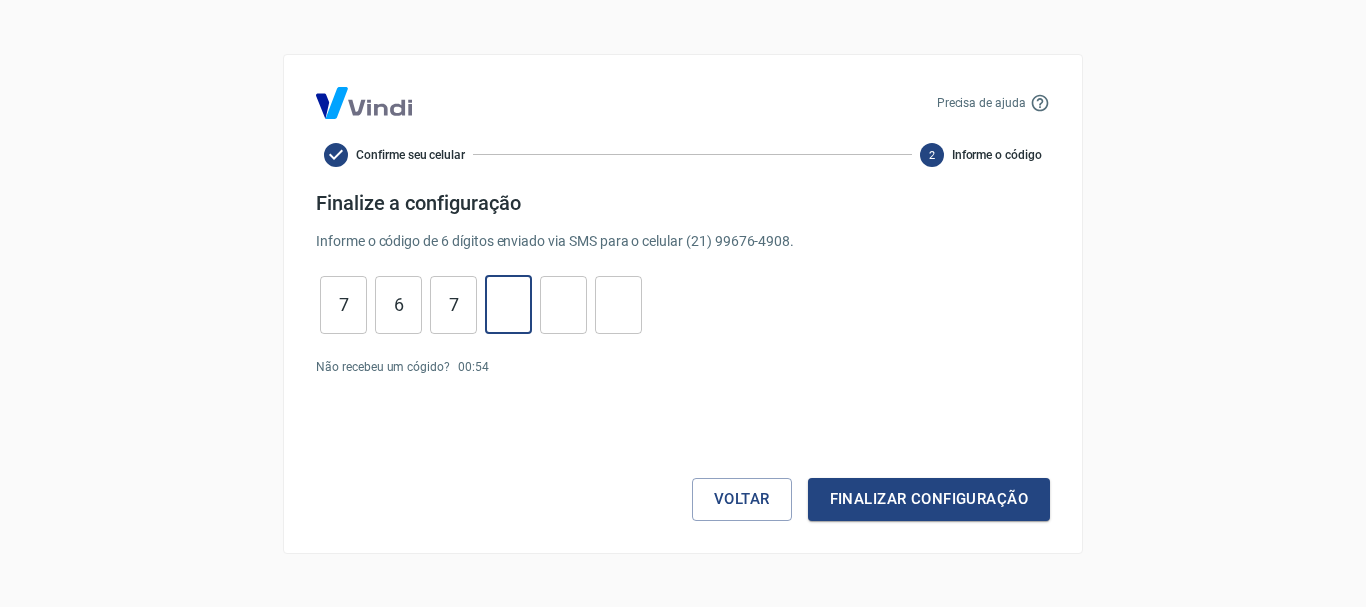 type on "9" 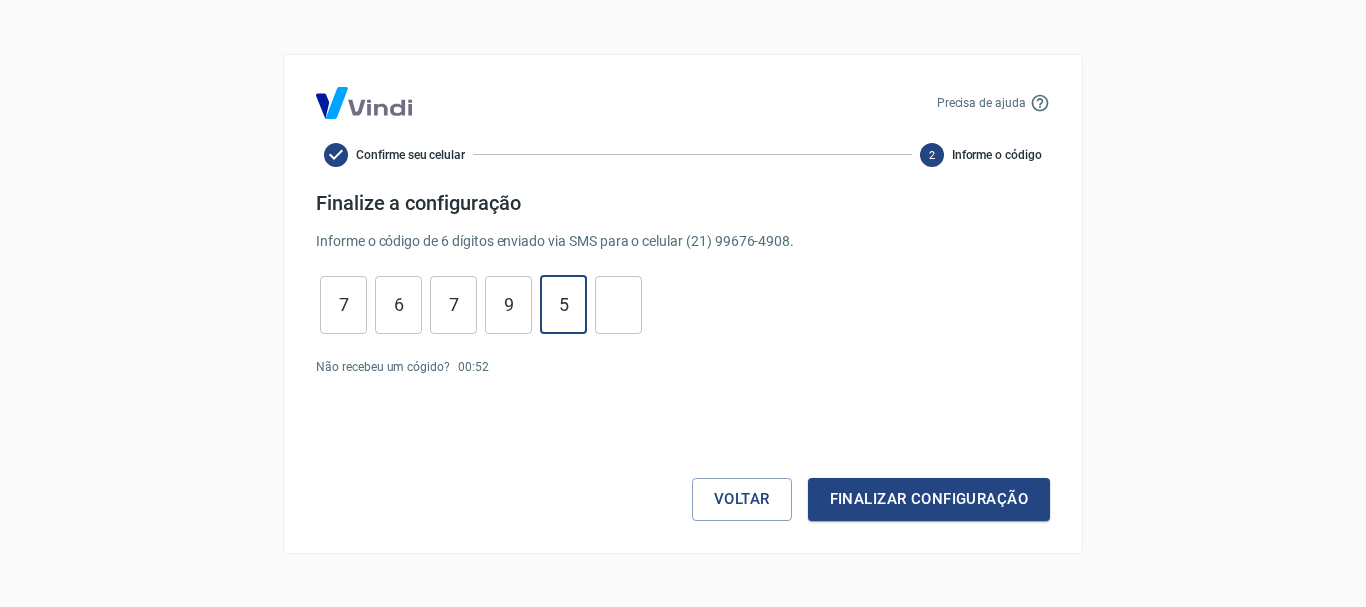 type on "5" 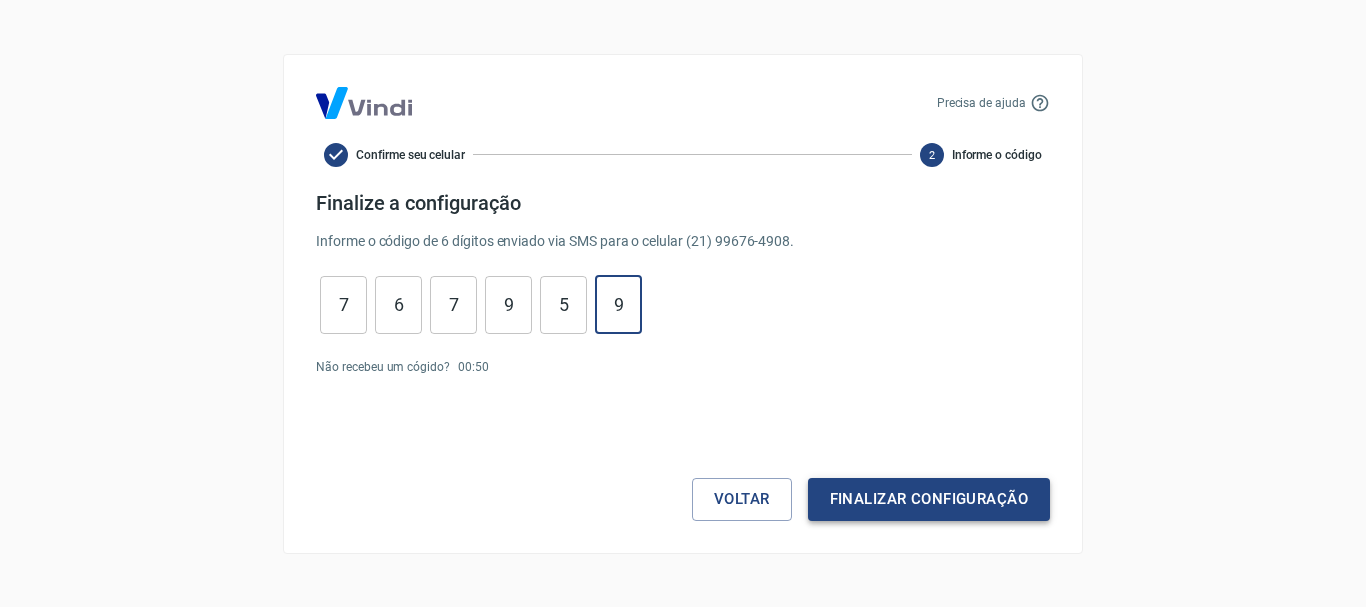 type on "9" 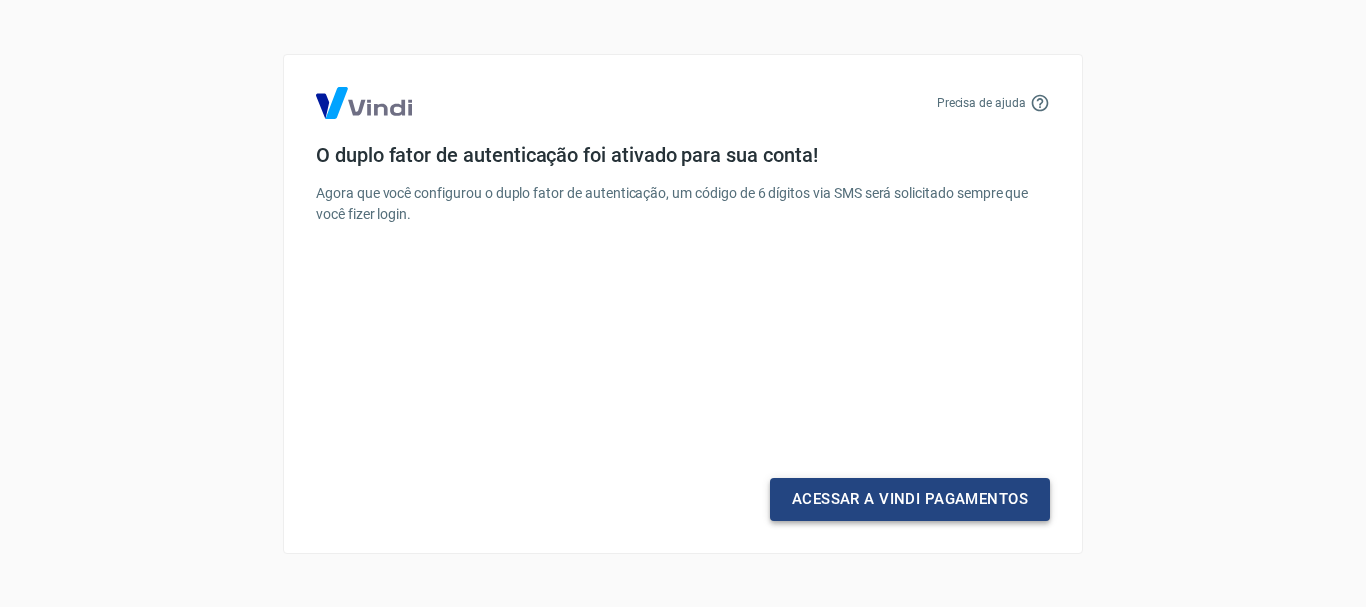 click on "Acessar a Vindi Pagamentos" at bounding box center (910, 499) 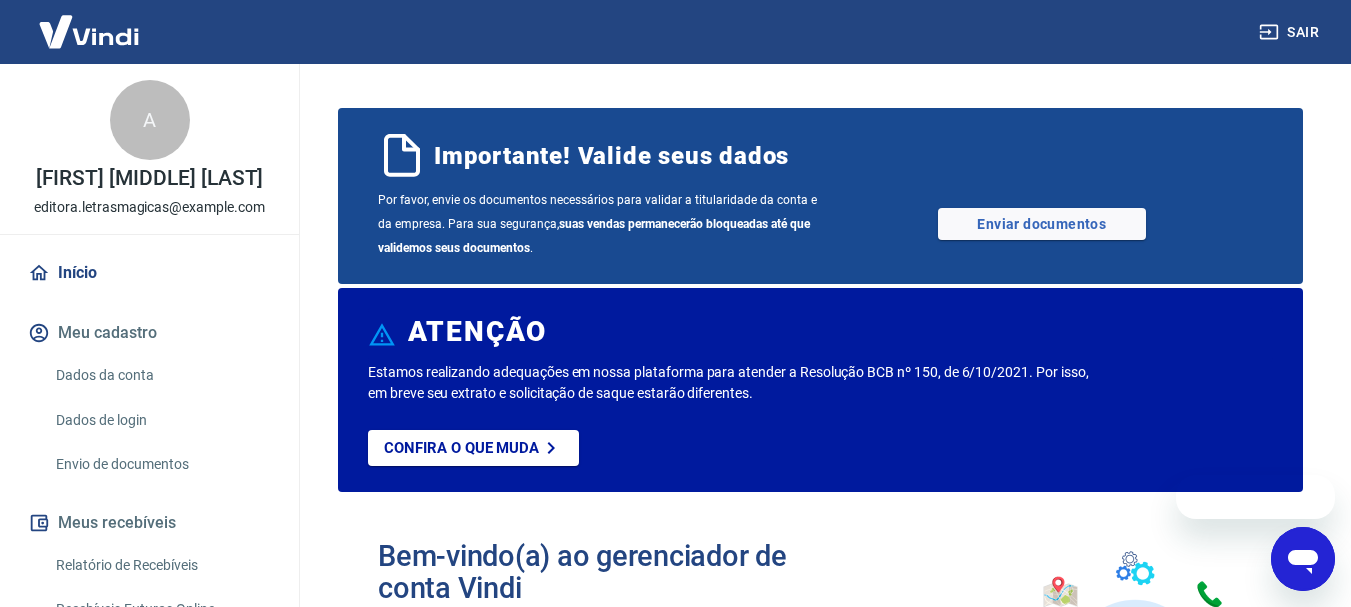 scroll, scrollTop: 0, scrollLeft: 0, axis: both 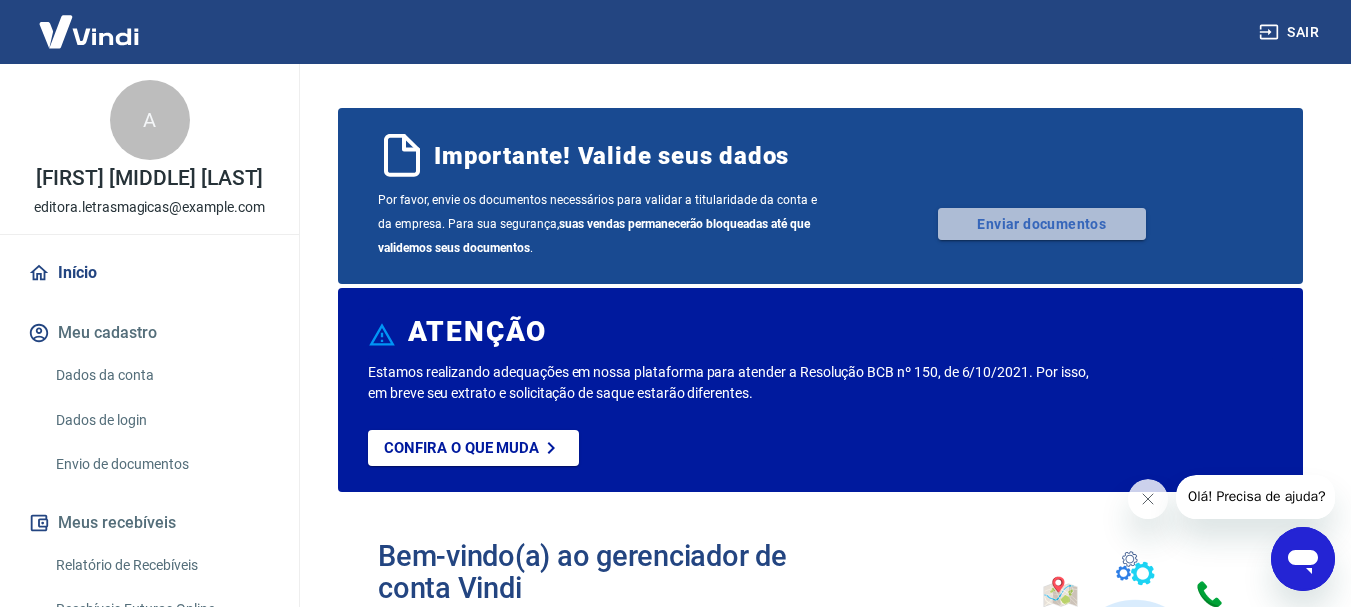 click on "Enviar documentos" at bounding box center (1042, 224) 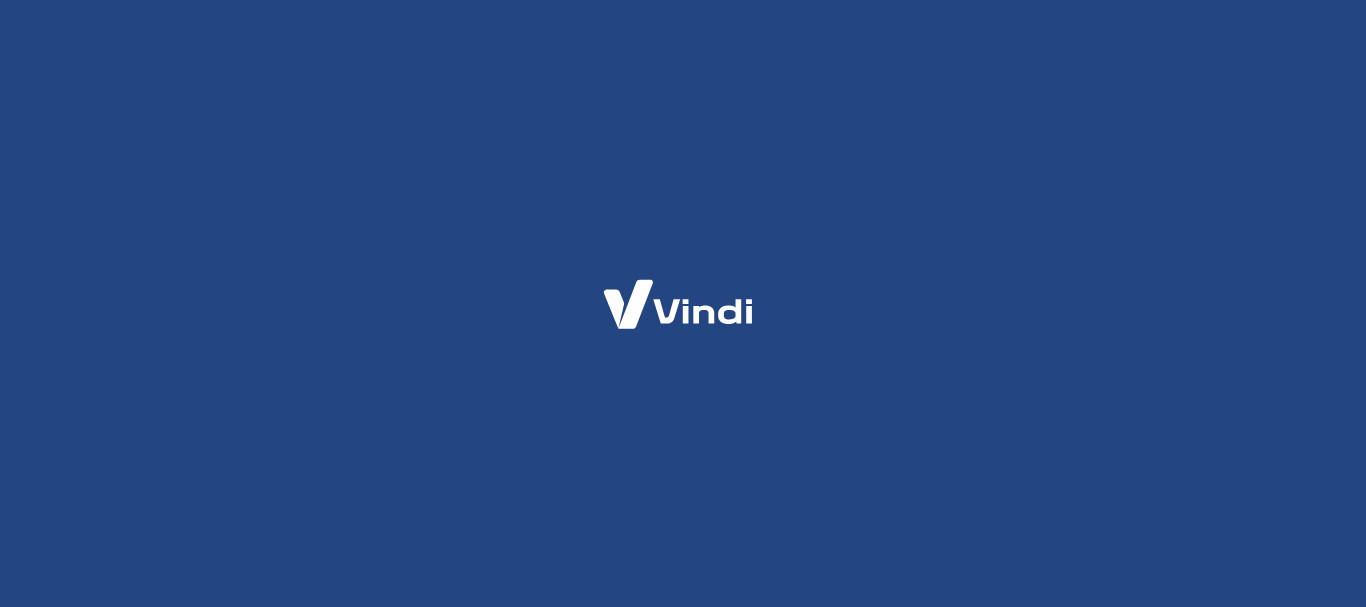 scroll, scrollTop: 0, scrollLeft: 0, axis: both 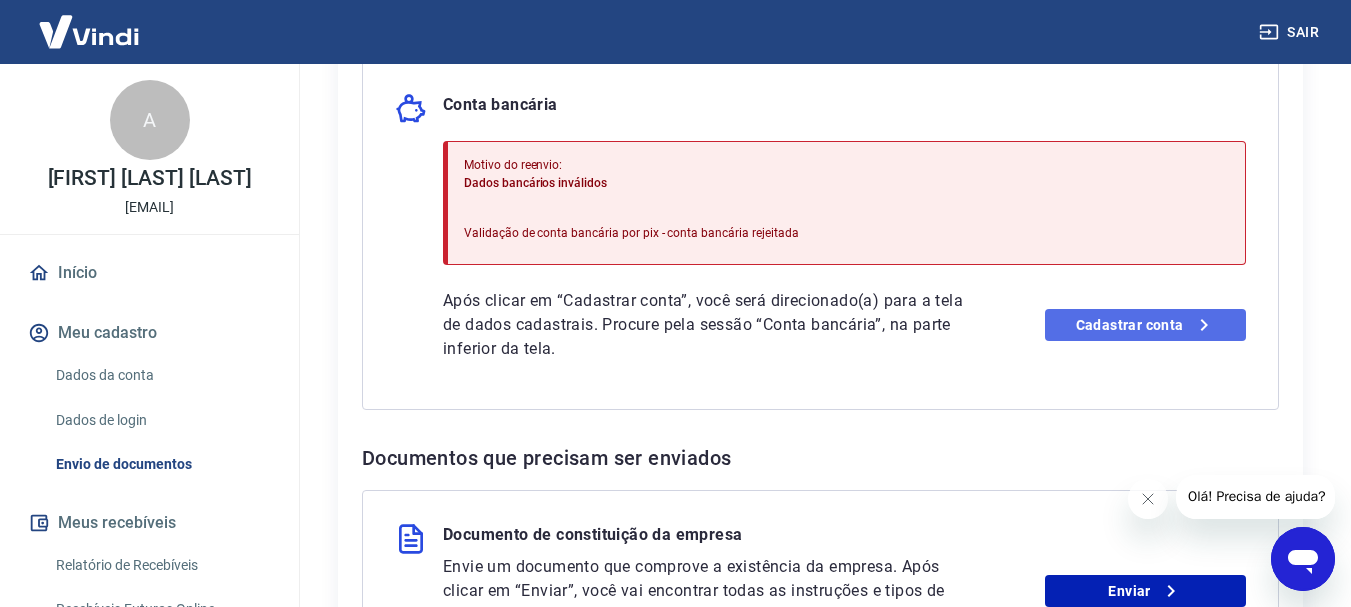 click on "Cadastrar conta" at bounding box center (1145, 325) 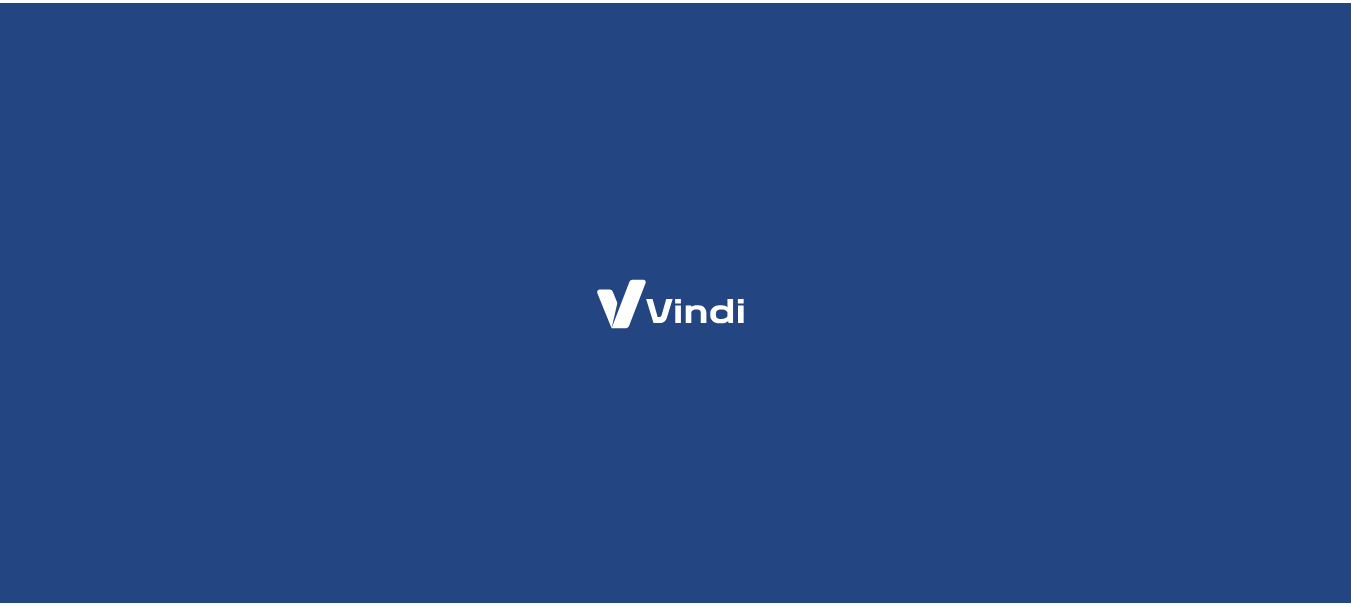 scroll, scrollTop: 0, scrollLeft: 0, axis: both 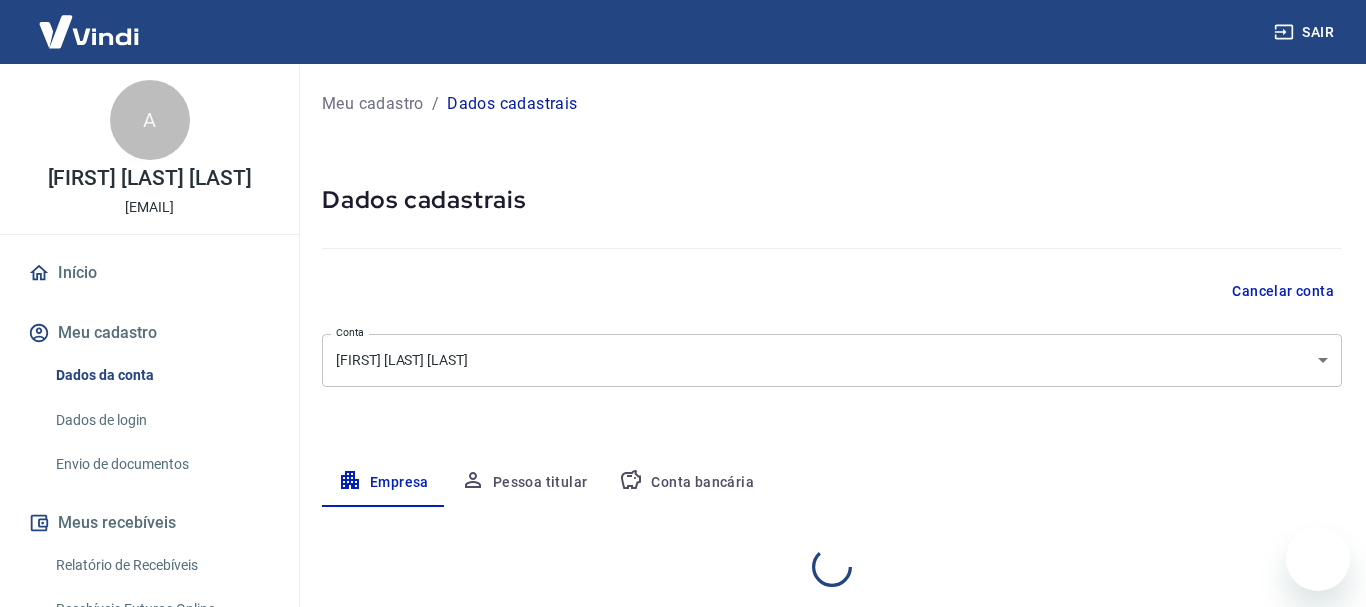 select on "RJ" 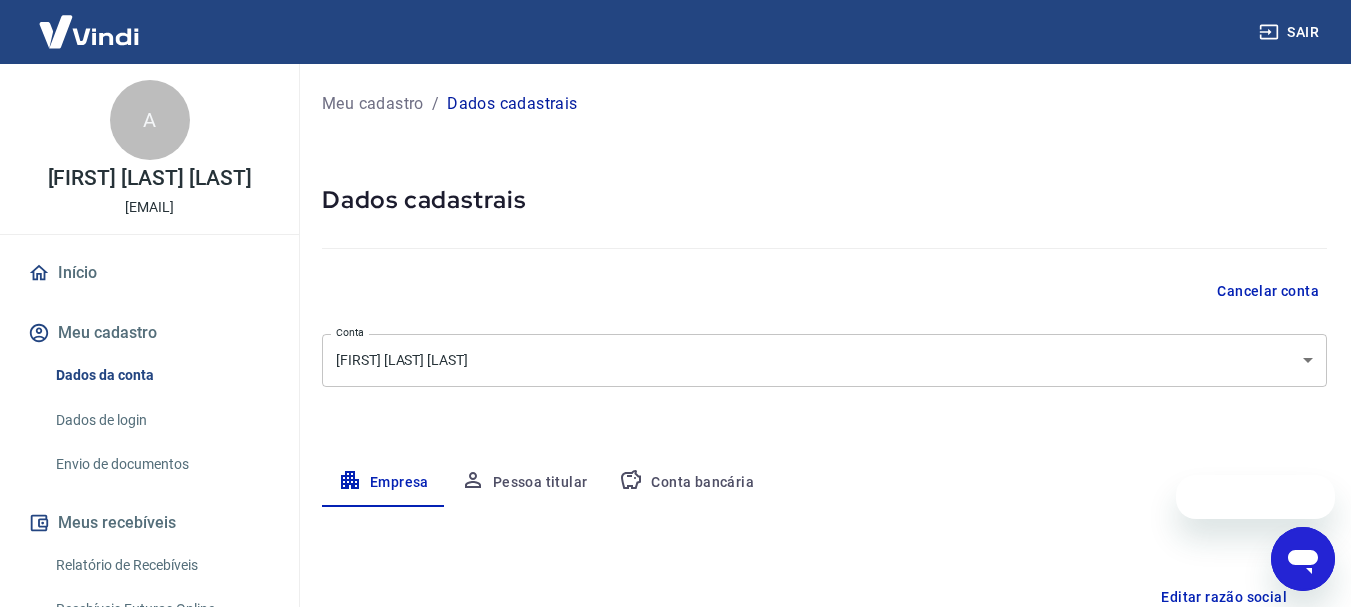 scroll, scrollTop: 0, scrollLeft: 0, axis: both 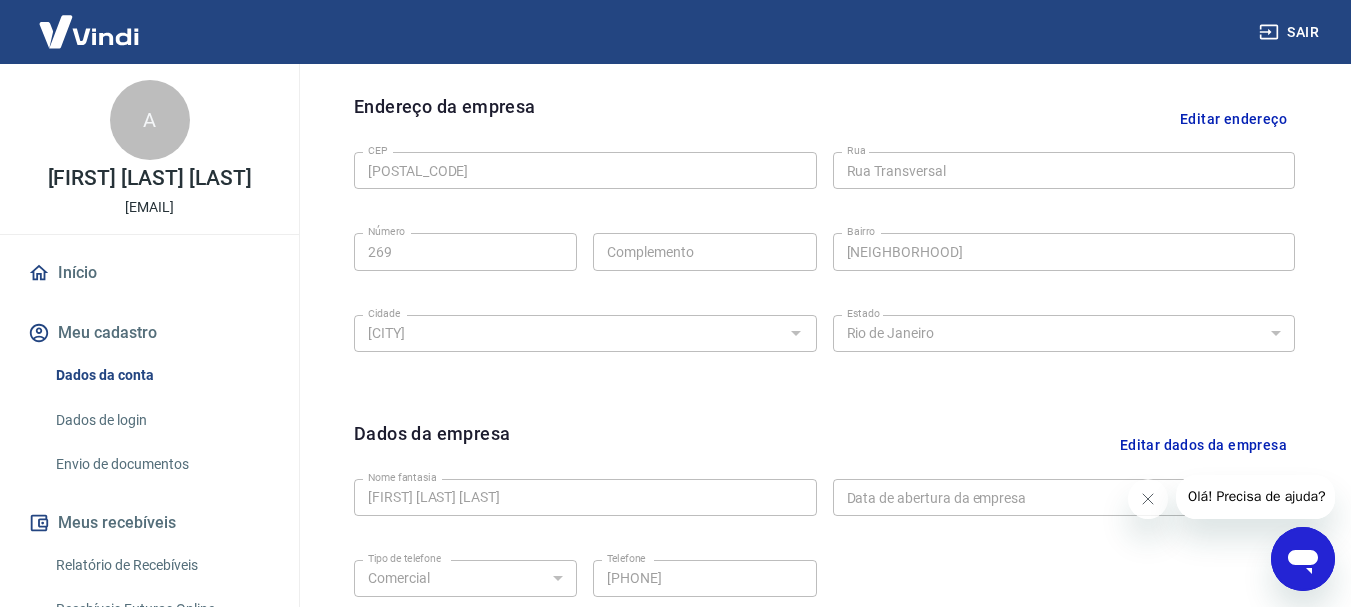 click on "Editar dados da empresa" at bounding box center (1203, 445) 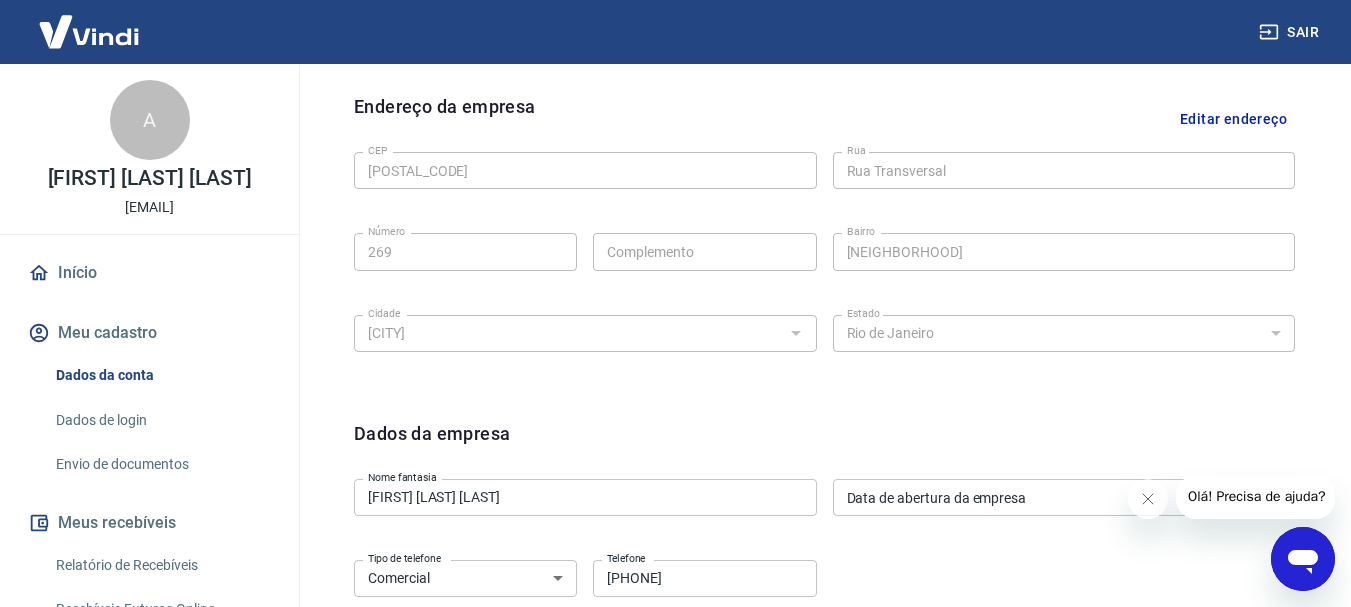 scroll, scrollTop: 835, scrollLeft: 0, axis: vertical 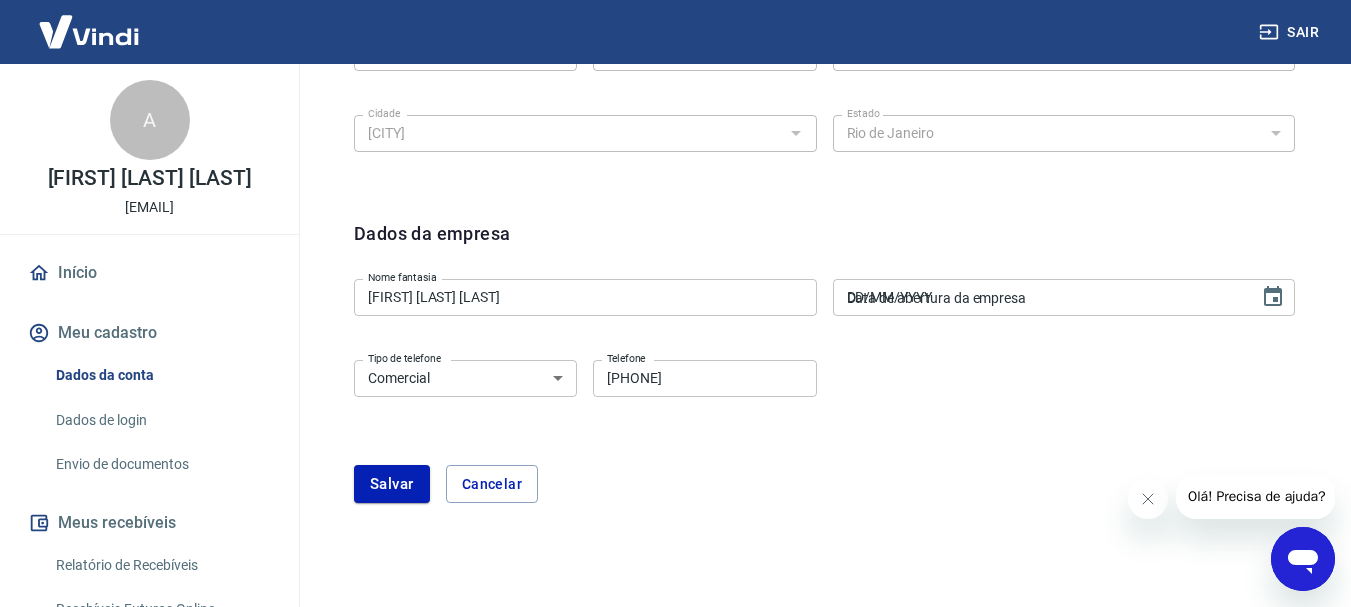 click on "DD/MM/YYYY" at bounding box center [1039, 297] 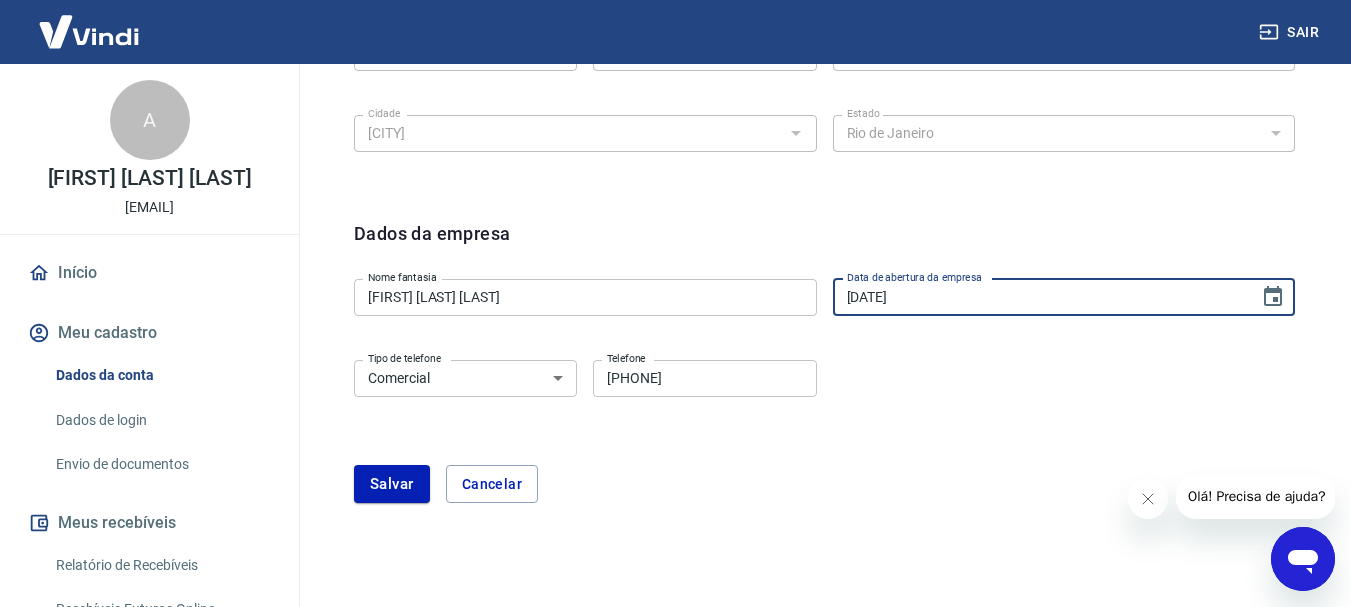 type on "[DATE]" 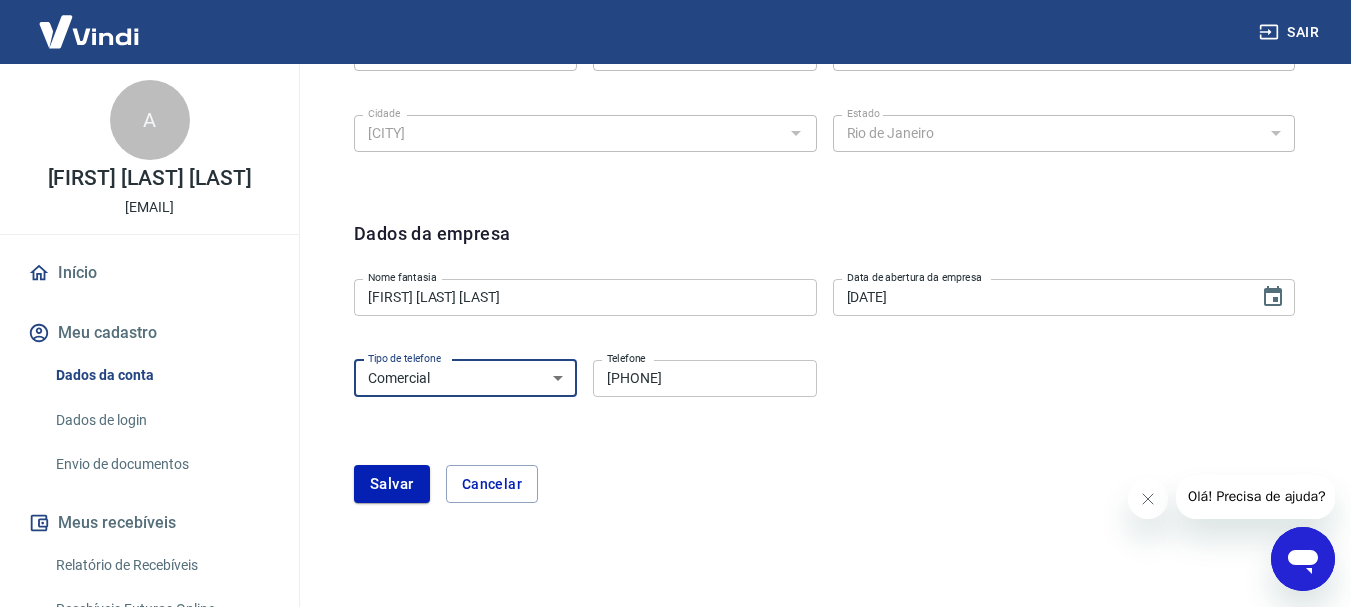 click on "Residencial Comercial" at bounding box center (465, 378) 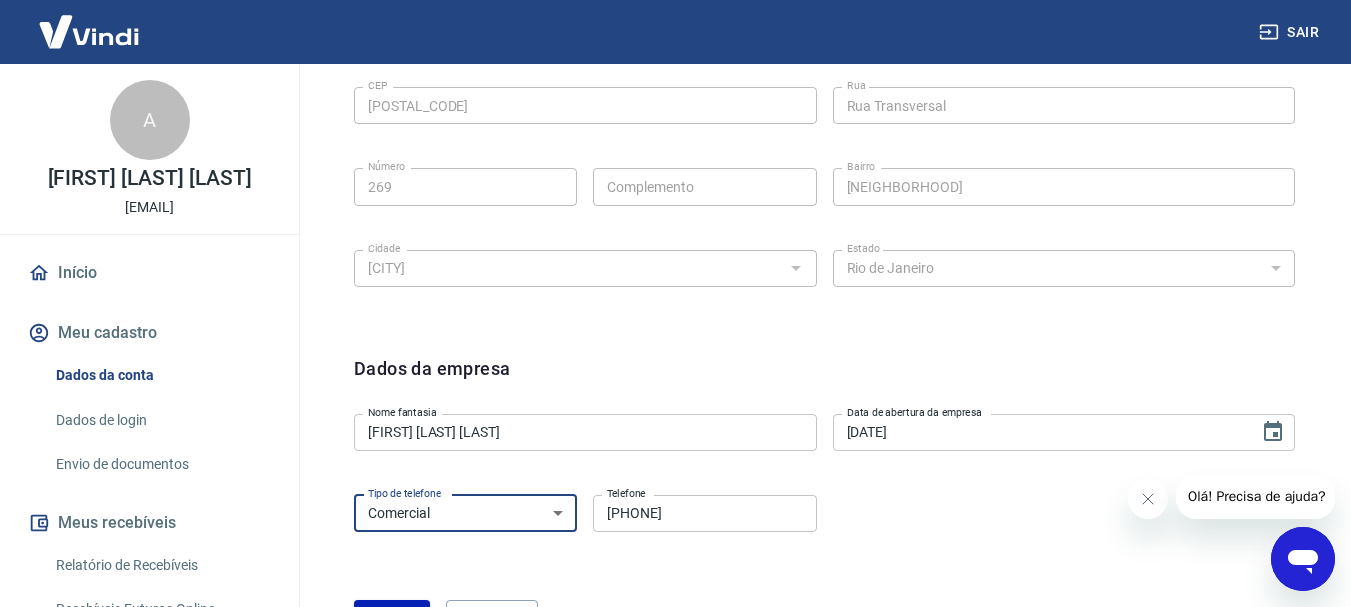 scroll, scrollTop: 897, scrollLeft: 0, axis: vertical 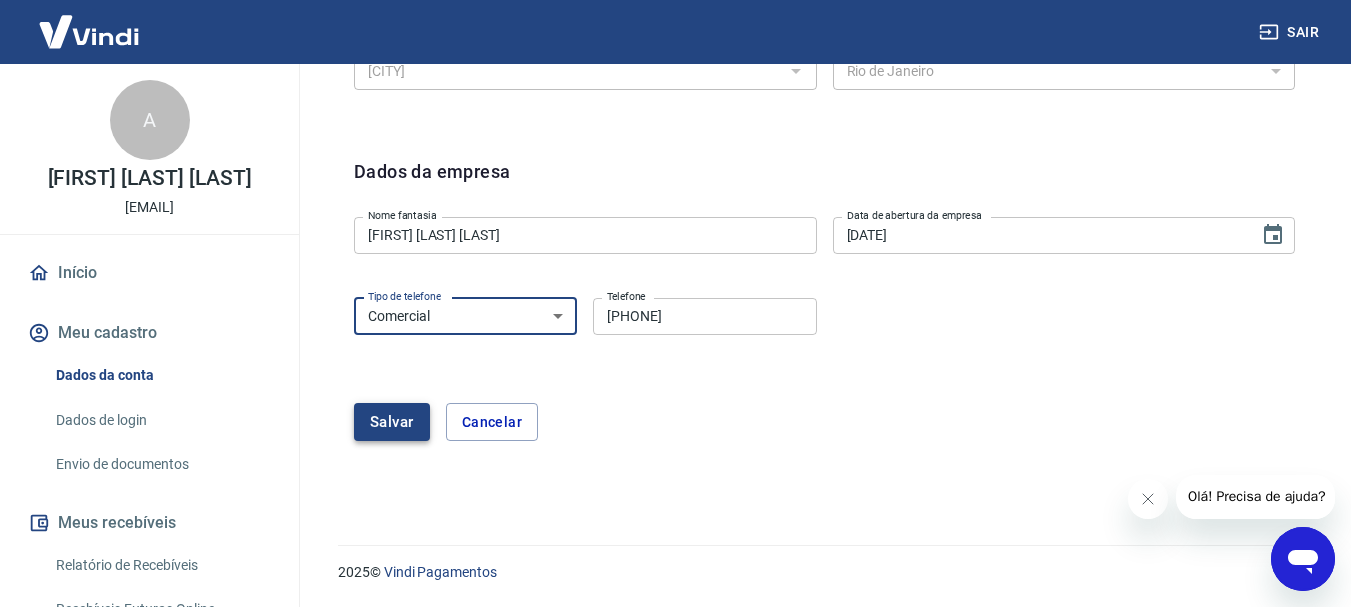click on "Salvar" at bounding box center [392, 422] 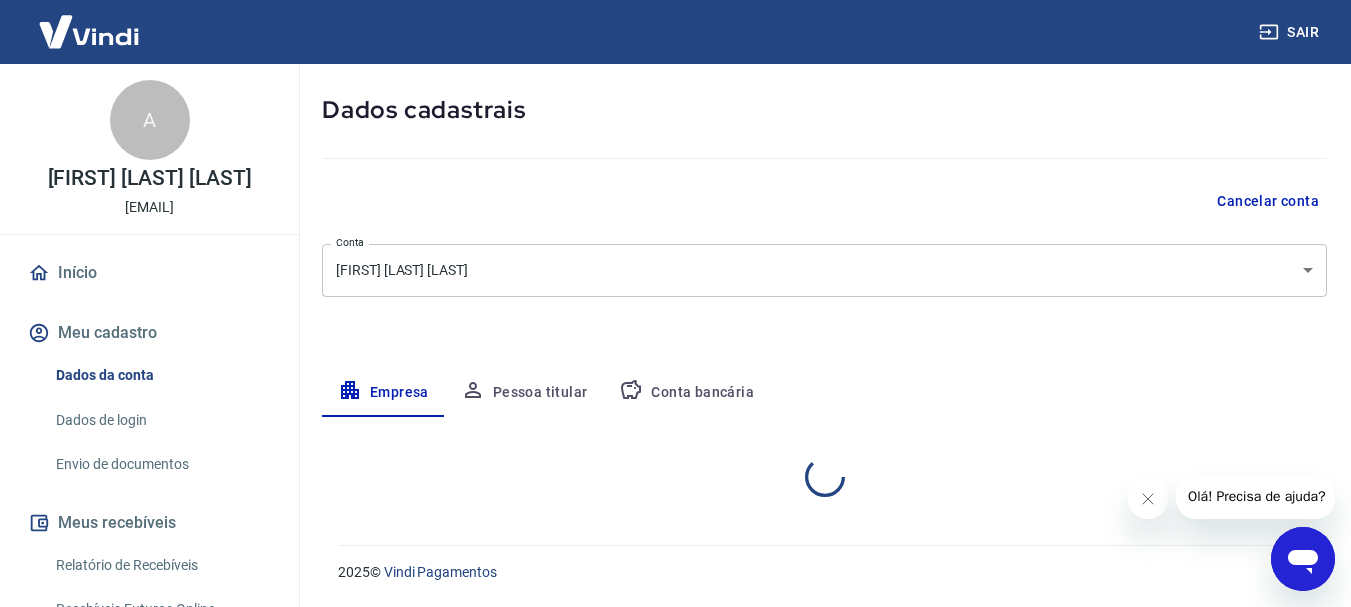 scroll, scrollTop: 421, scrollLeft: 0, axis: vertical 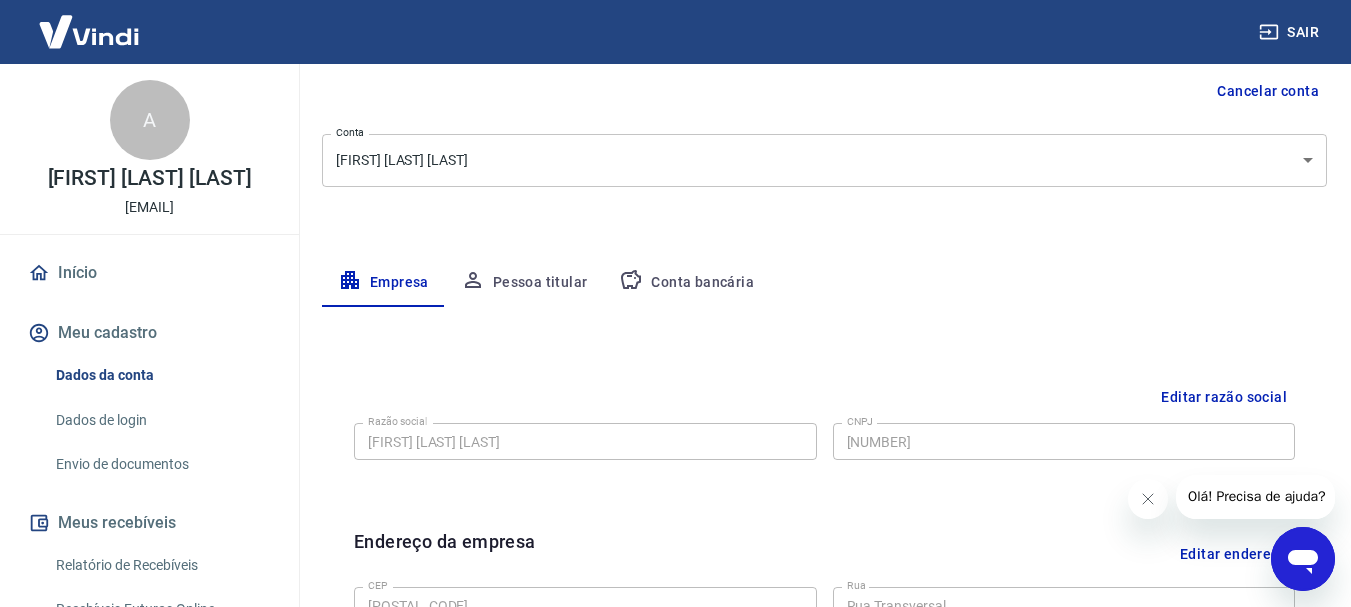 click on "Pessoa titular" at bounding box center [524, 283] 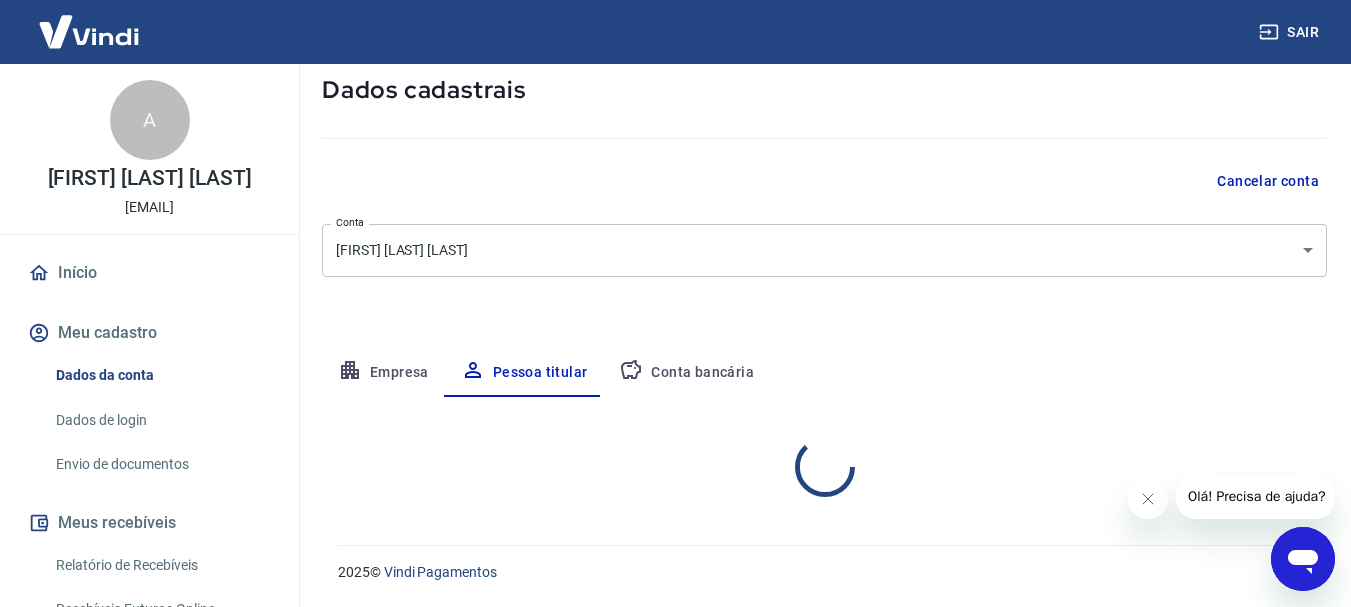 scroll, scrollTop: 193, scrollLeft: 0, axis: vertical 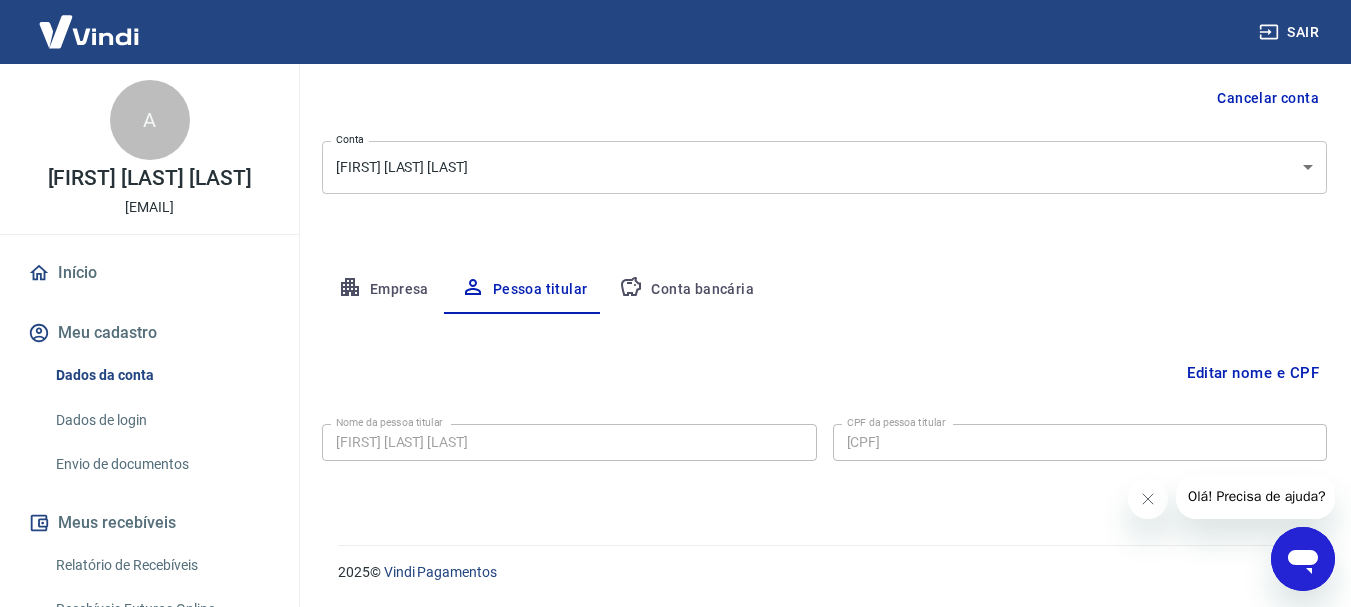 click on "Conta bancária" at bounding box center [686, 290] 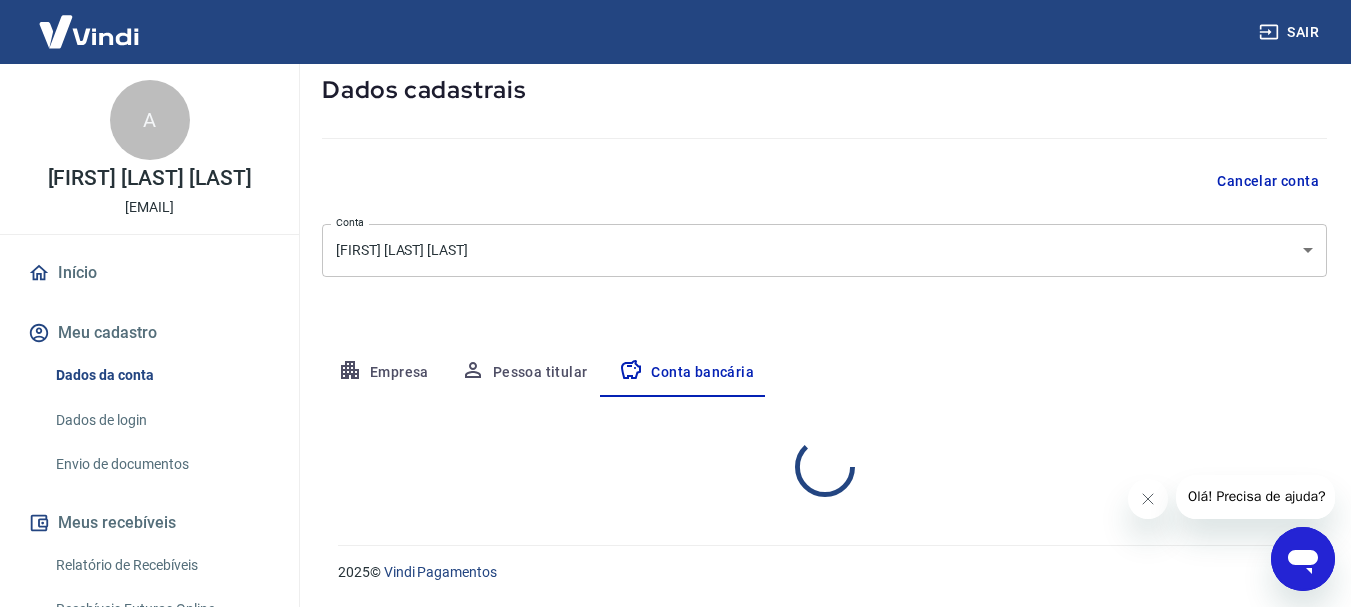 select on "1" 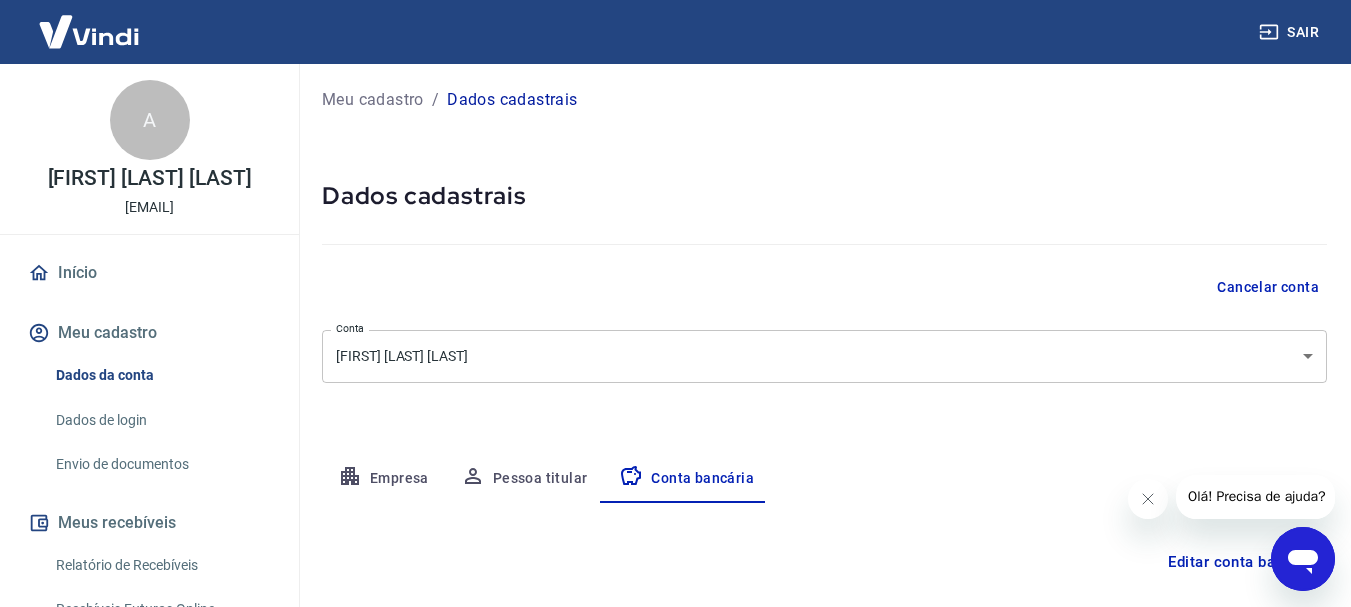 scroll, scrollTop: 0, scrollLeft: 0, axis: both 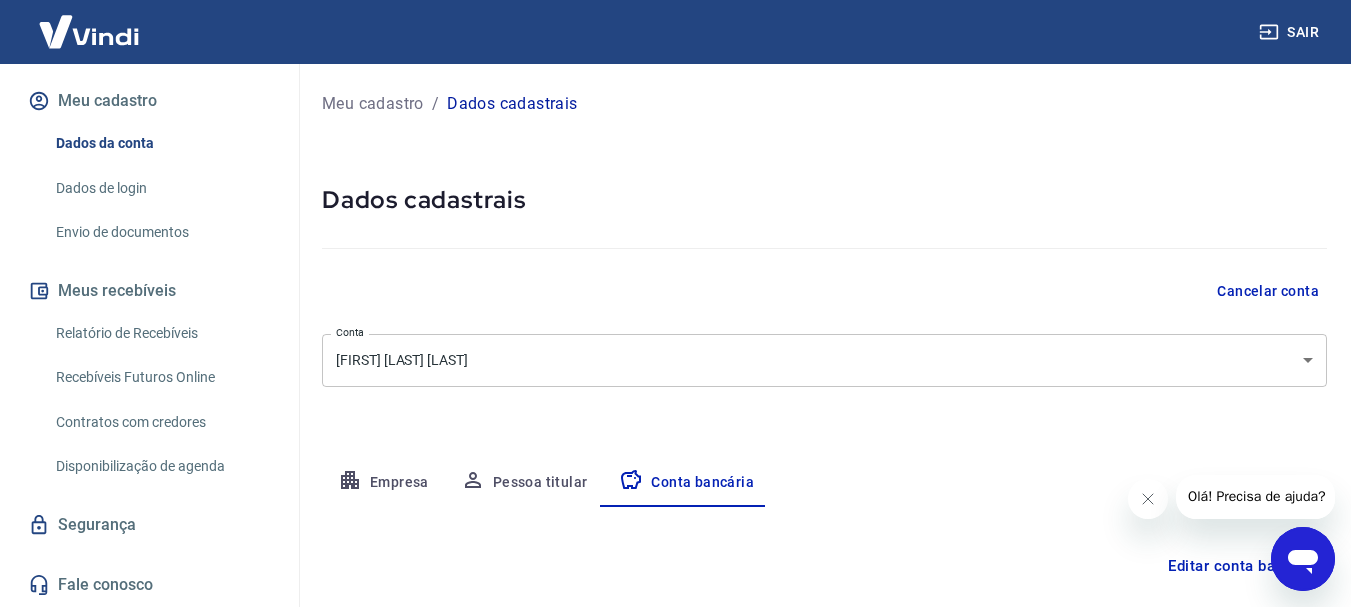click on "Dados de login" at bounding box center [161, 188] 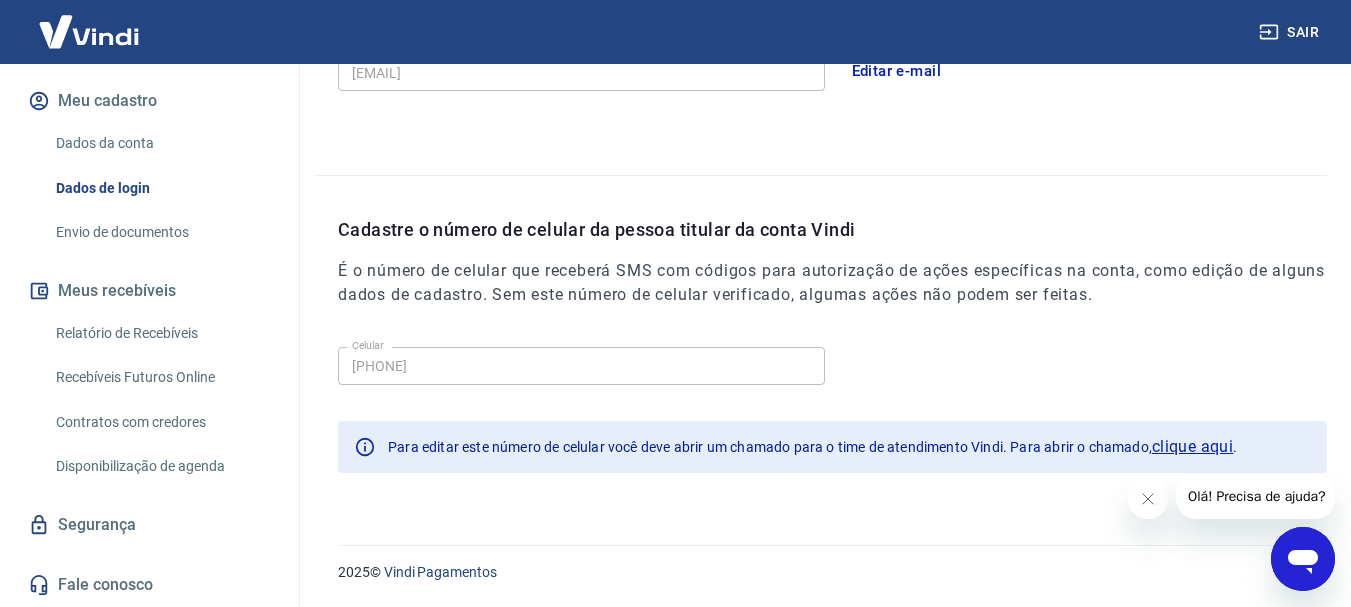 scroll, scrollTop: 358, scrollLeft: 0, axis: vertical 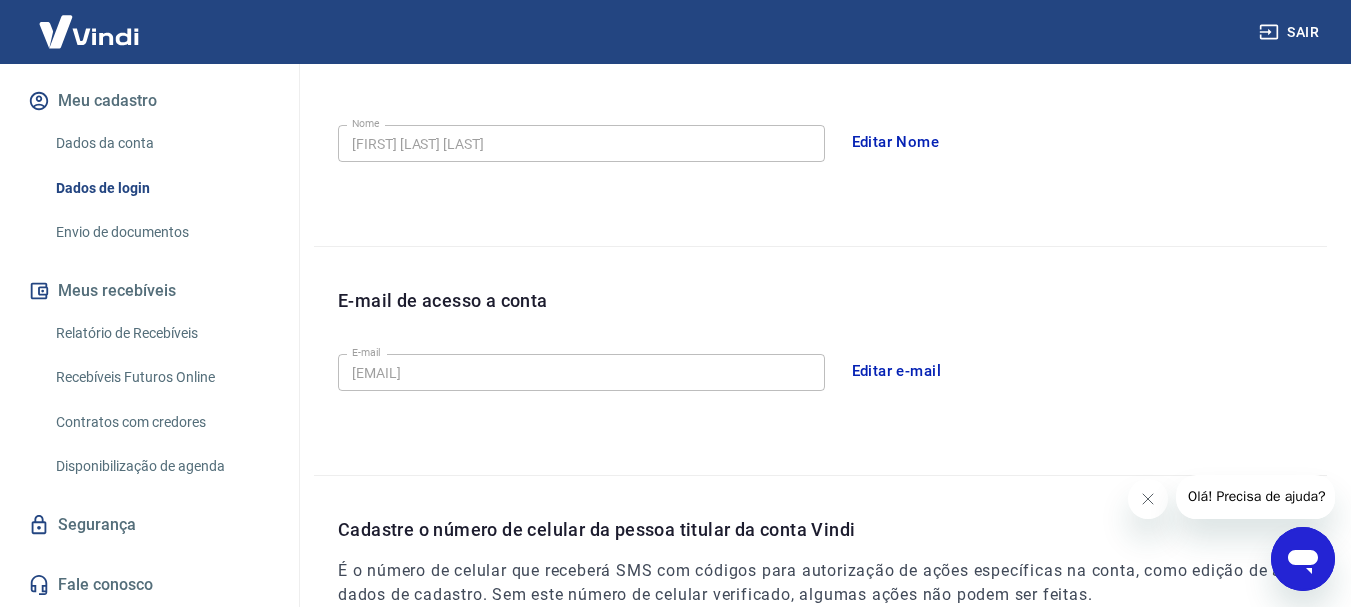 click on "Envio de documentos" at bounding box center (161, 232) 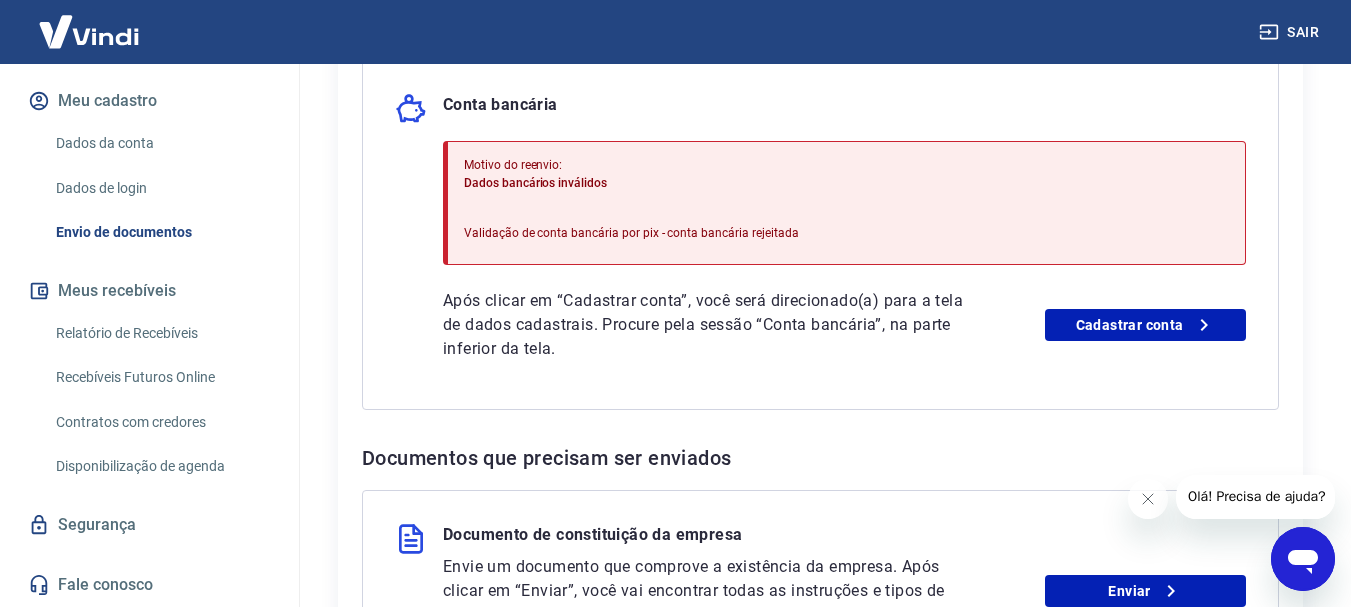 scroll, scrollTop: 400, scrollLeft: 0, axis: vertical 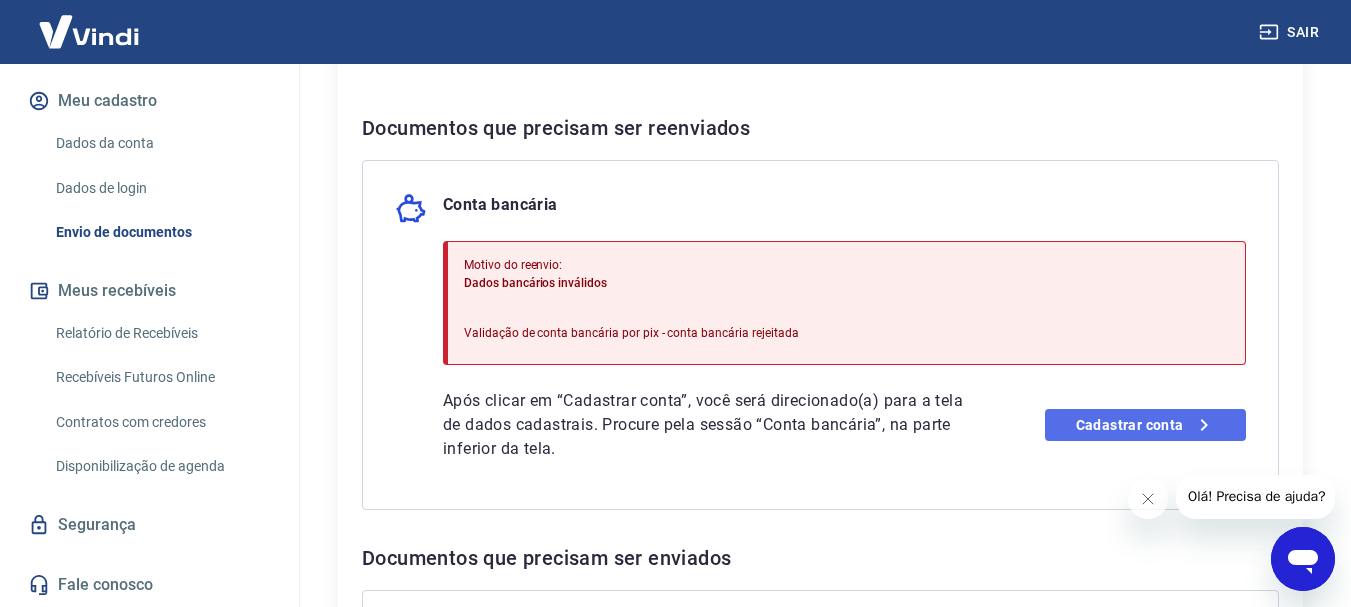 click on "Cadastrar conta" at bounding box center [1145, 425] 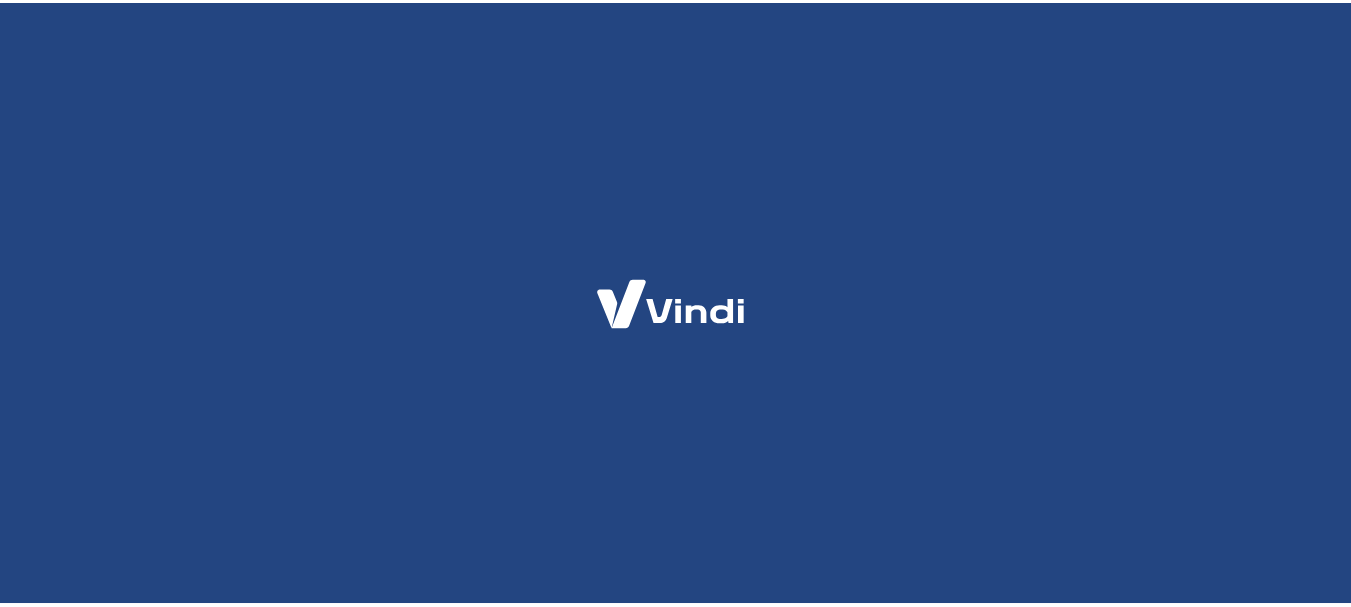 scroll, scrollTop: 0, scrollLeft: 0, axis: both 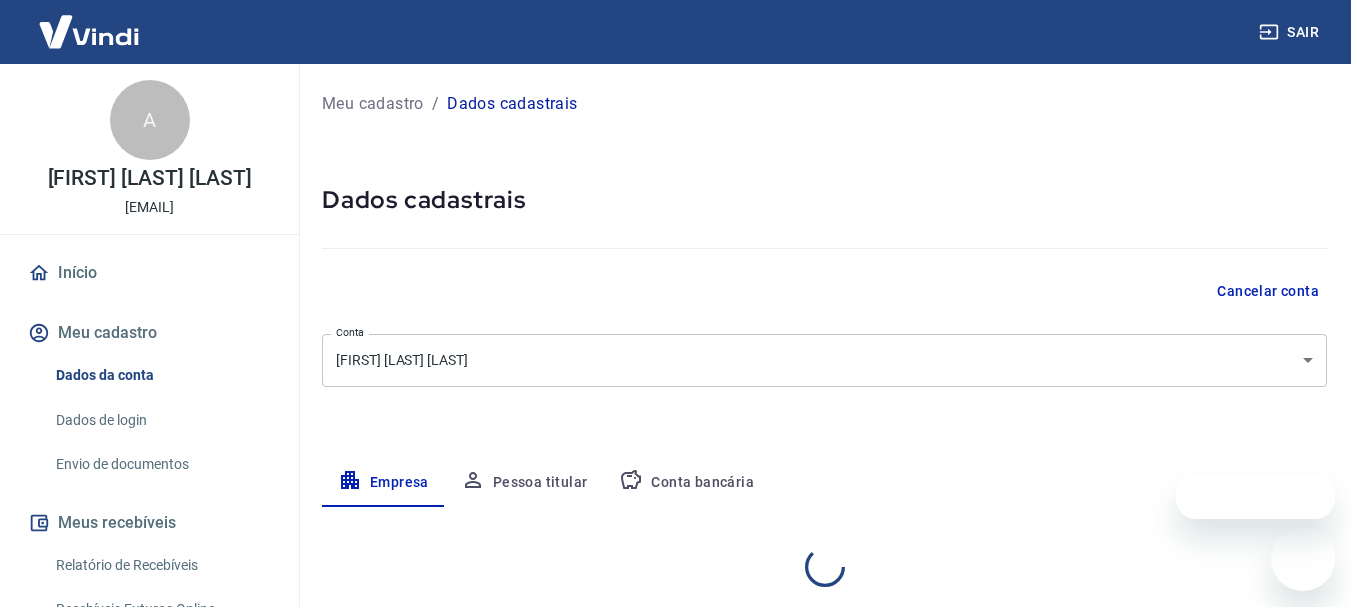 select on "RJ" 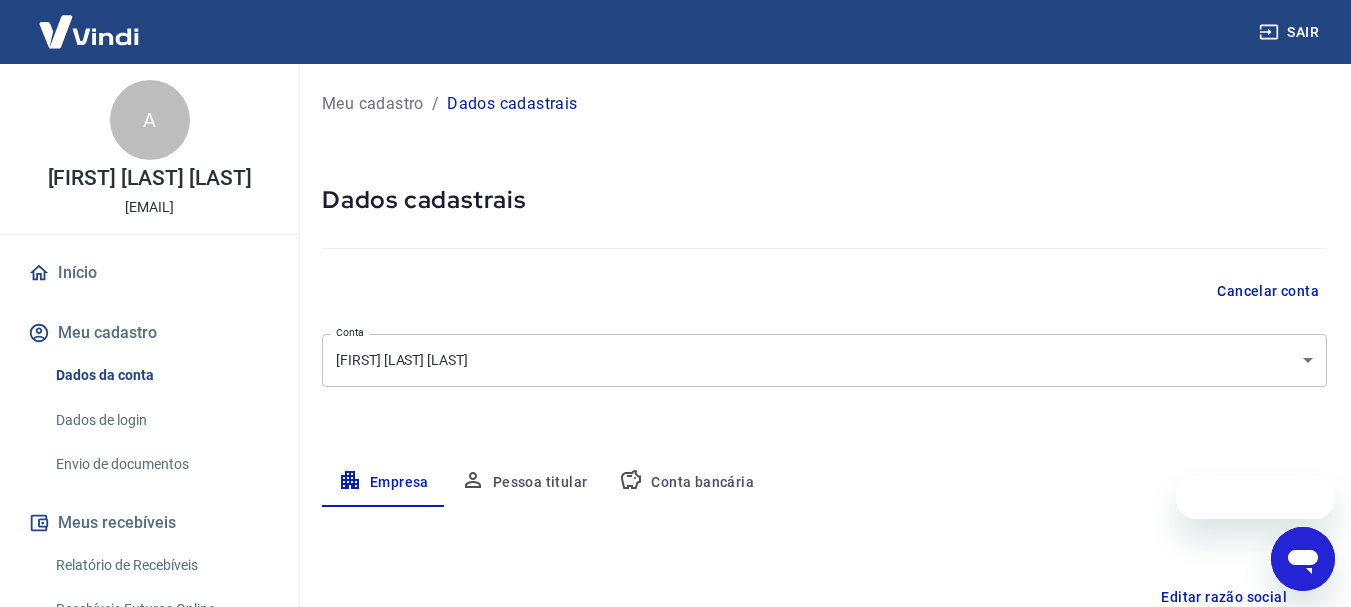 scroll, scrollTop: 0, scrollLeft: 0, axis: both 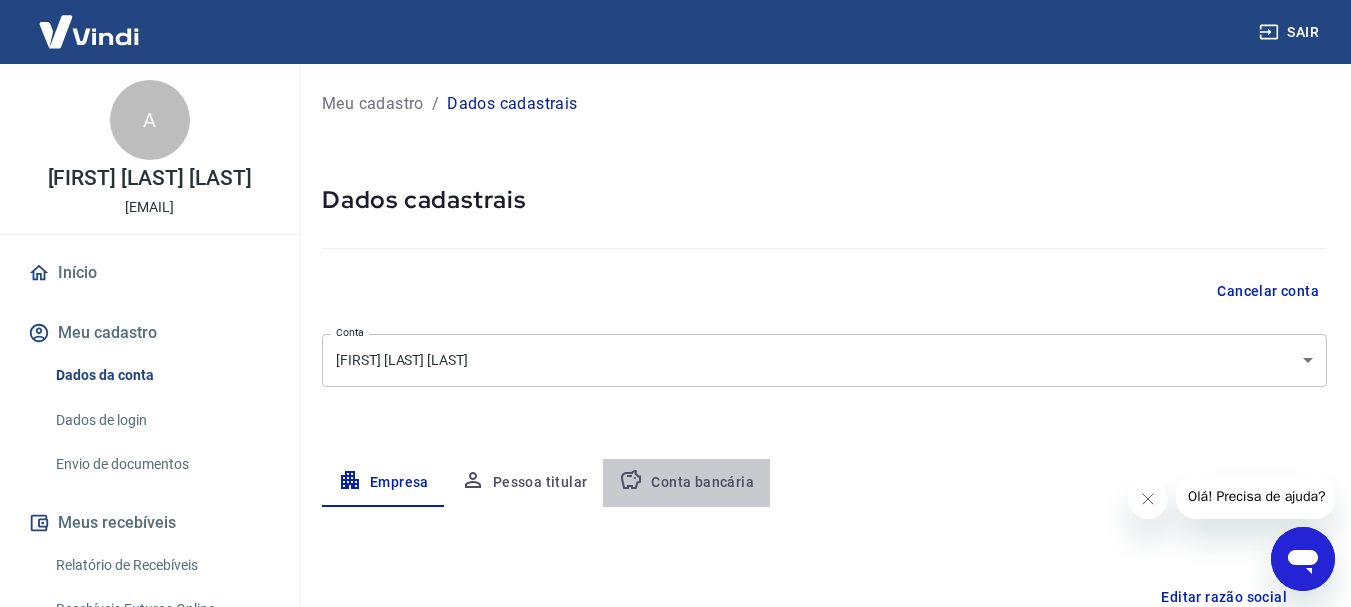 click on "Conta bancária" at bounding box center (686, 483) 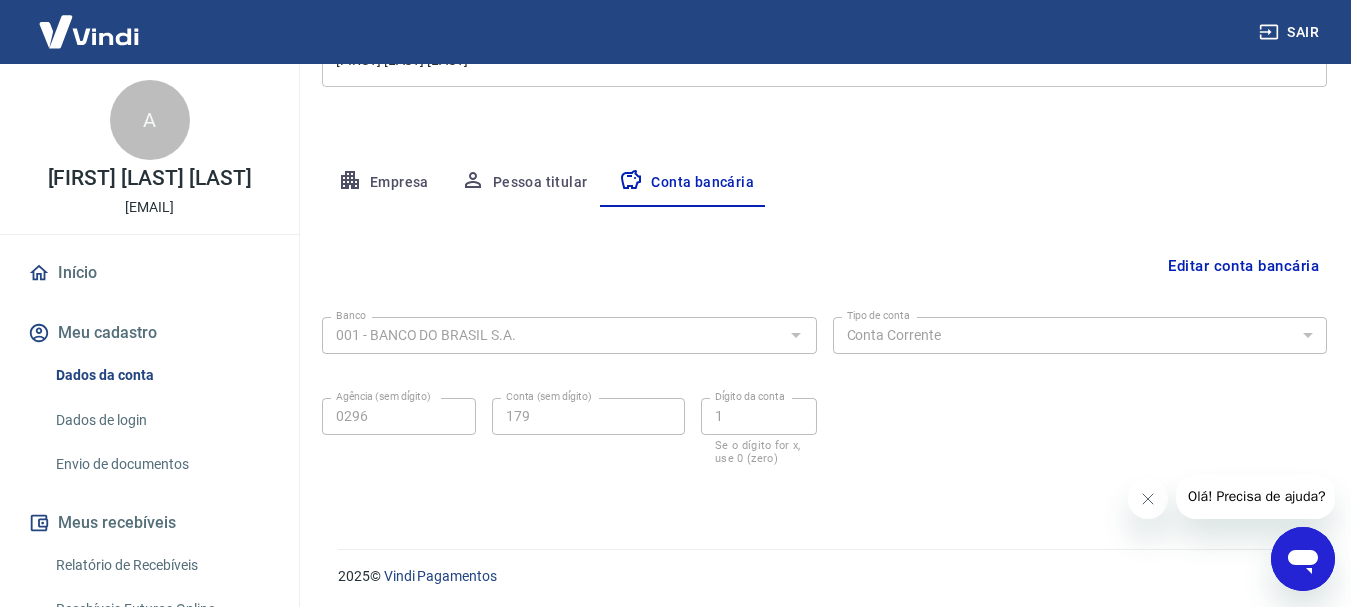 scroll, scrollTop: 304, scrollLeft: 0, axis: vertical 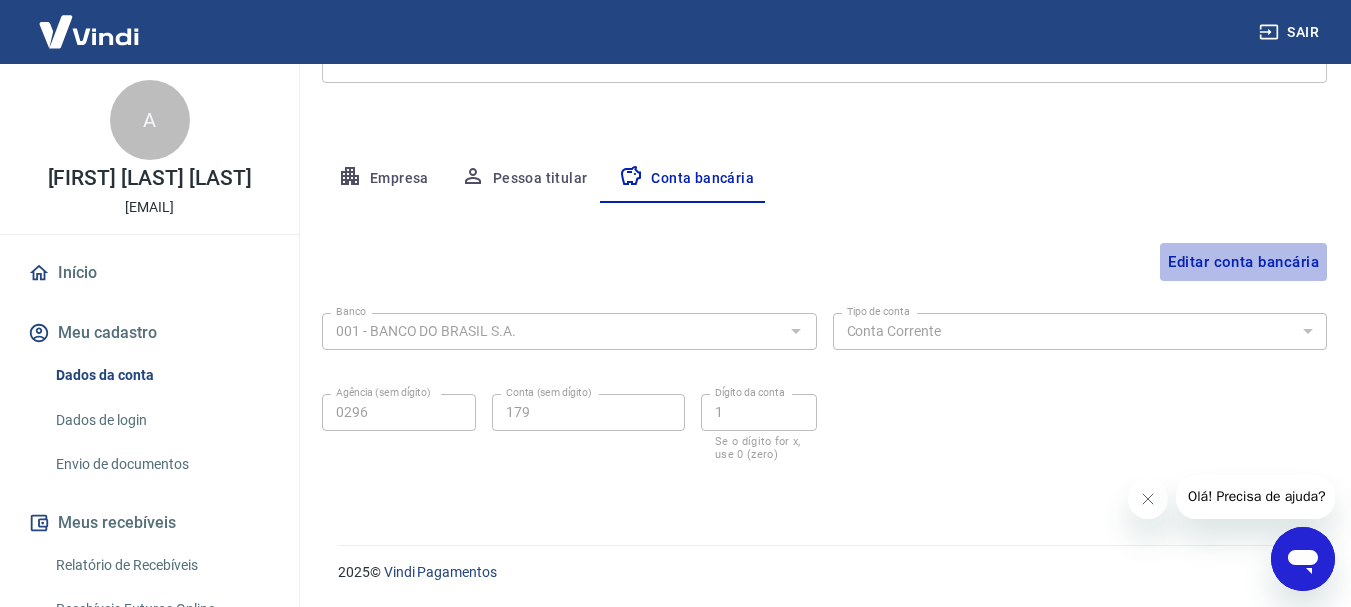 click on "Editar conta bancária" at bounding box center [1243, 262] 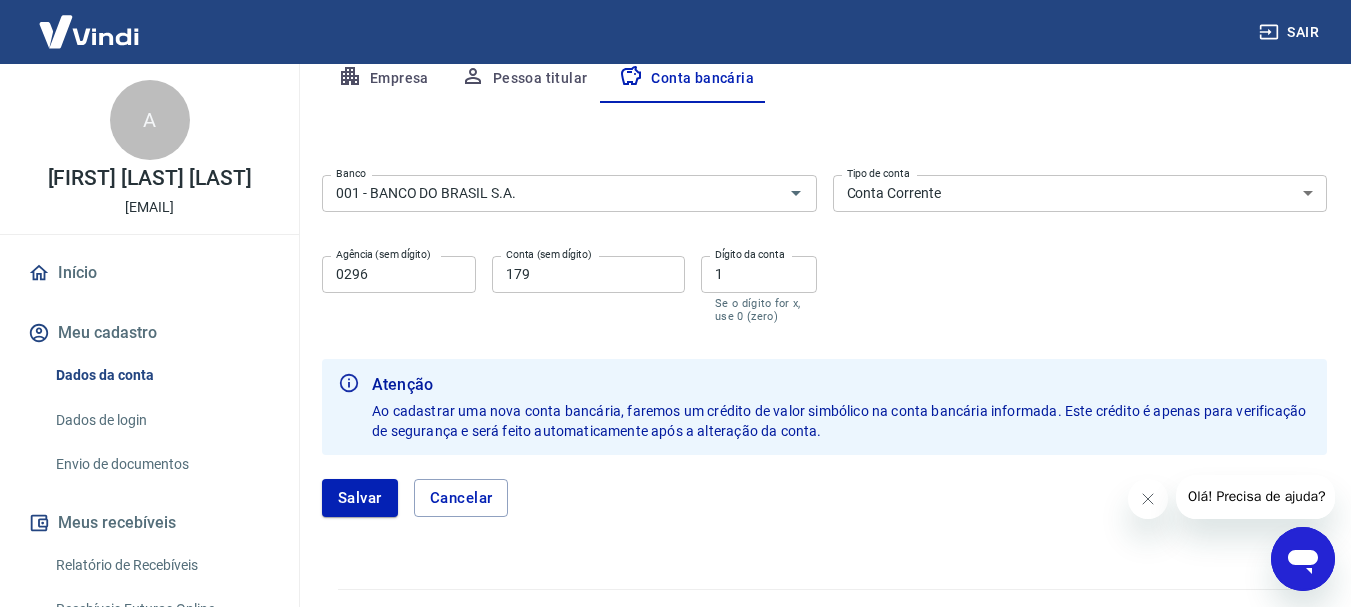 scroll, scrollTop: 304, scrollLeft: 0, axis: vertical 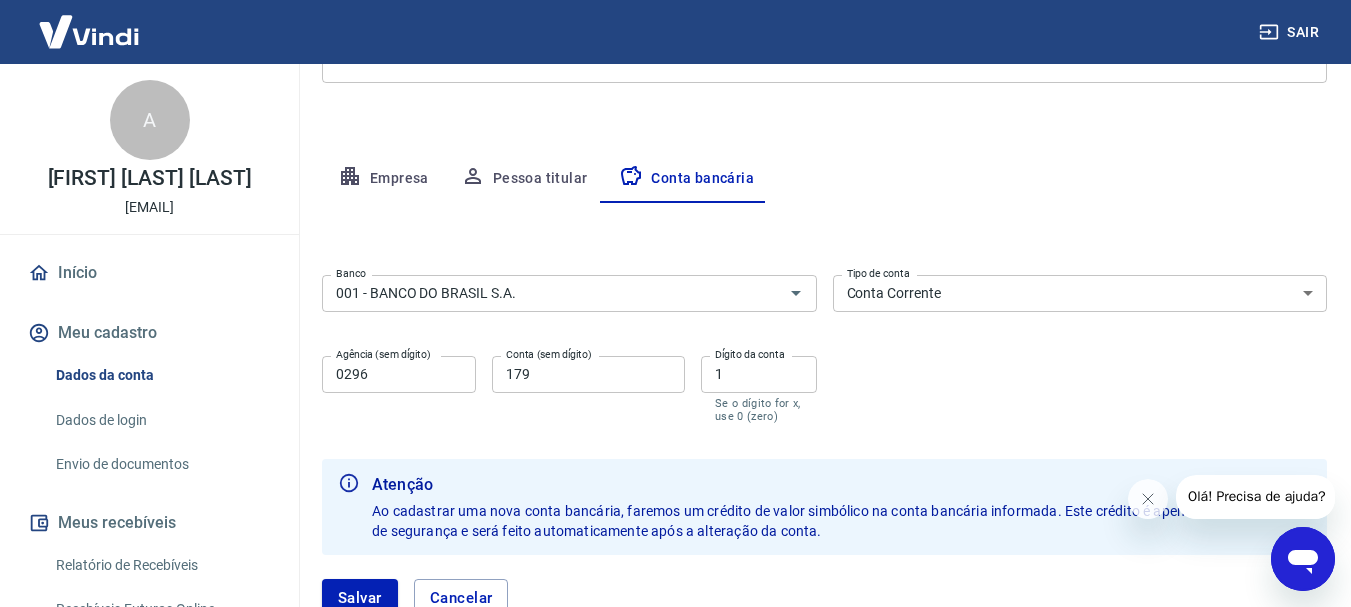 click on "Conta Corrente Conta Poupança" at bounding box center (1080, 293) 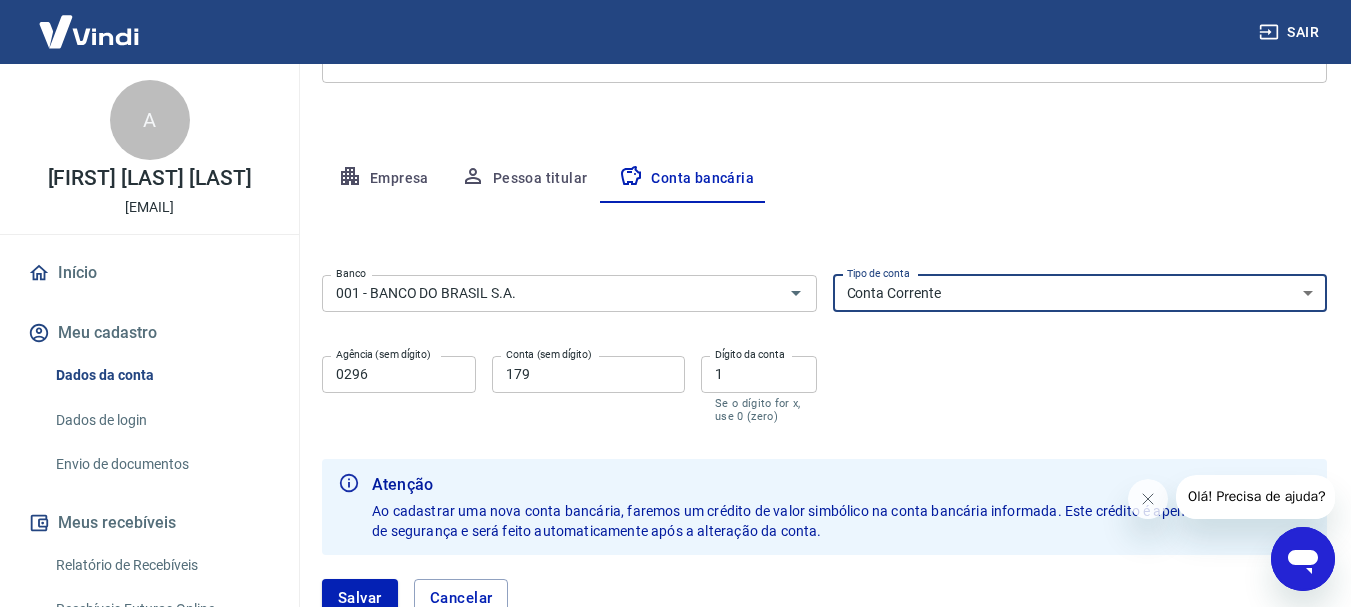 select on "3" 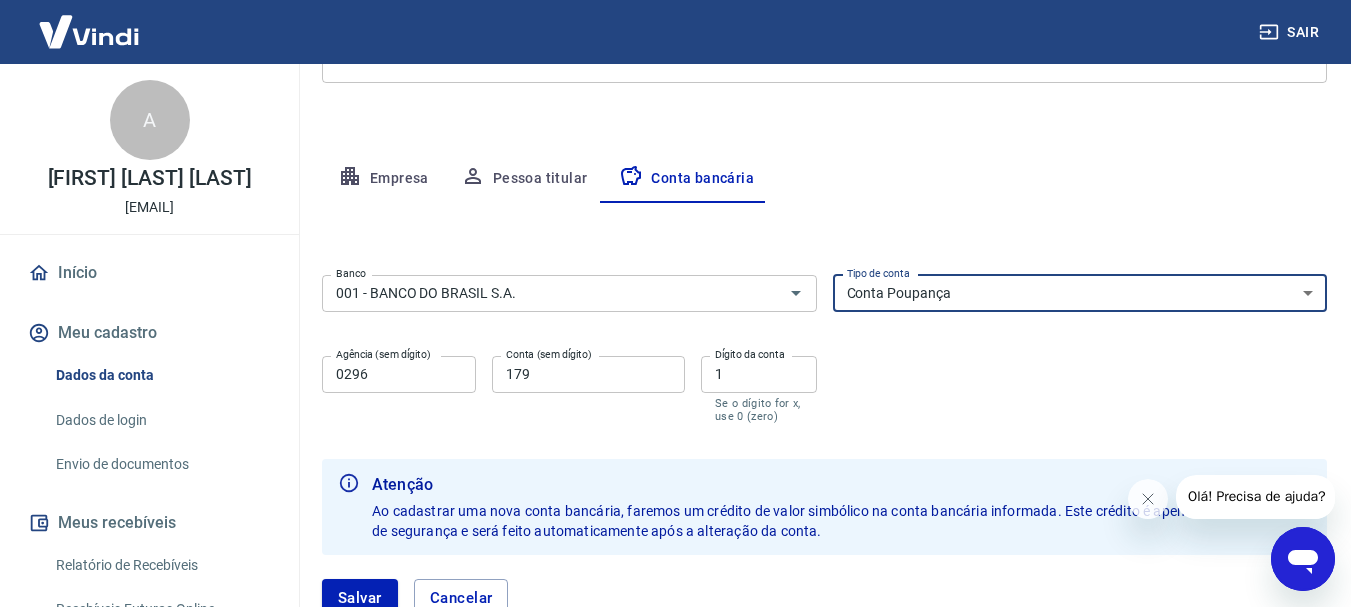 click on "Conta Corrente Conta Poupança" at bounding box center (1080, 293) 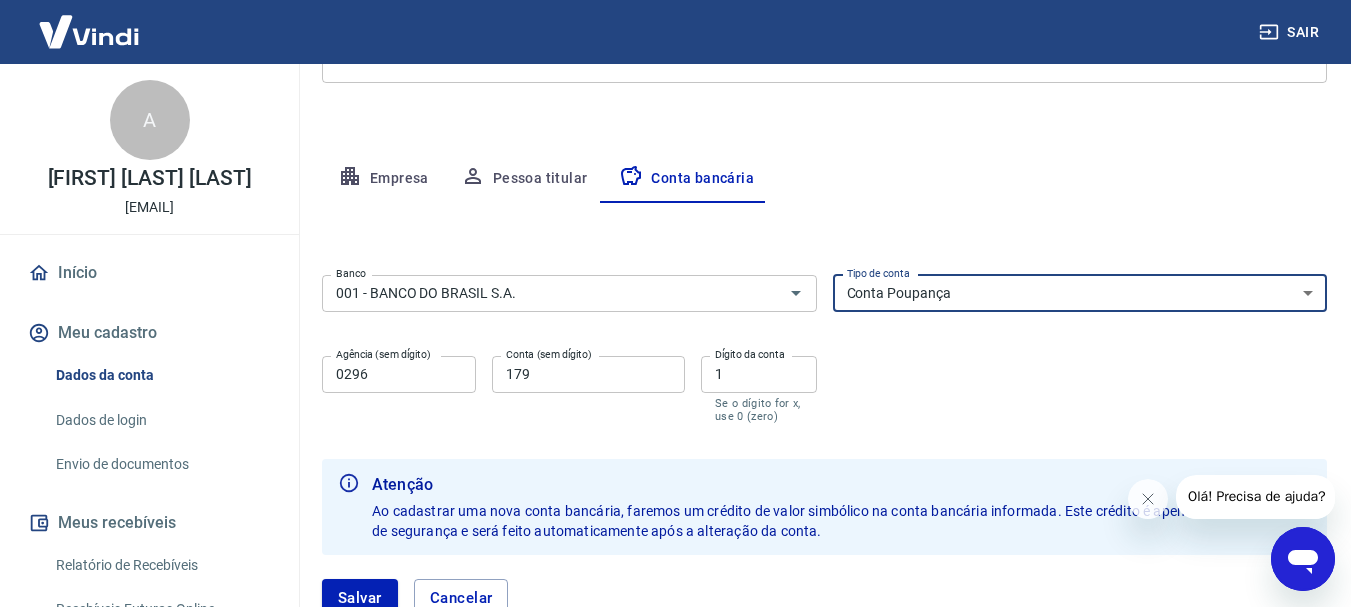 scroll, scrollTop: 448, scrollLeft: 0, axis: vertical 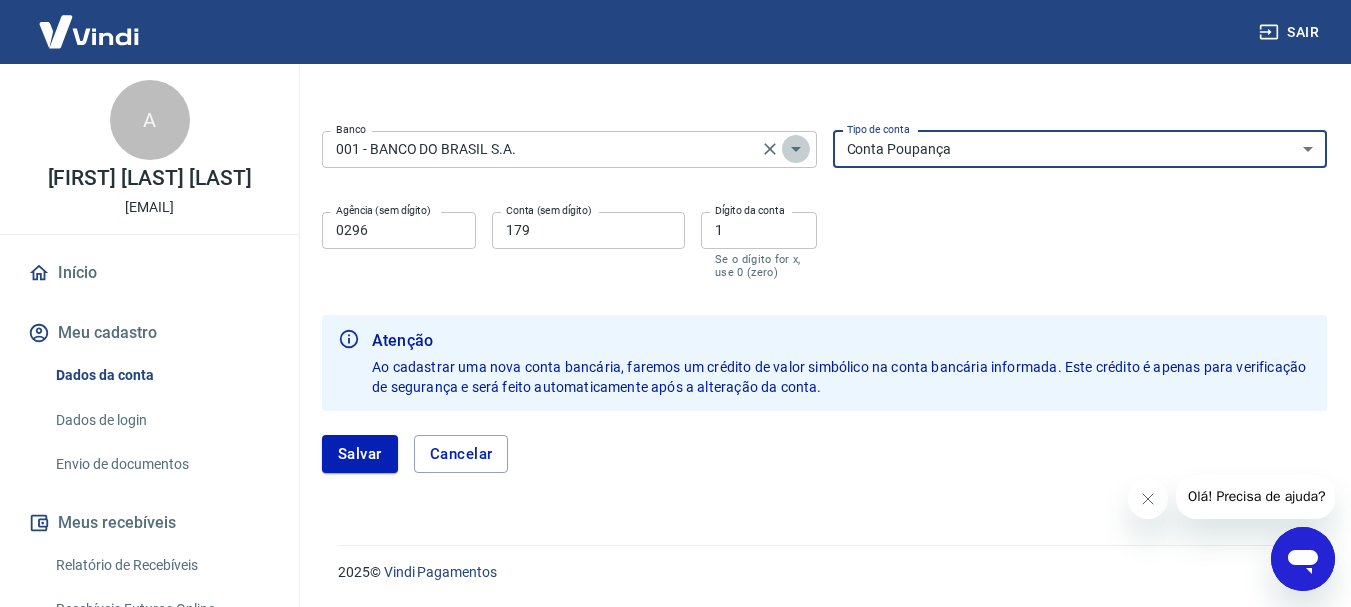 click 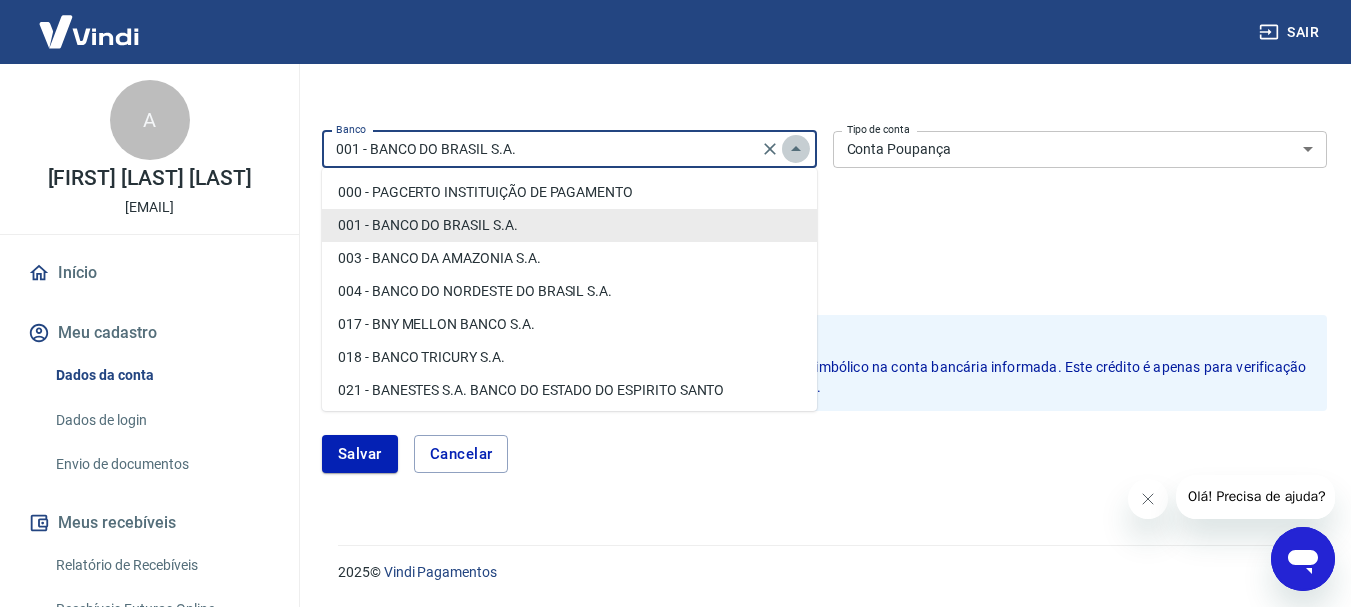 click 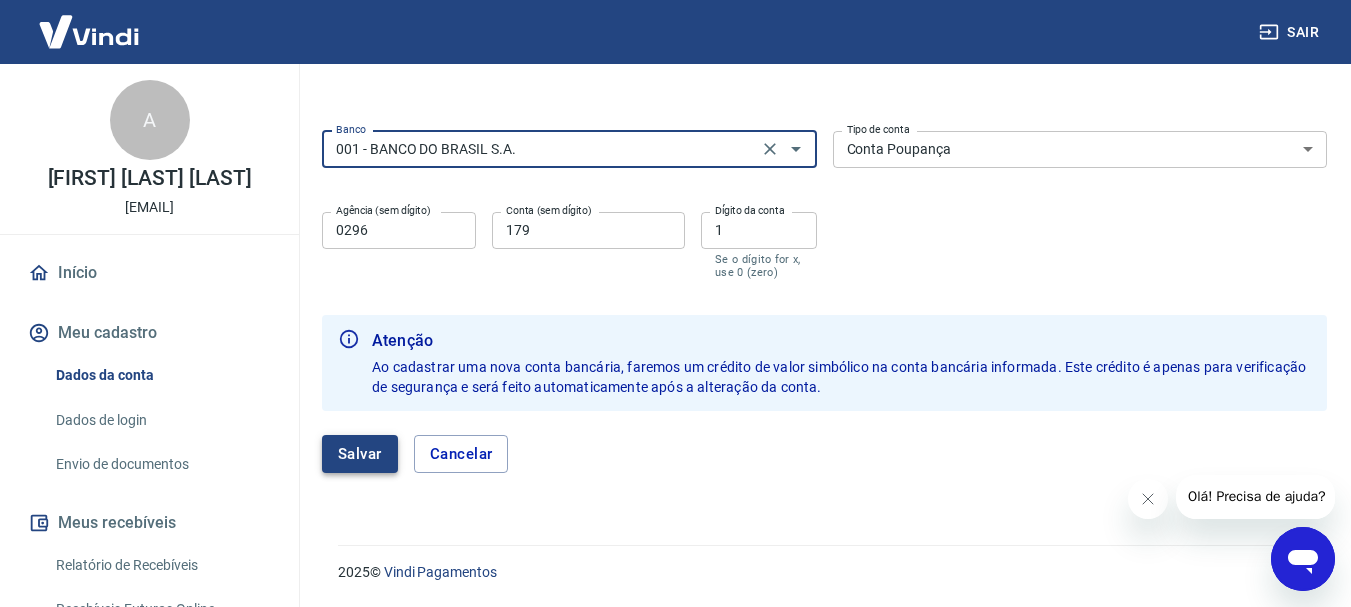 click on "Salvar" at bounding box center (360, 454) 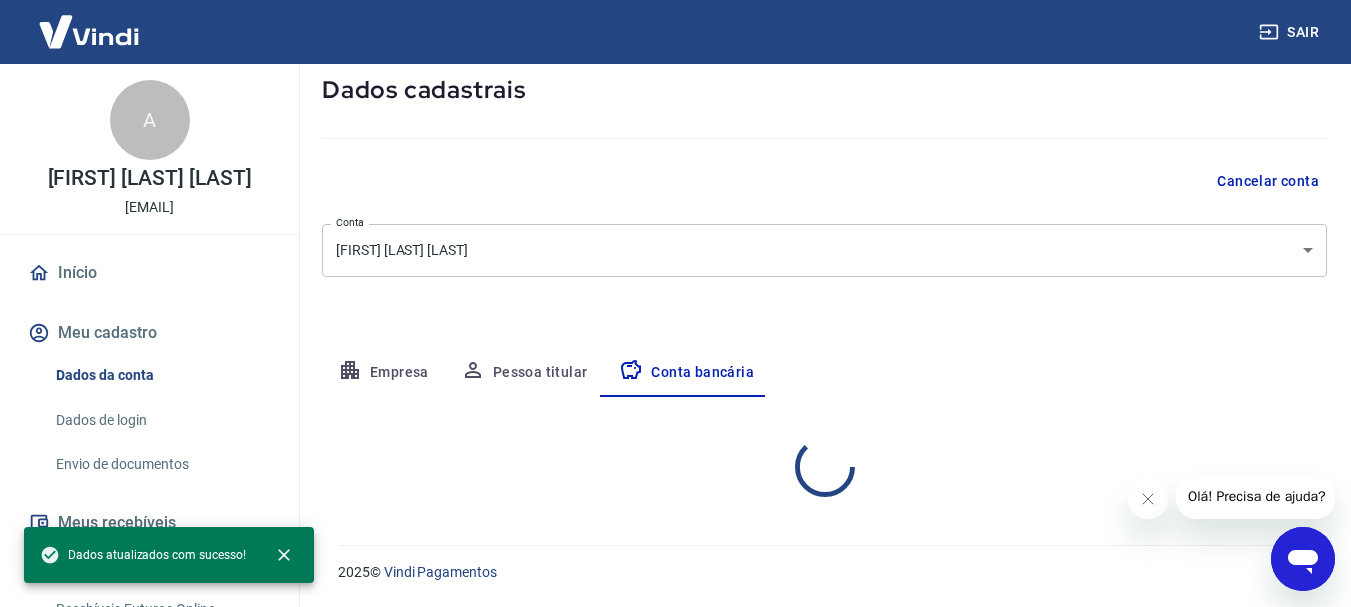 select on "3" 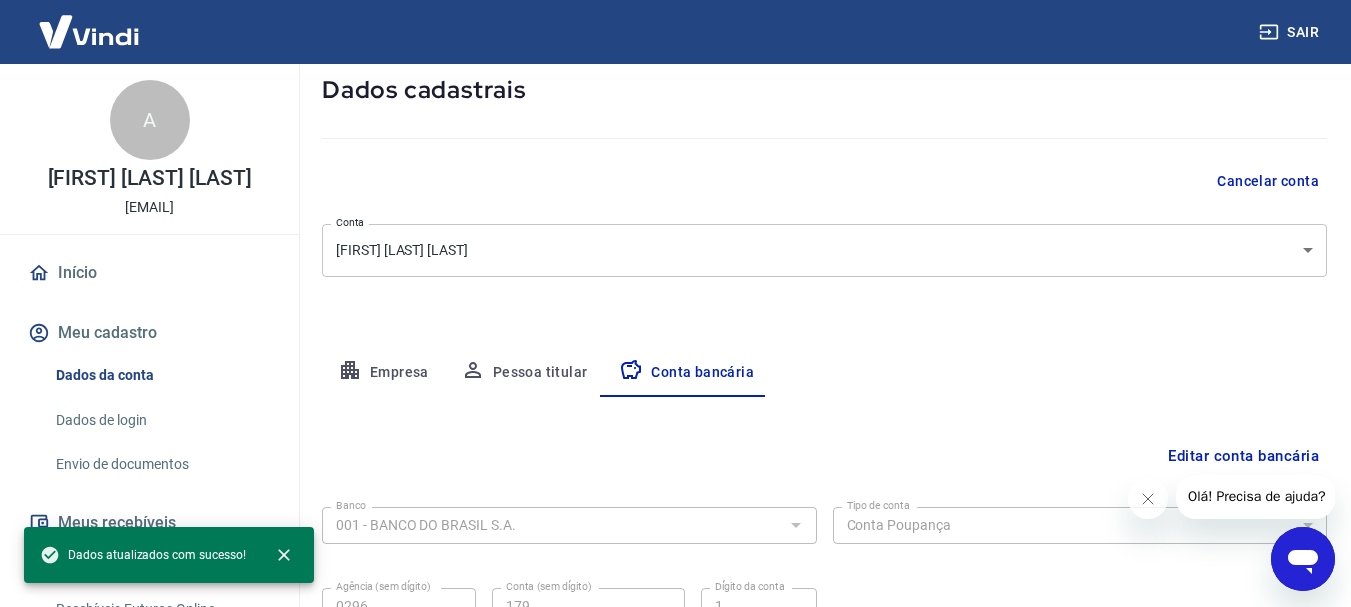 scroll, scrollTop: 304, scrollLeft: 0, axis: vertical 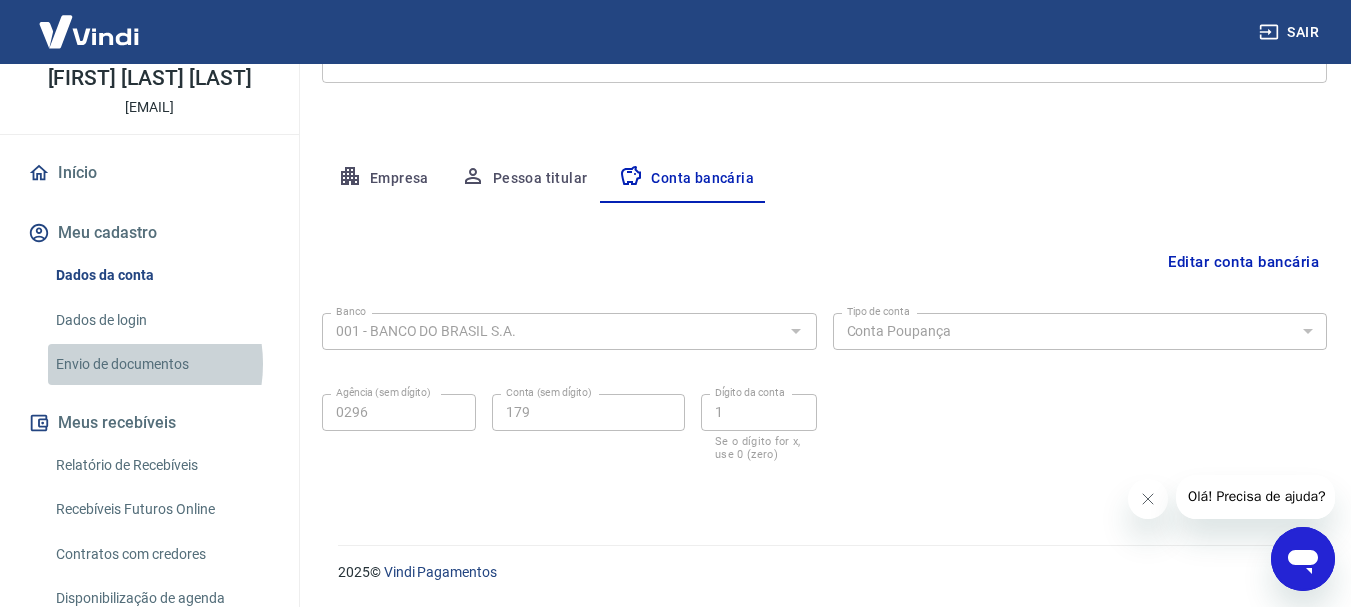 click on "Envio de documentos" at bounding box center [161, 364] 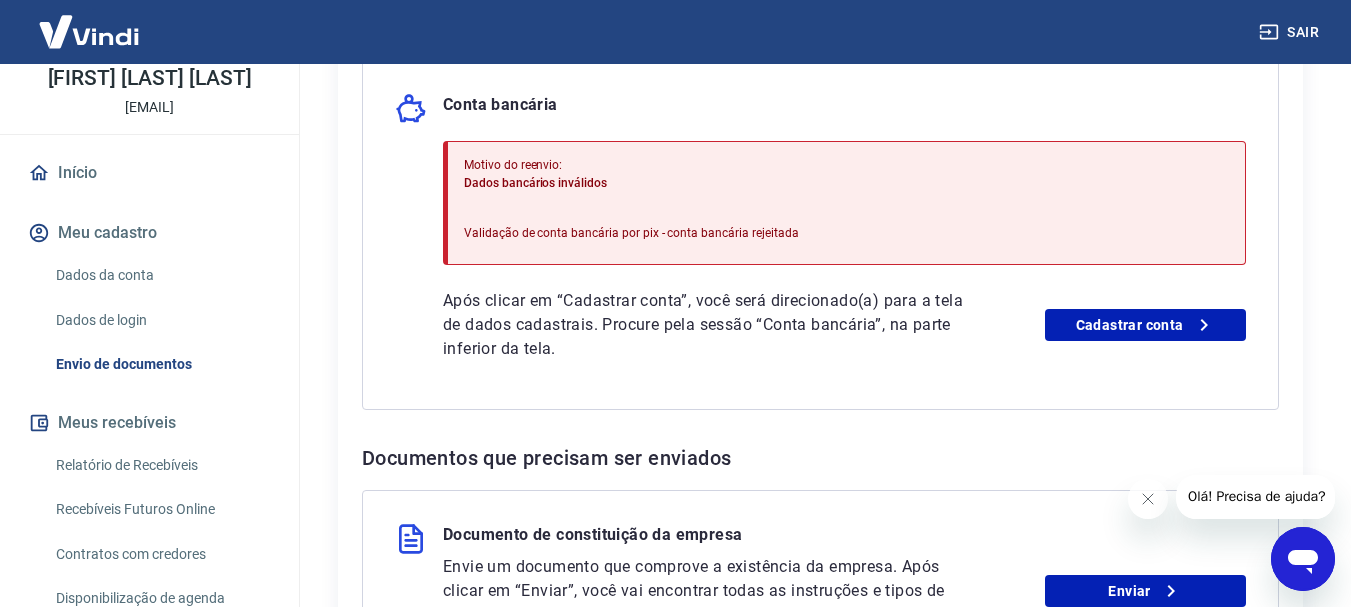 scroll, scrollTop: 700, scrollLeft: 0, axis: vertical 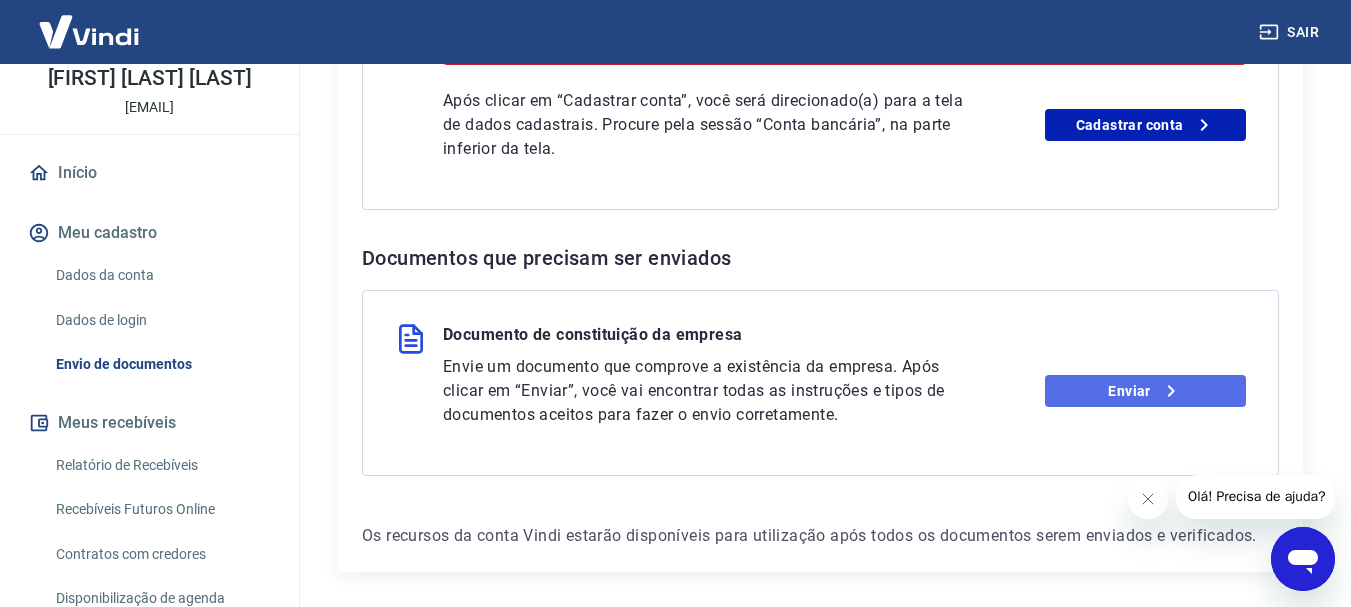 click 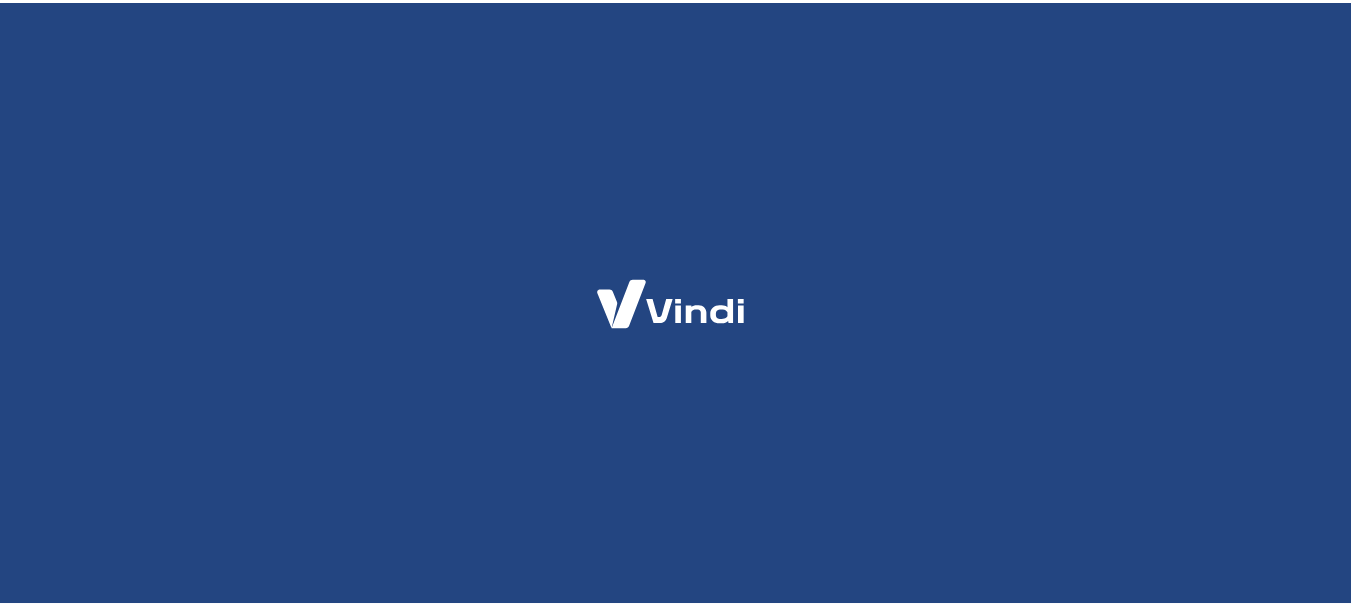 scroll, scrollTop: 0, scrollLeft: 0, axis: both 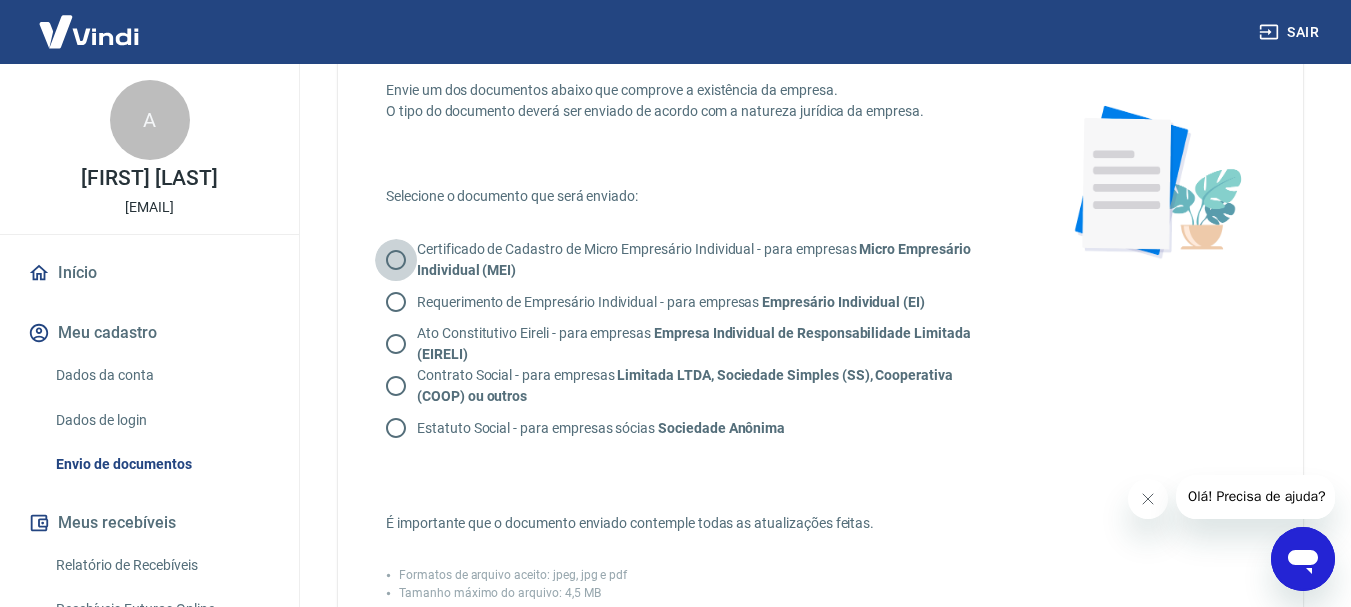 click on "Certificado de Cadastro de Micro Empresário Individual - para empresas   Micro Empresário Individual (MEI)" at bounding box center (396, 260) 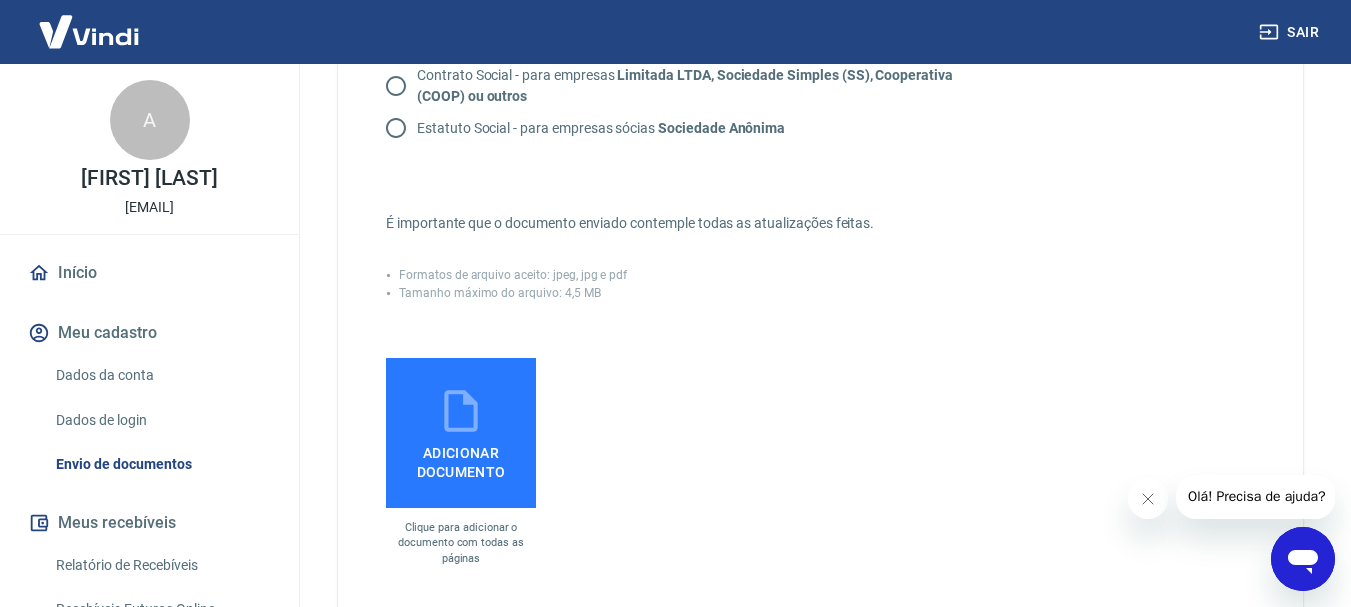 scroll, scrollTop: 500, scrollLeft: 0, axis: vertical 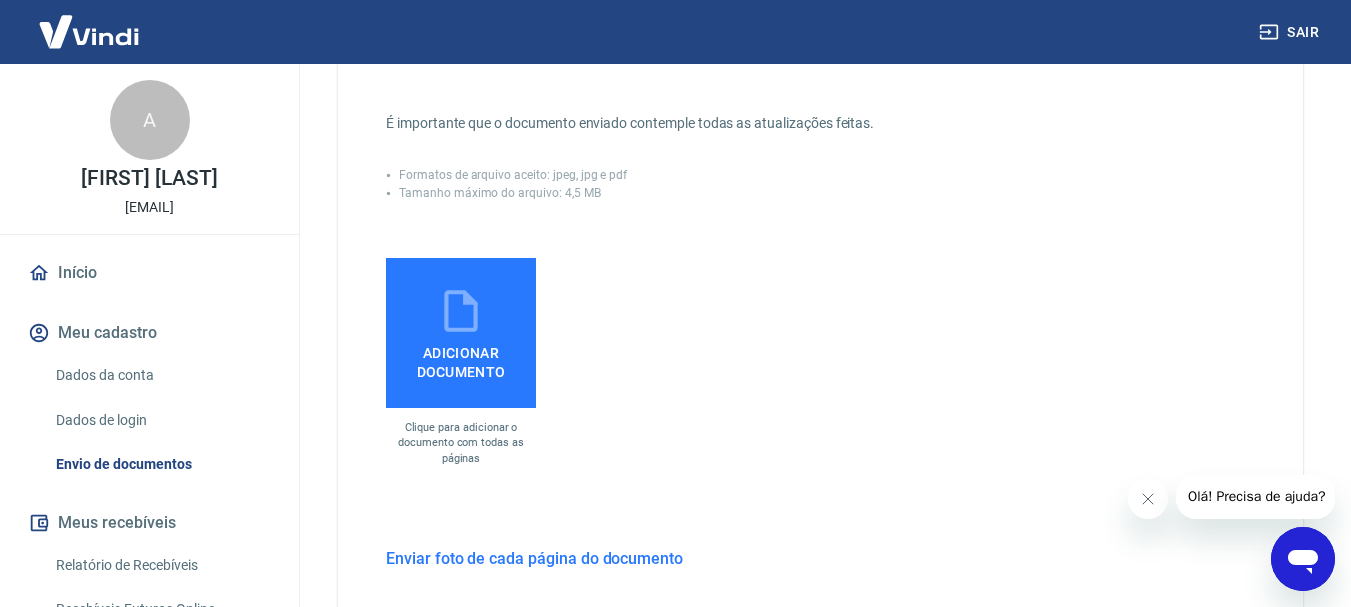 click on "Adicionar documento" at bounding box center [461, 358] 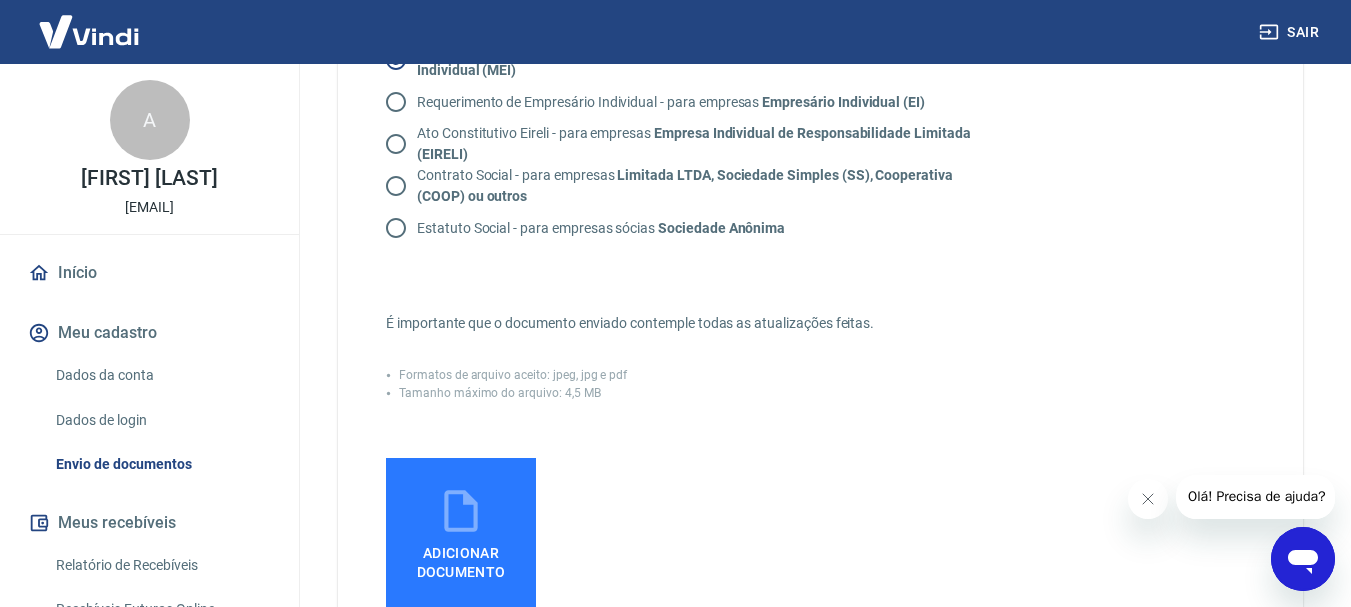 scroll, scrollTop: 200, scrollLeft: 0, axis: vertical 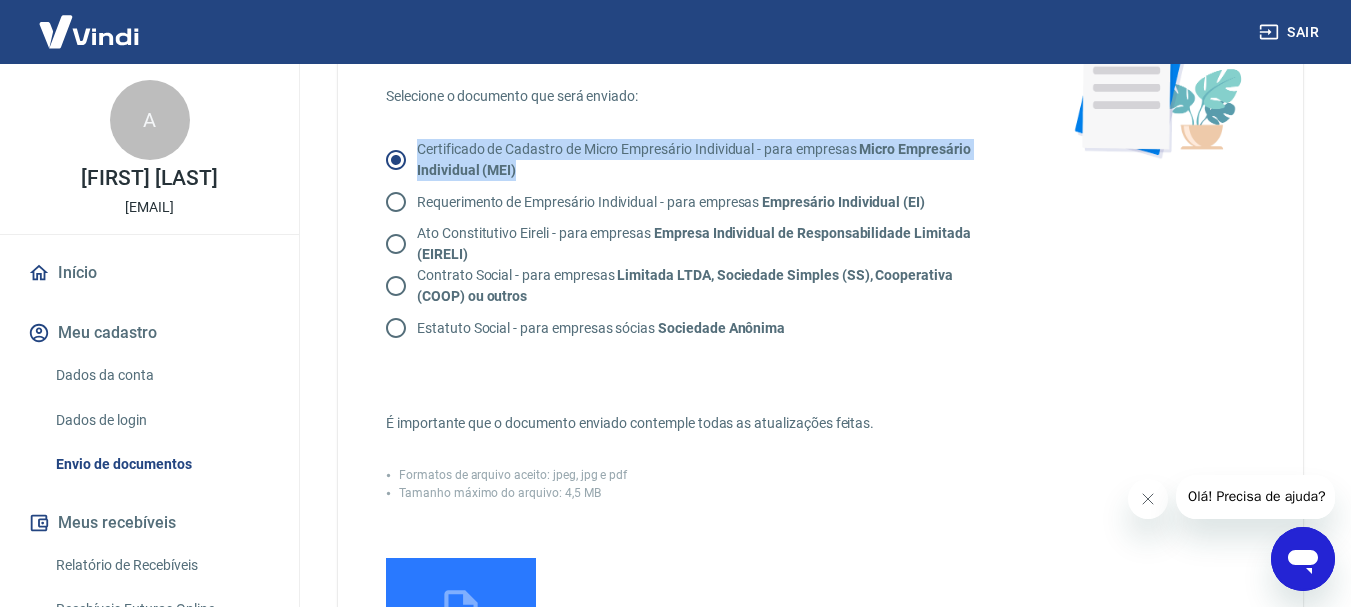 drag, startPoint x: 417, startPoint y: 149, endPoint x: 548, endPoint y: 167, distance: 132.23087 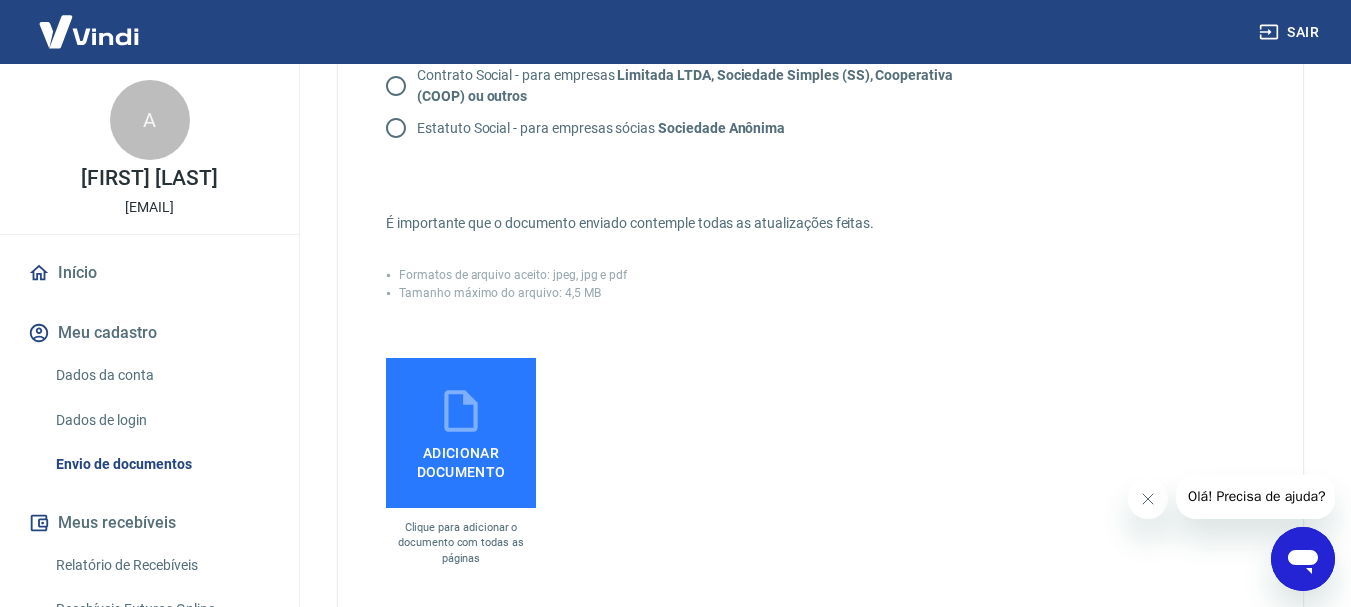 scroll, scrollTop: 500, scrollLeft: 0, axis: vertical 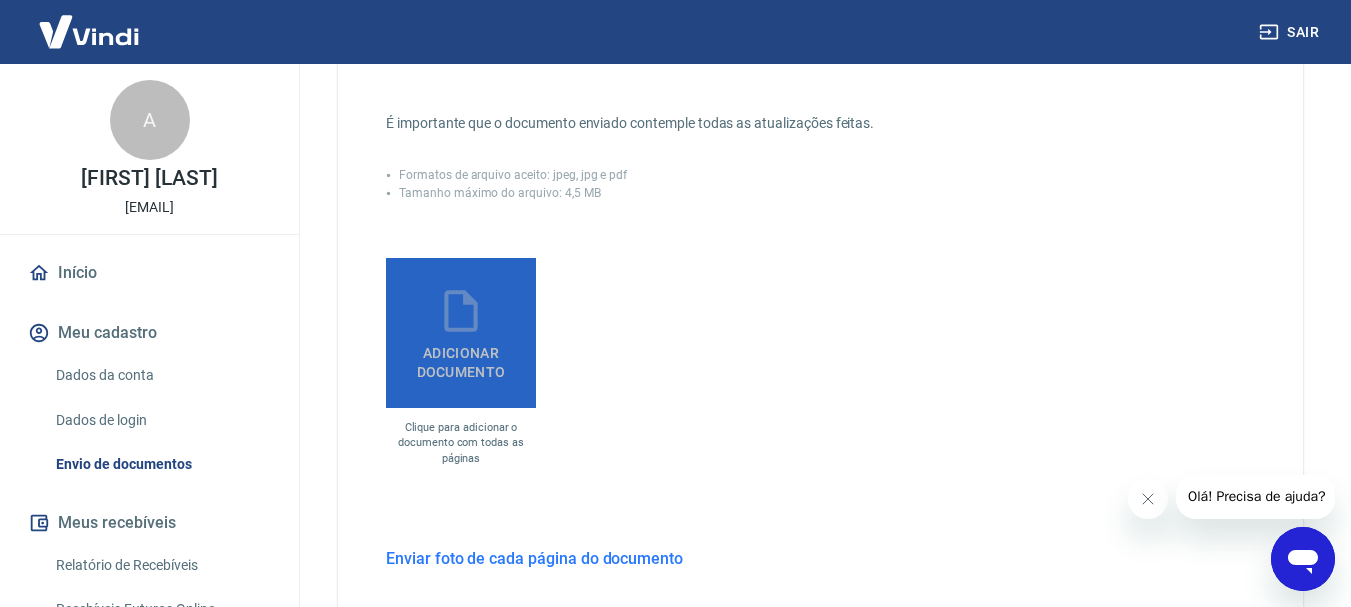 click on "Adicionar documento" at bounding box center [461, 358] 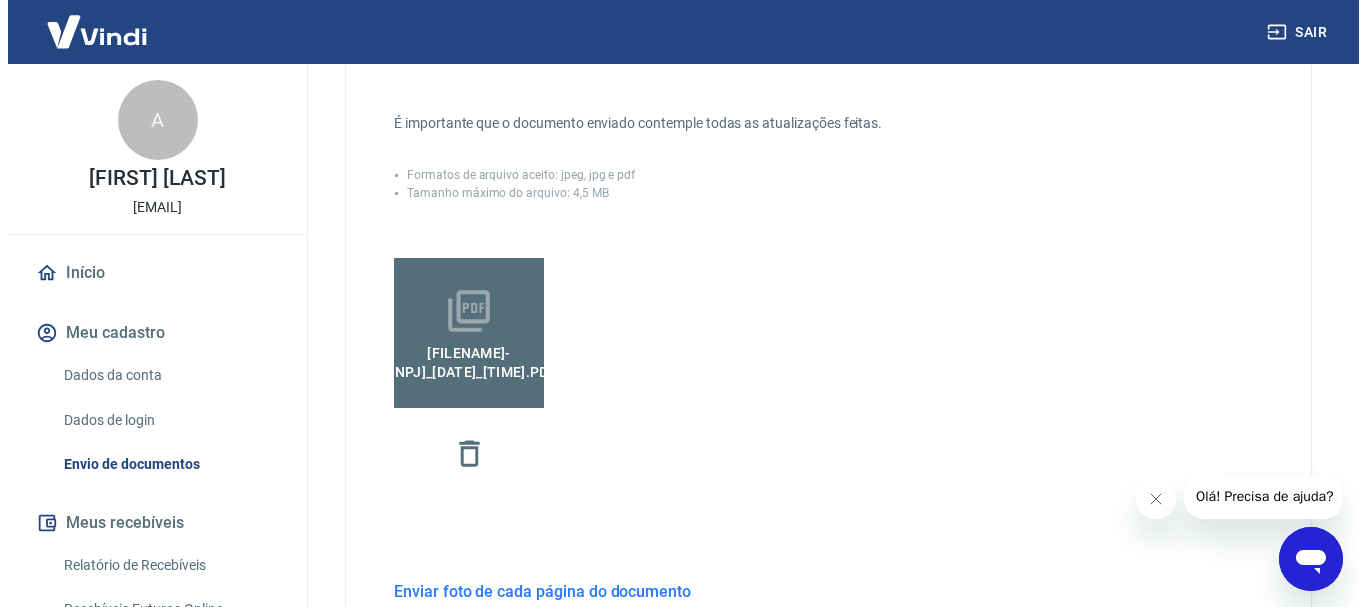 scroll, scrollTop: 780, scrollLeft: 0, axis: vertical 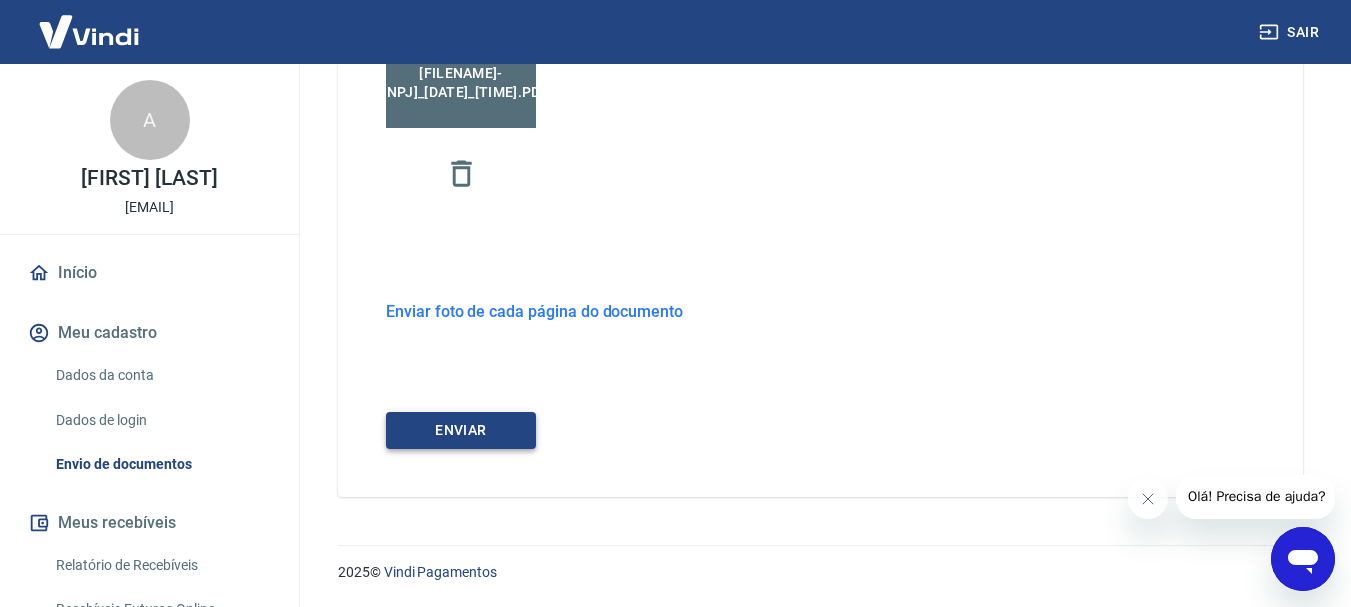 click on "ENVIAR" at bounding box center (461, 430) 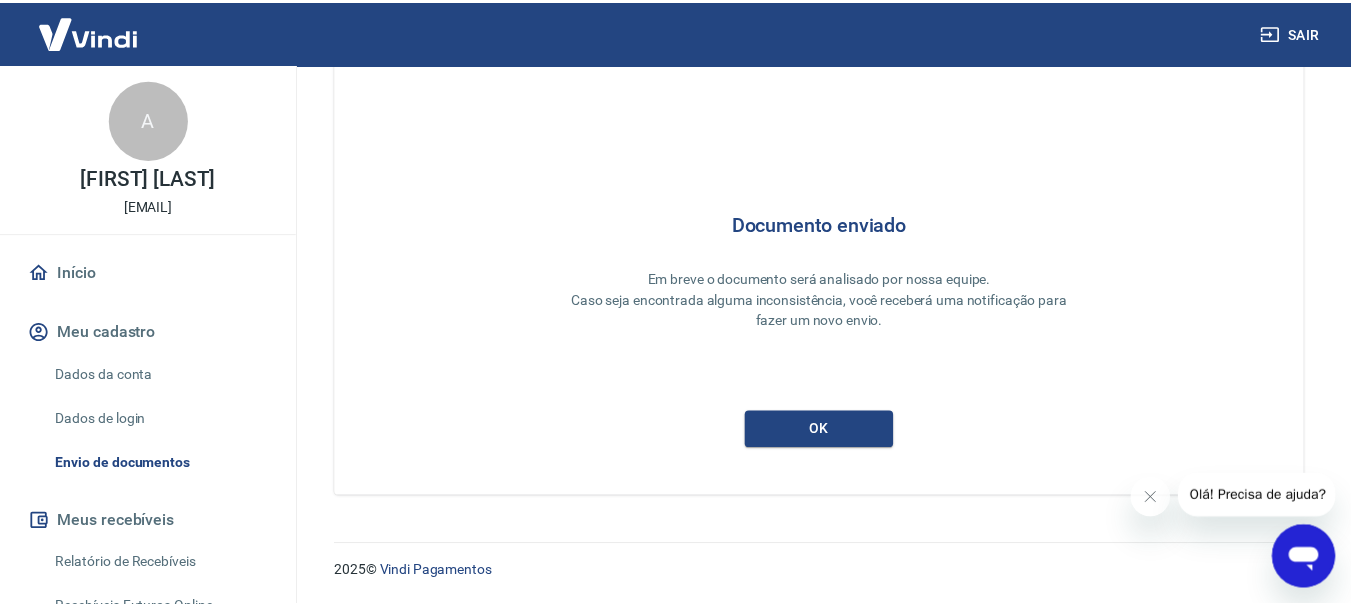 scroll, scrollTop: 87, scrollLeft: 0, axis: vertical 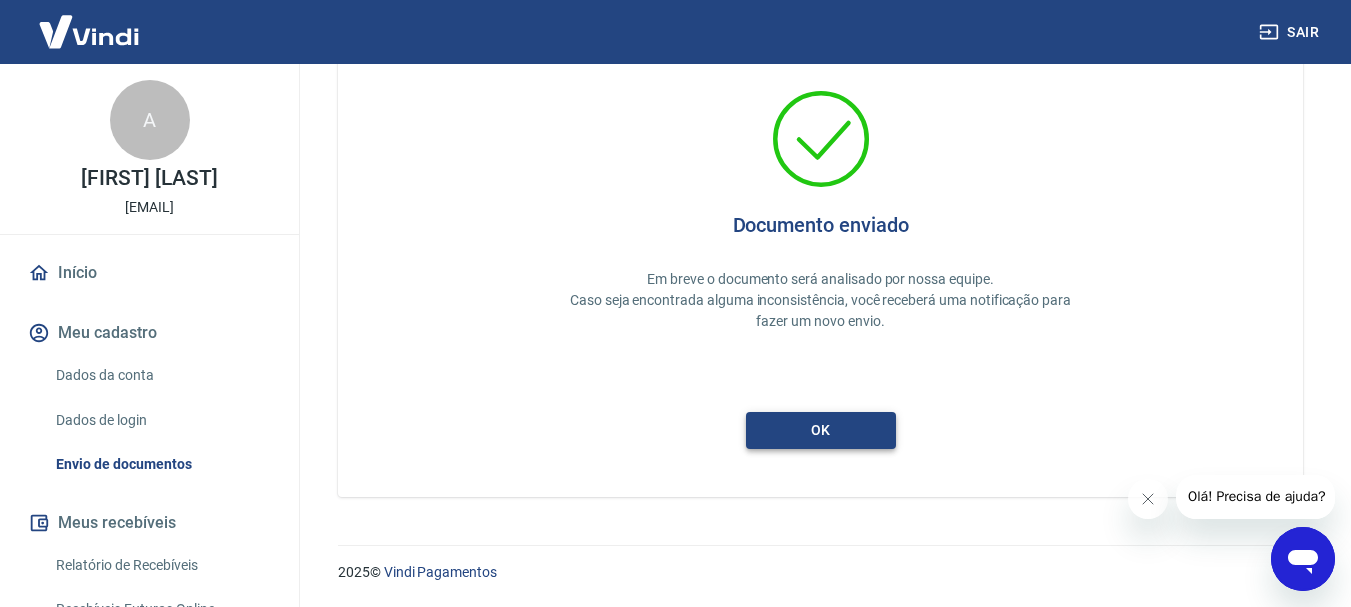 click on "ok" at bounding box center (821, 430) 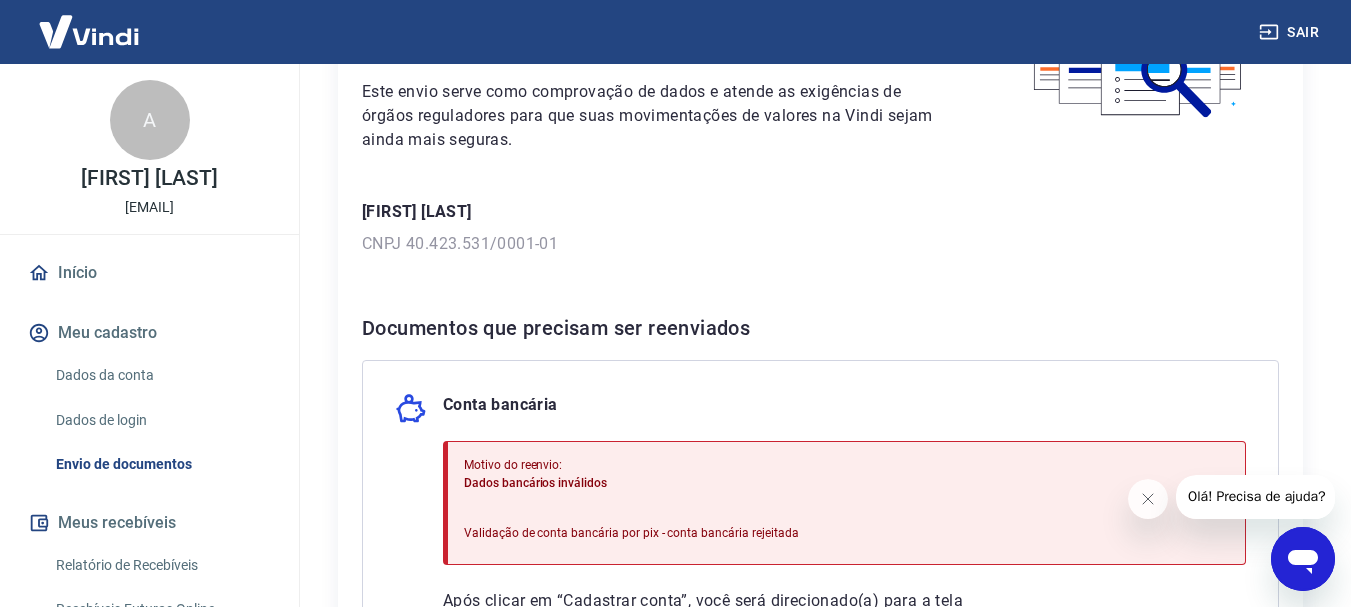 scroll, scrollTop: 400, scrollLeft: 0, axis: vertical 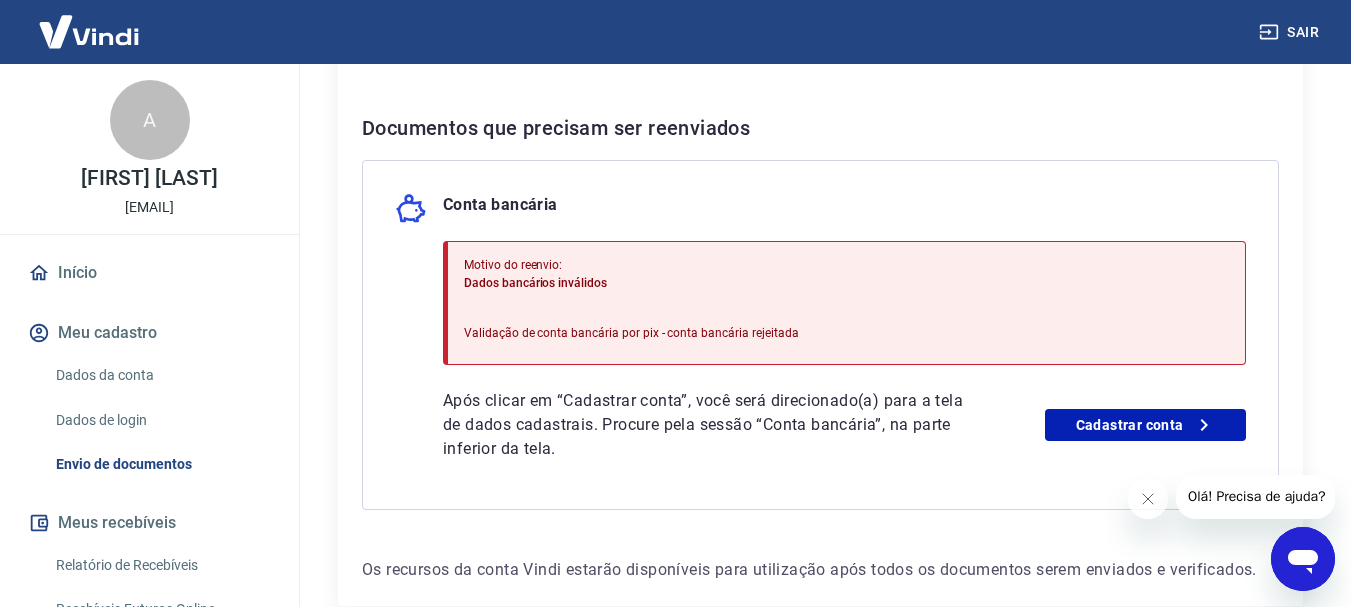 click 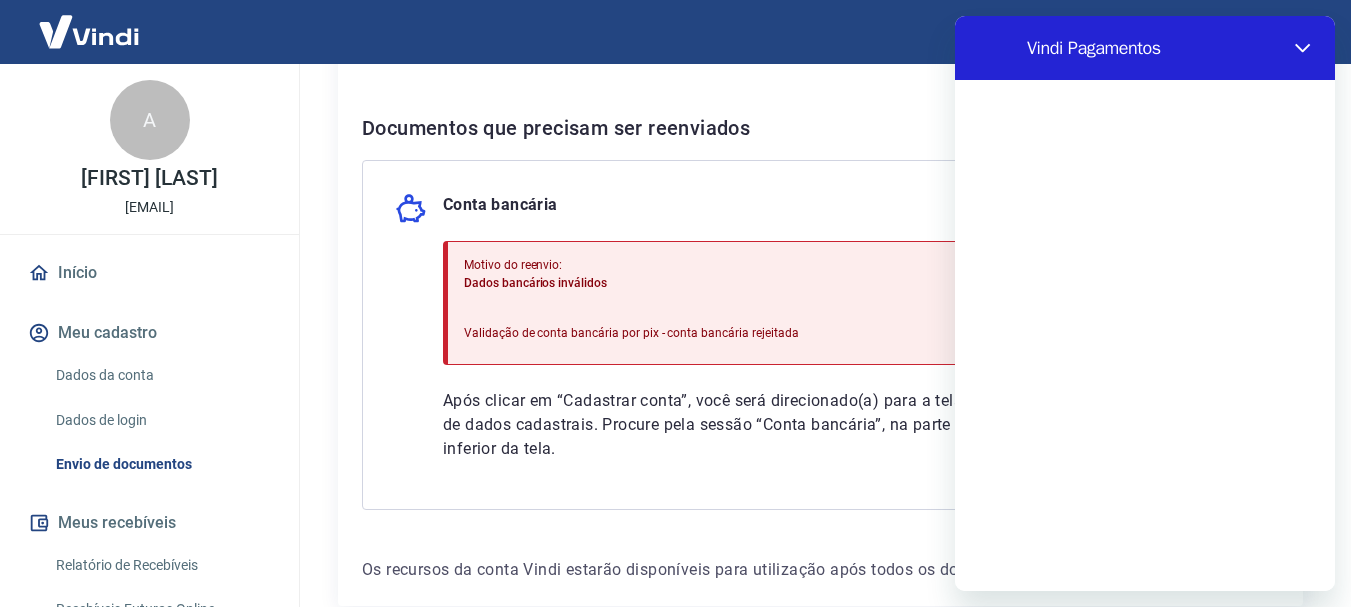 scroll, scrollTop: 0, scrollLeft: 0, axis: both 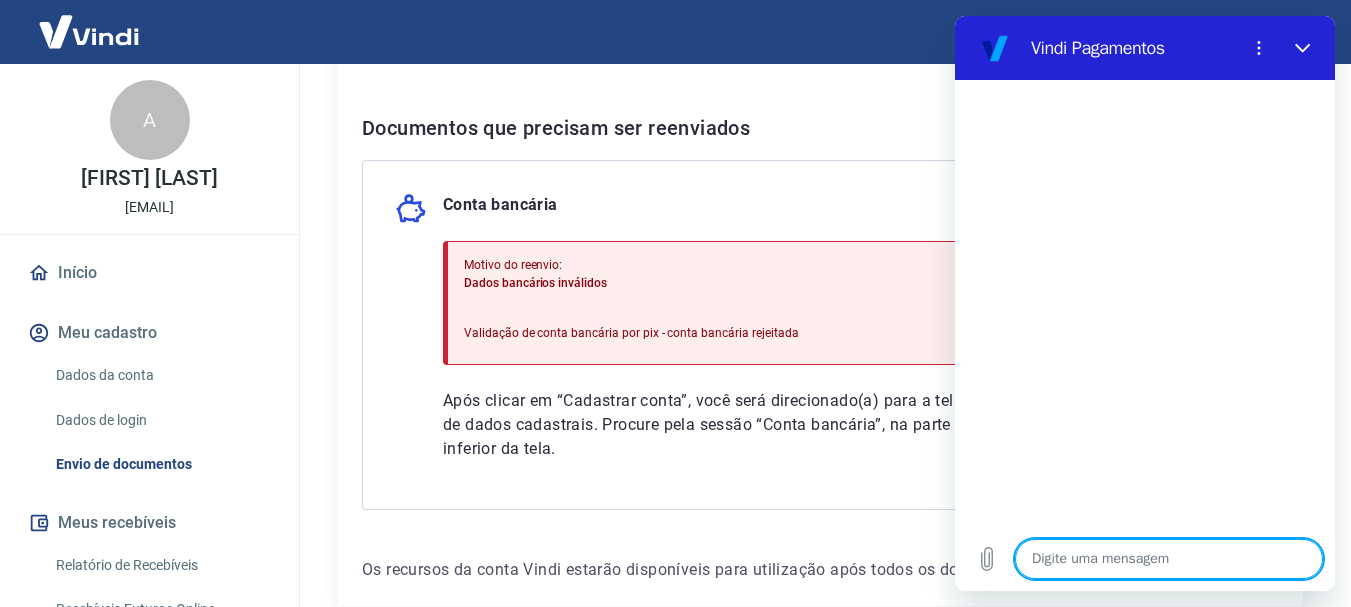 type on "B" 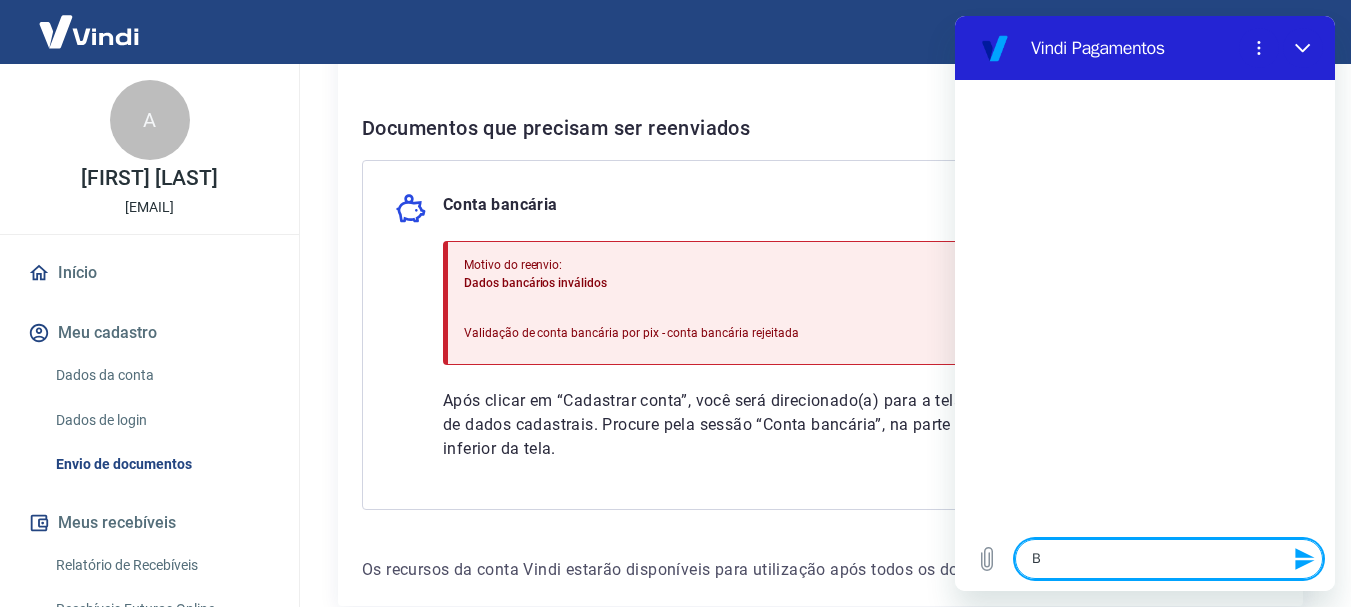 type on "Bo" 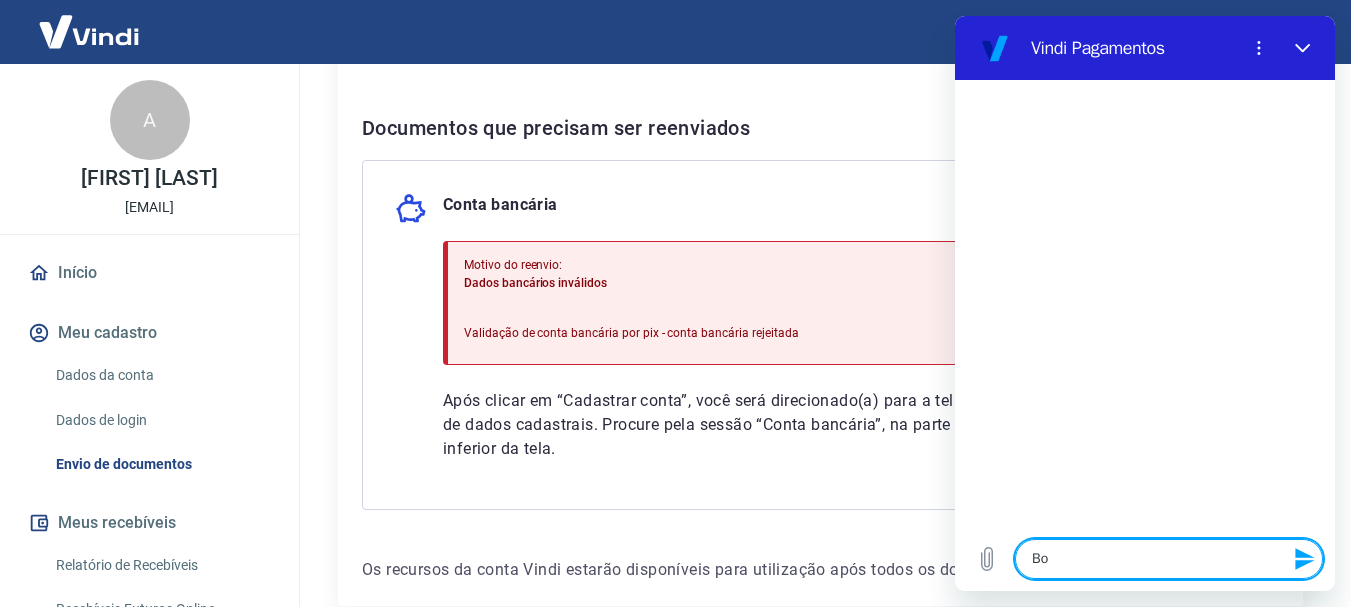 type on "Bom" 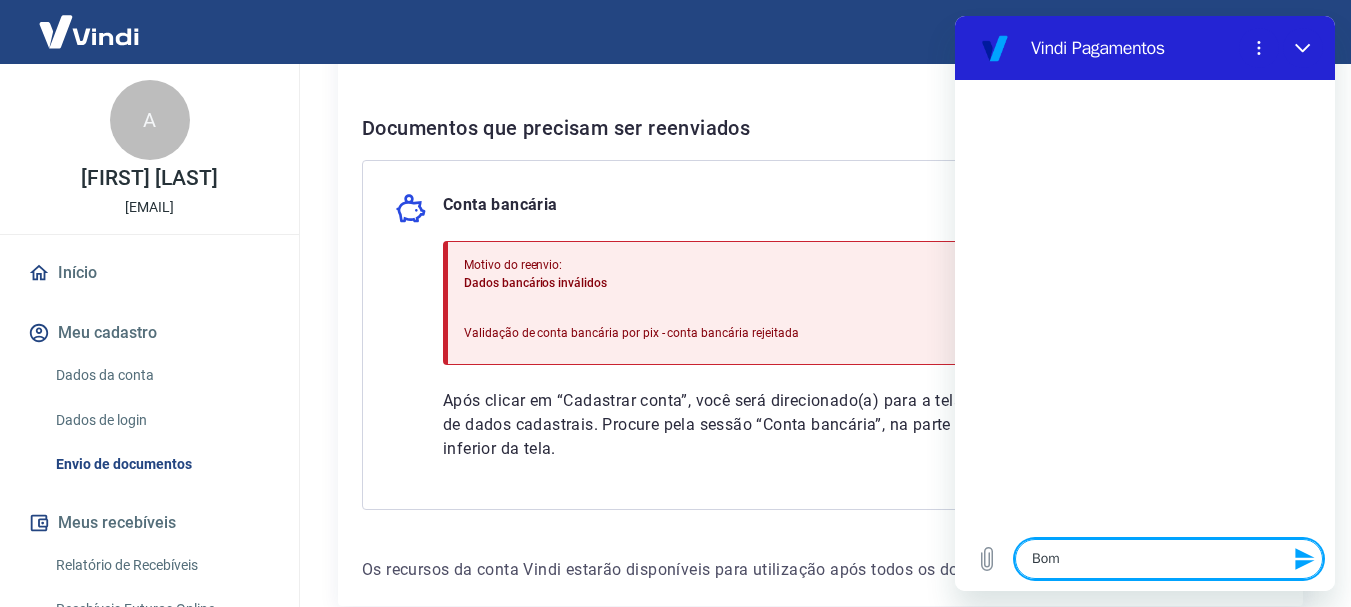 type on "Bom" 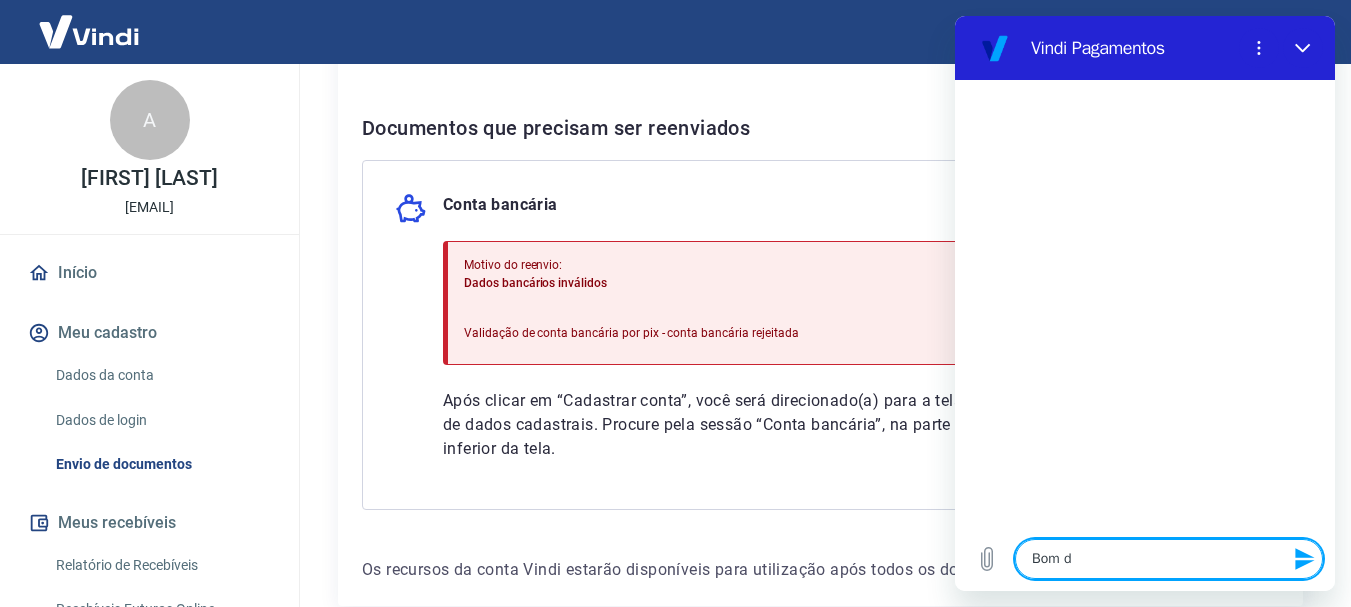 type on "Bom di" 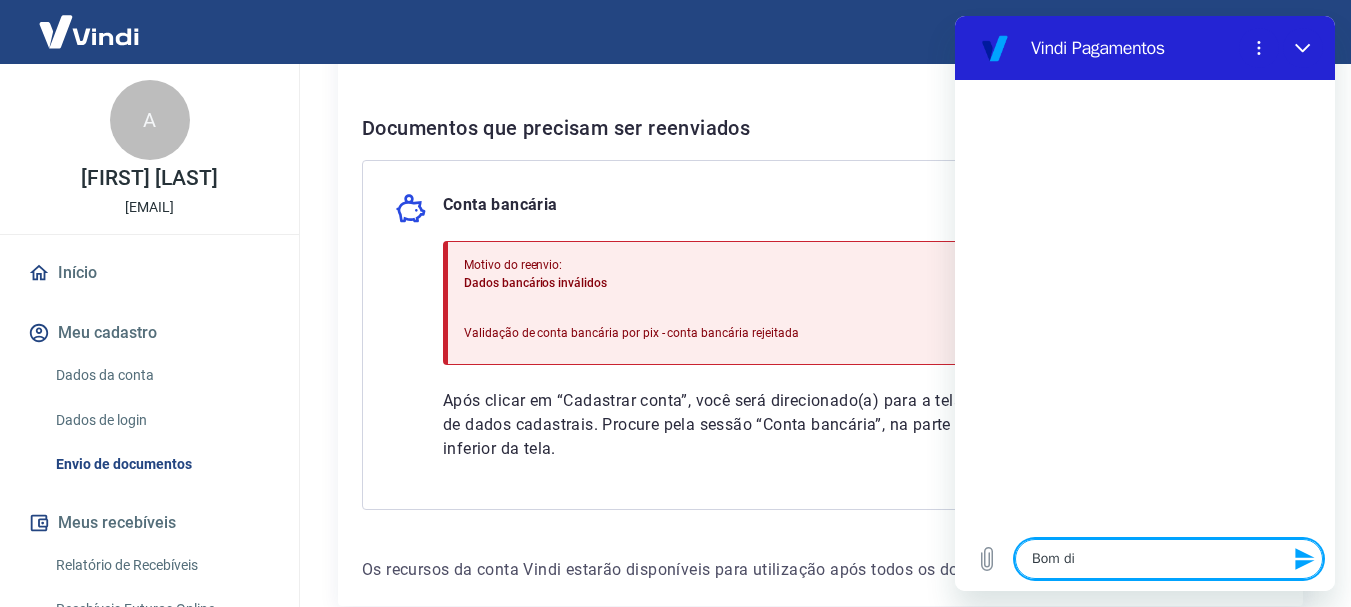 type on "Bom dia" 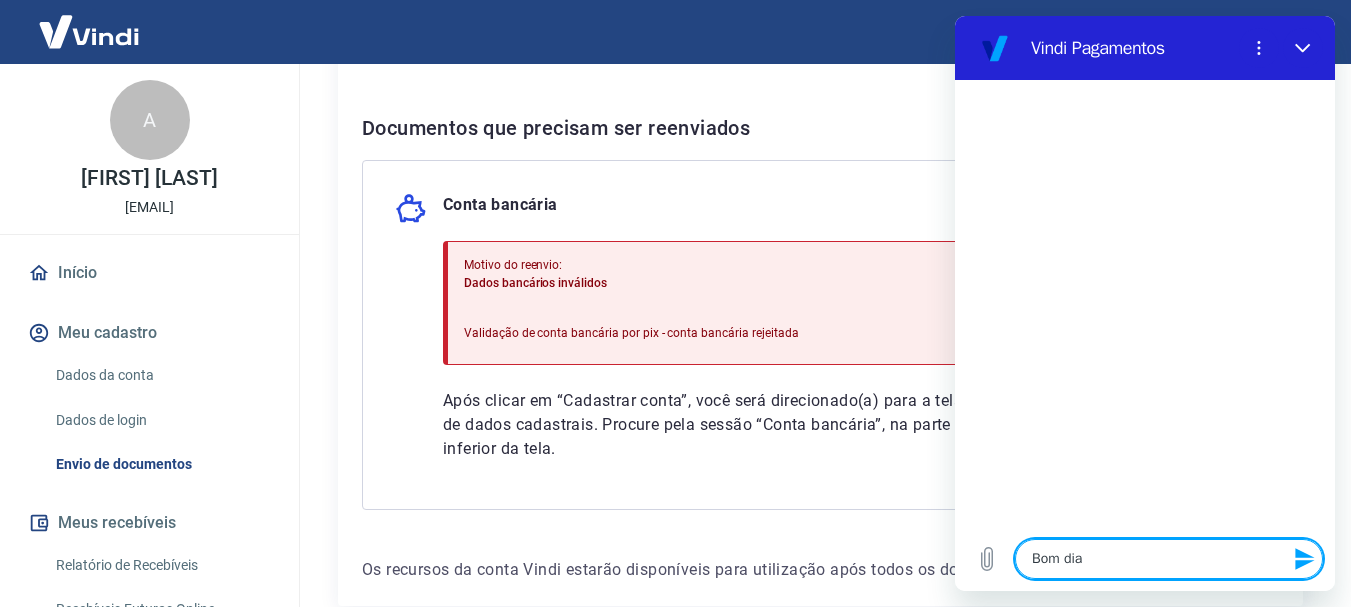 type on "Bom dia!" 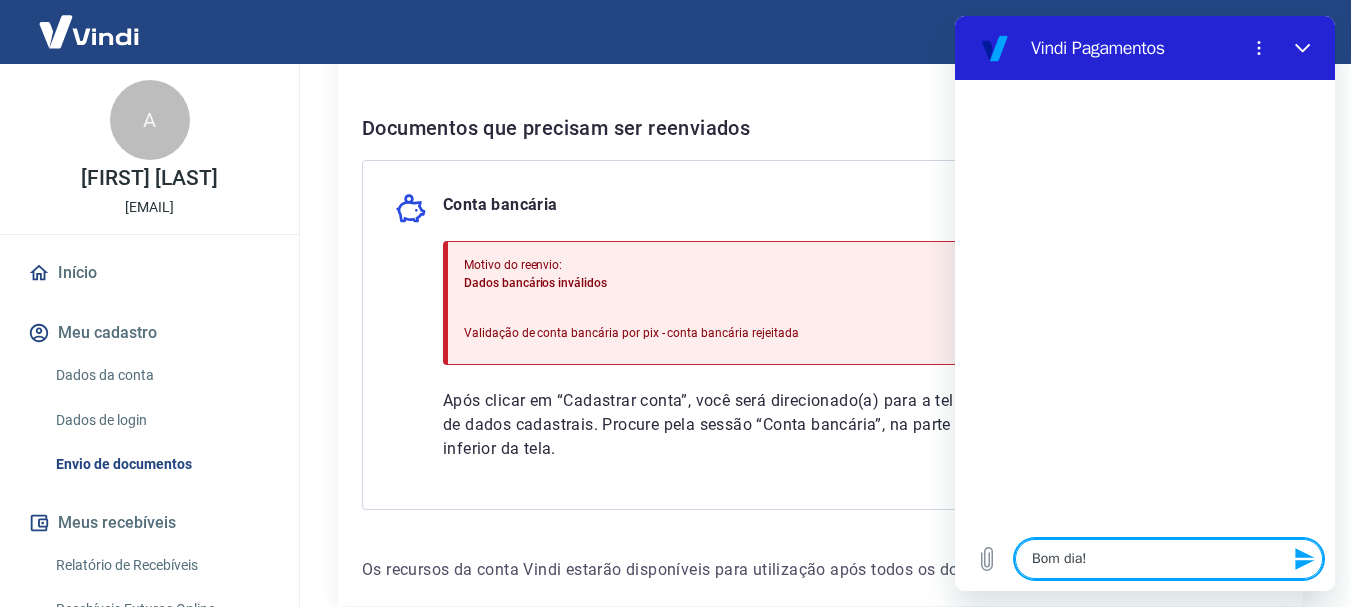 type 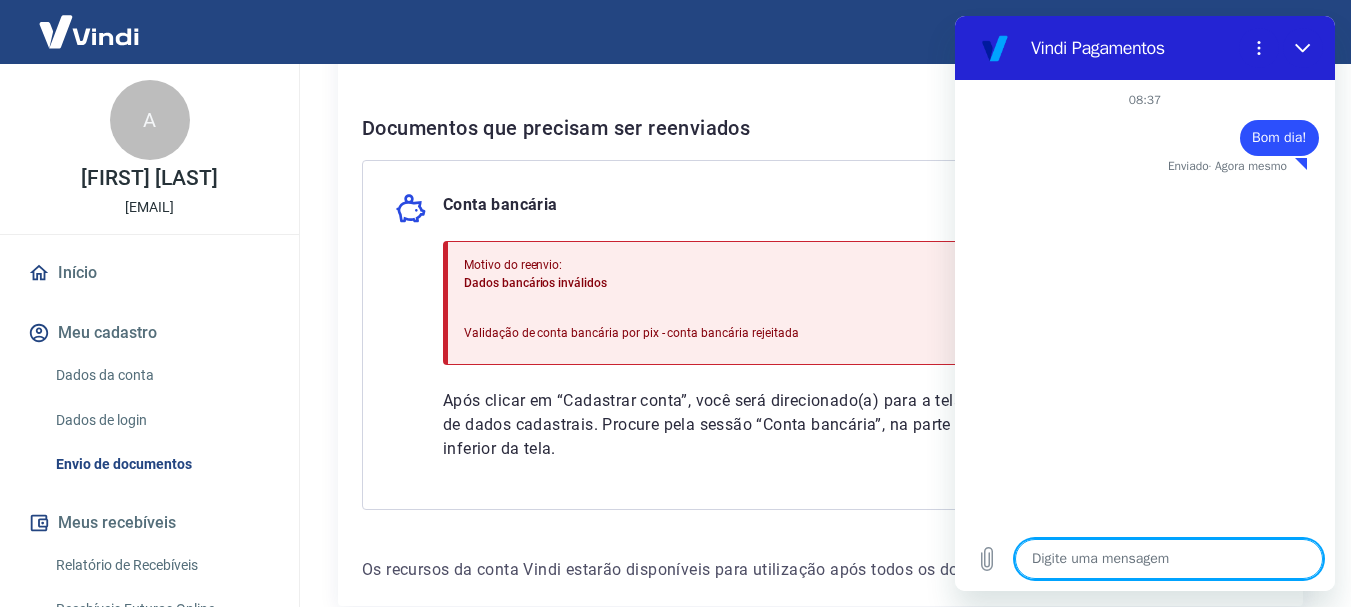 type on "x" 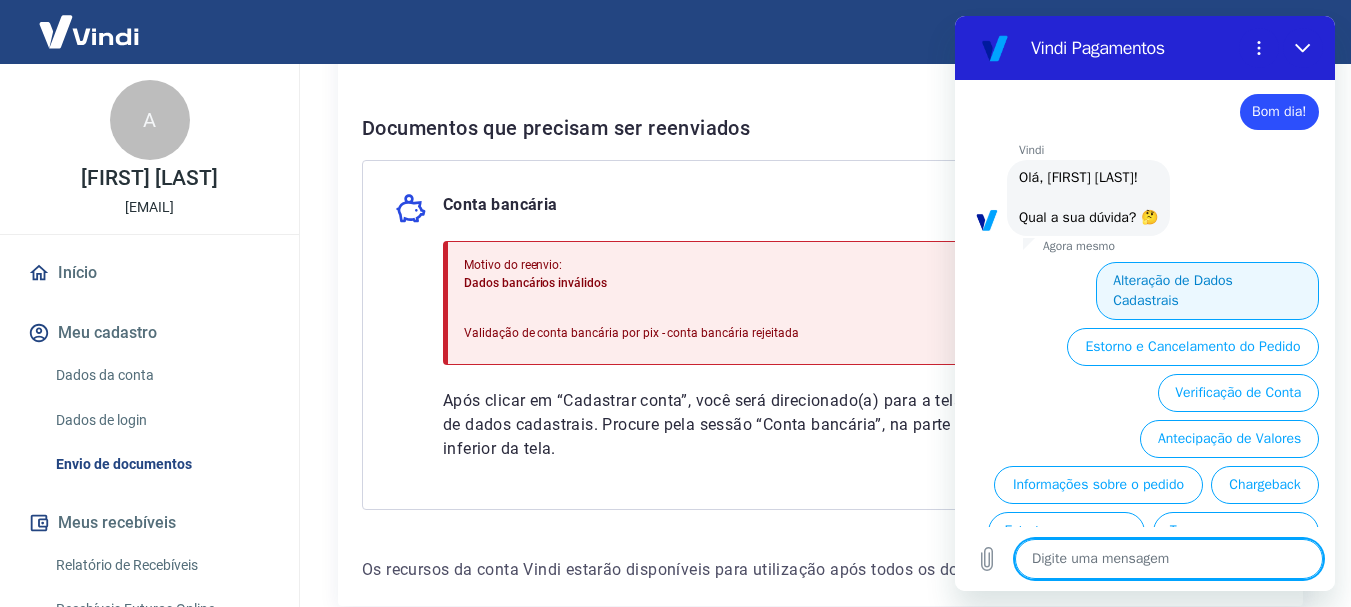 scroll, scrollTop: 126, scrollLeft: 0, axis: vertical 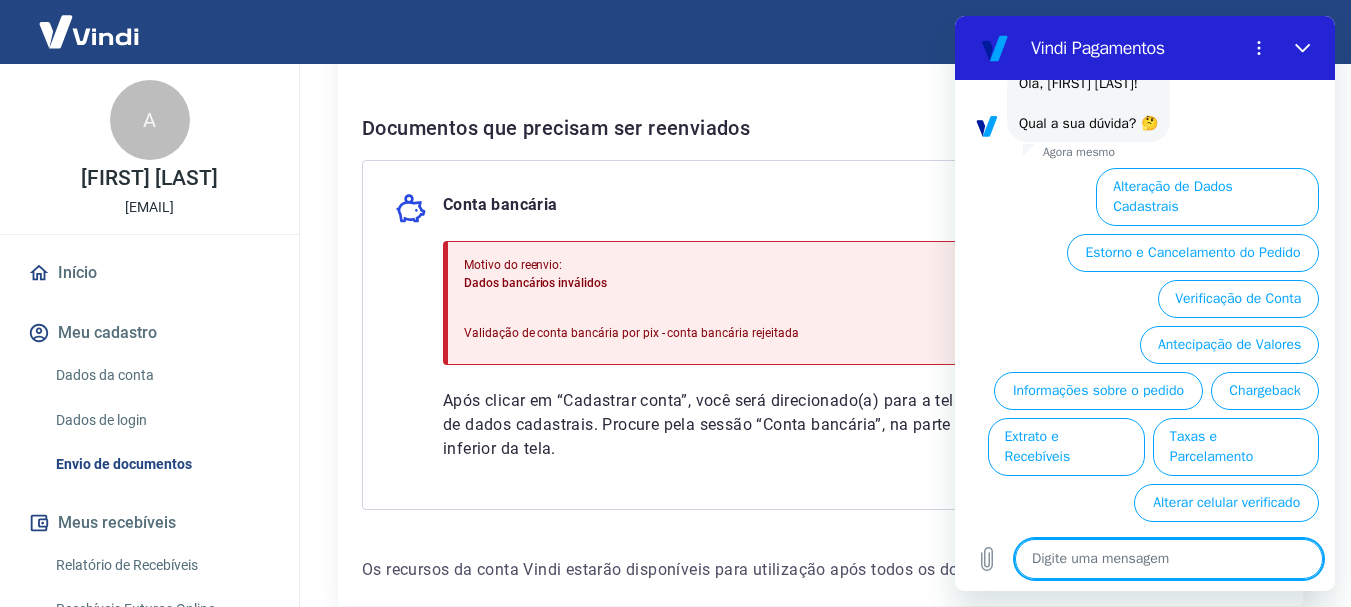 type on "D" 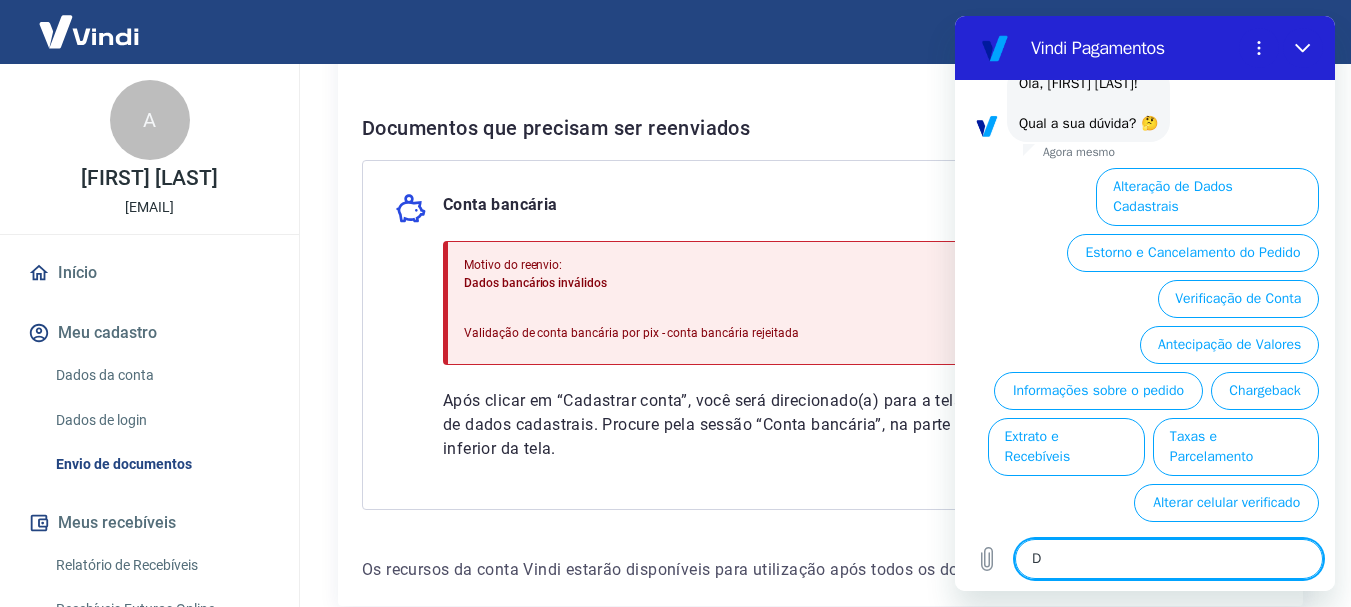 type on "x" 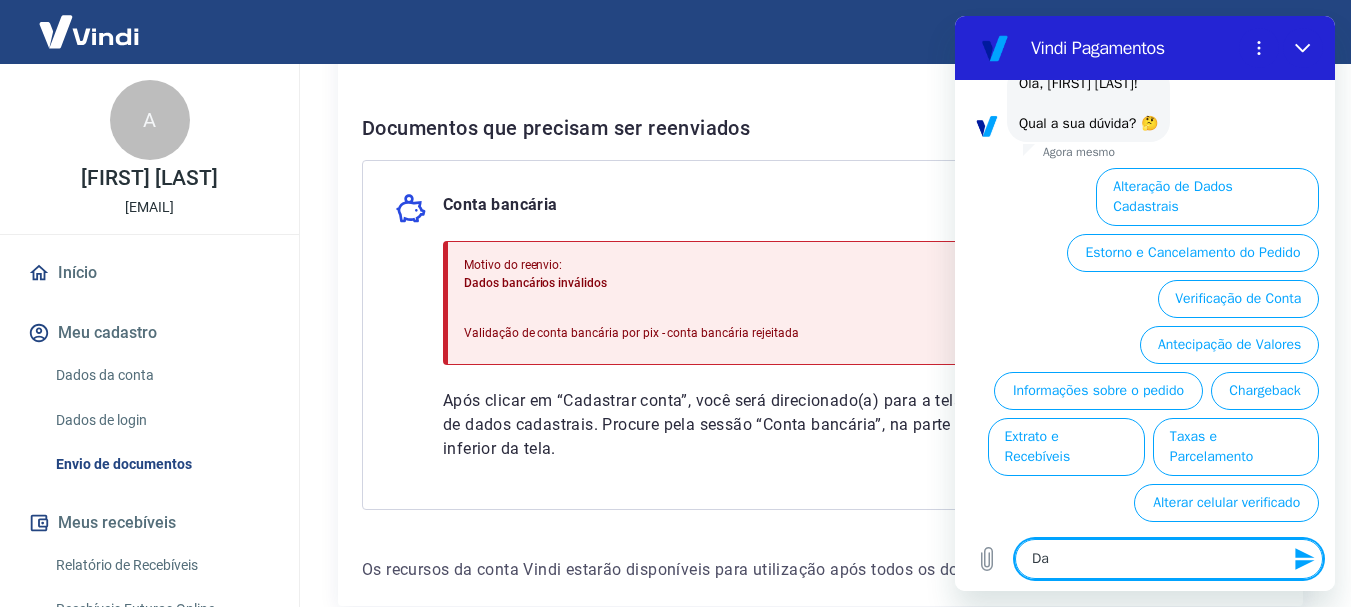 type on "Dad" 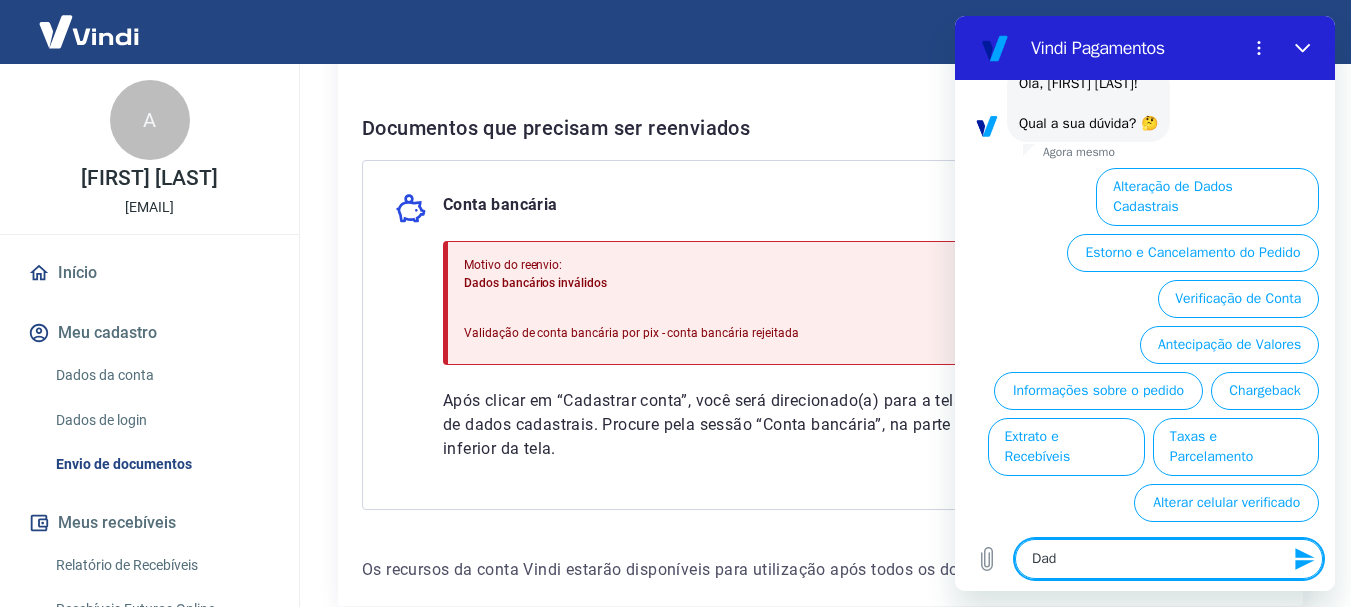 type on "Dado" 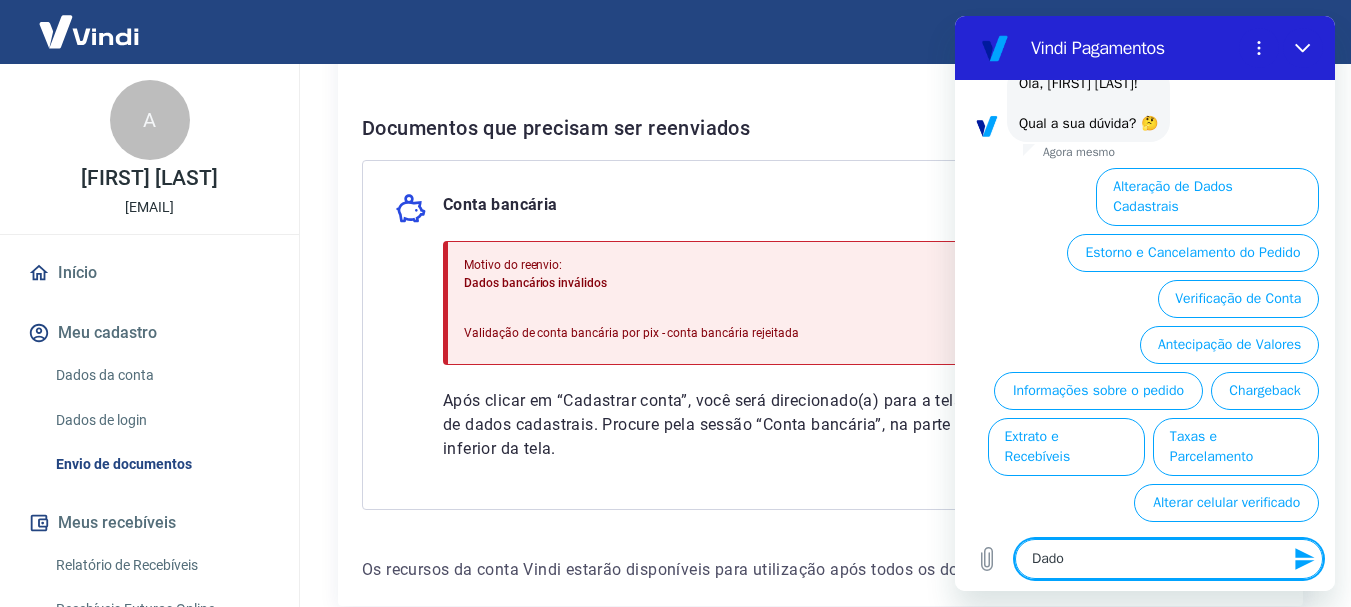 type on "Dados" 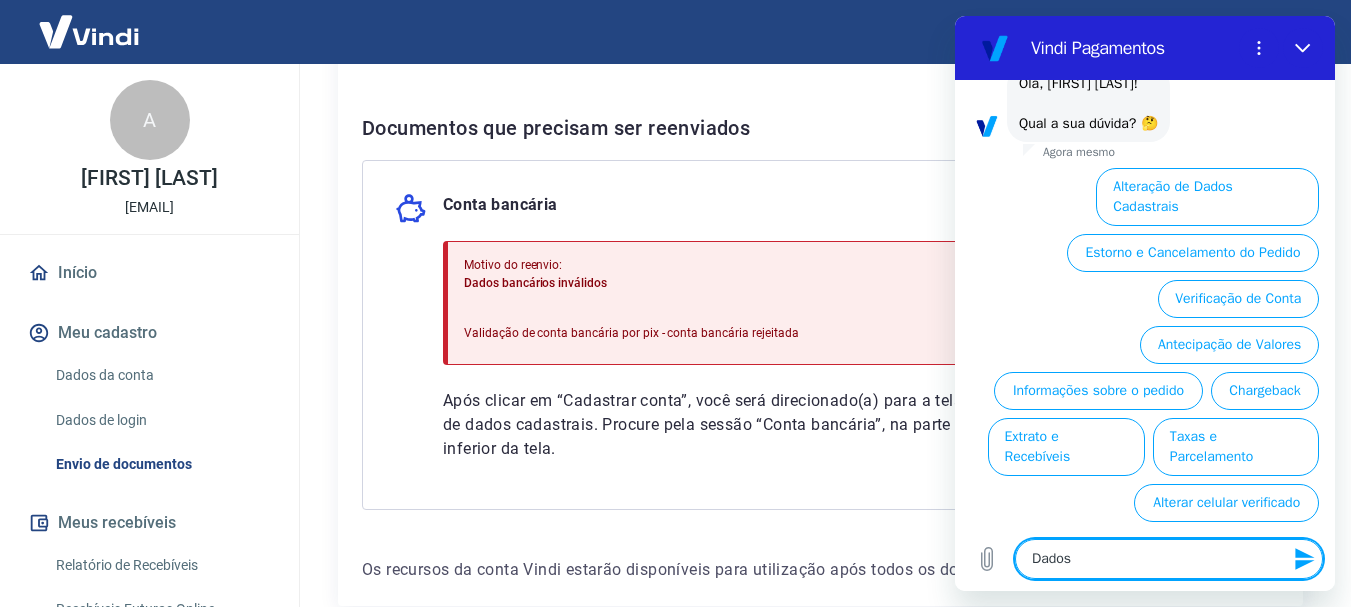 type on "Dados" 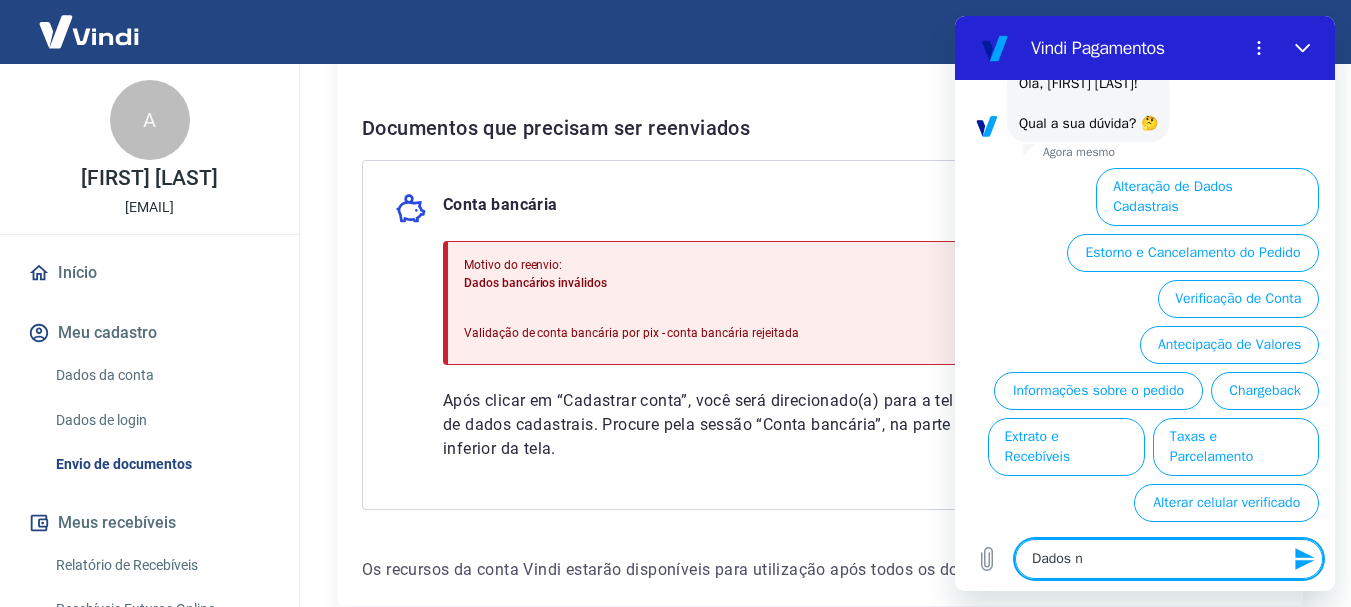 type on "Dados na" 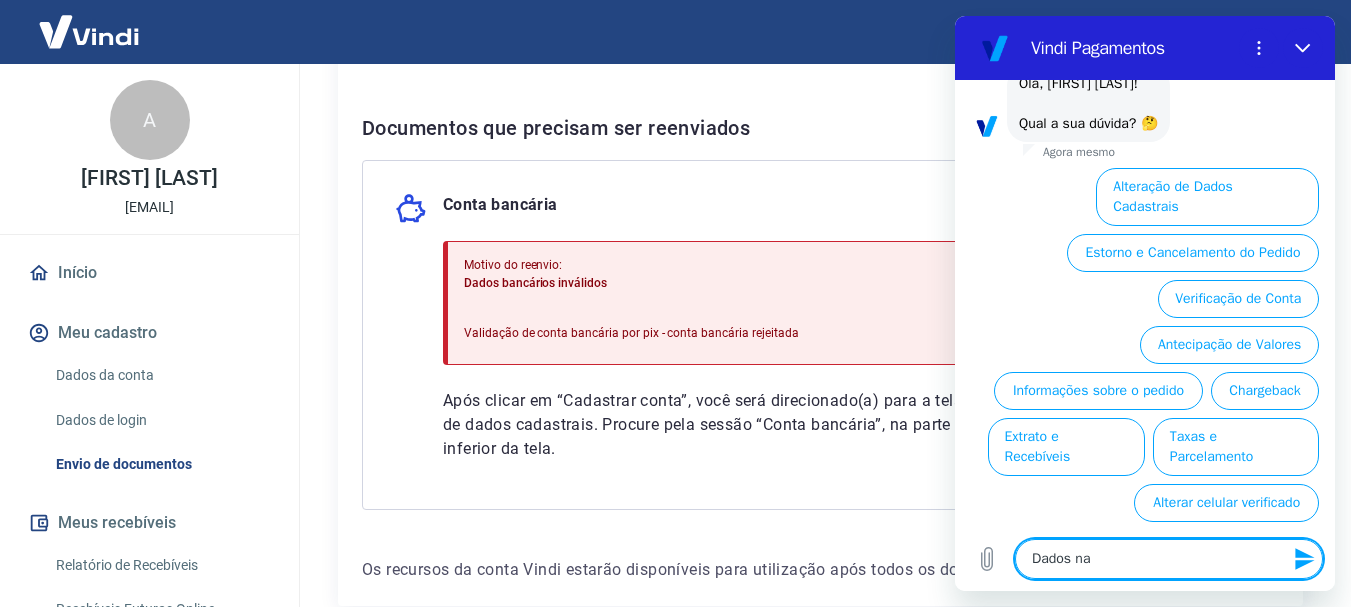 type on "Dados n" 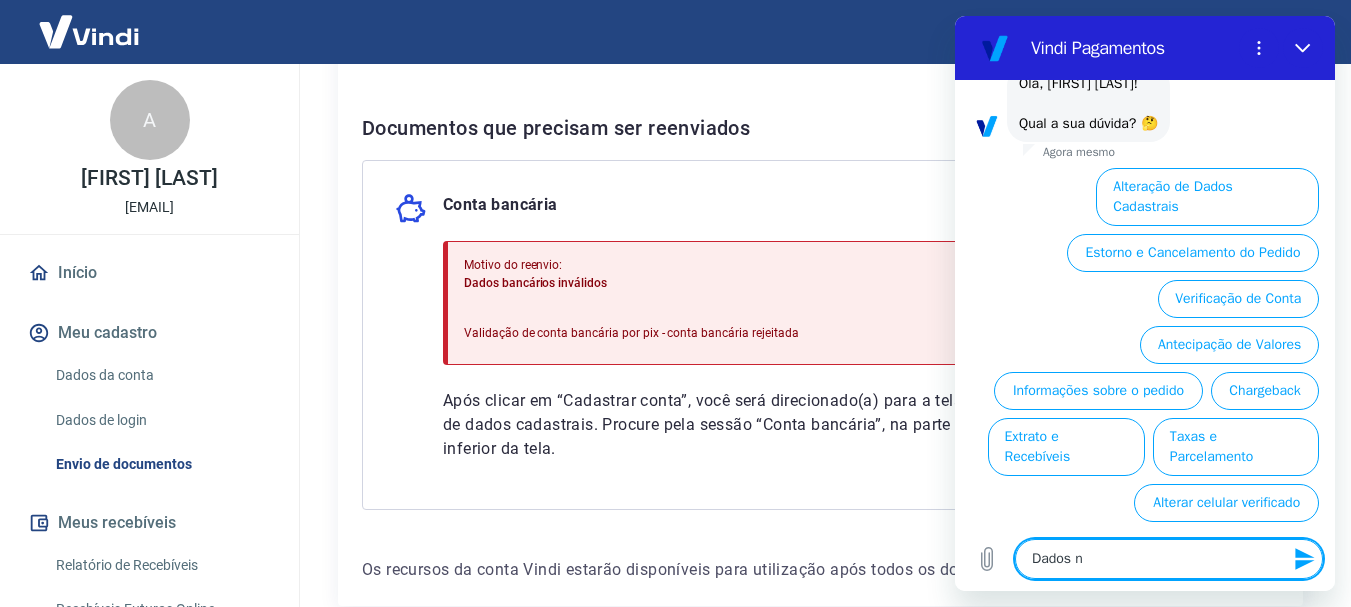 type on "Dados" 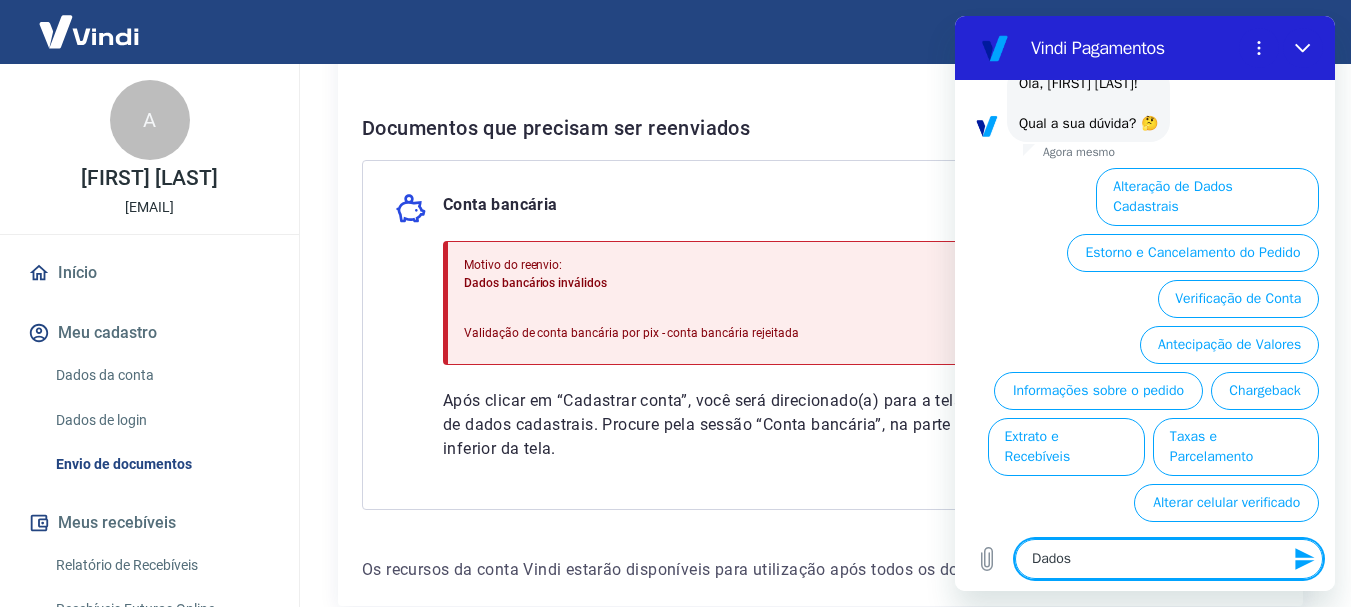 type on "x" 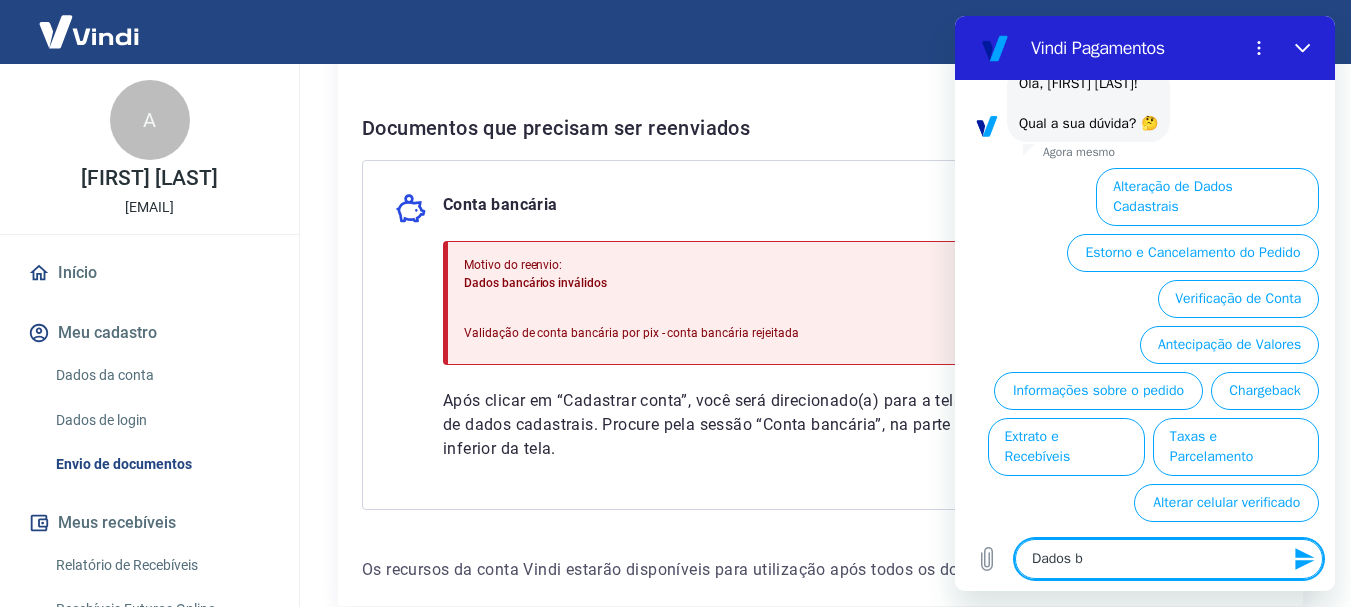 type on "Dados ba" 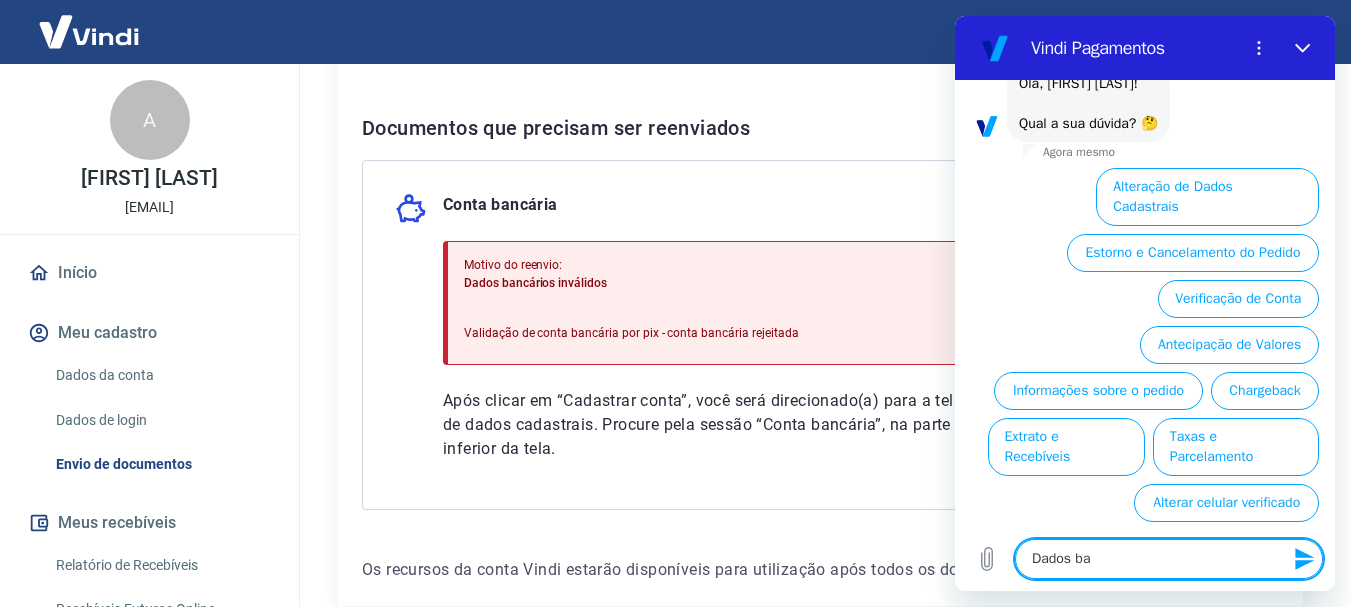 type on "x" 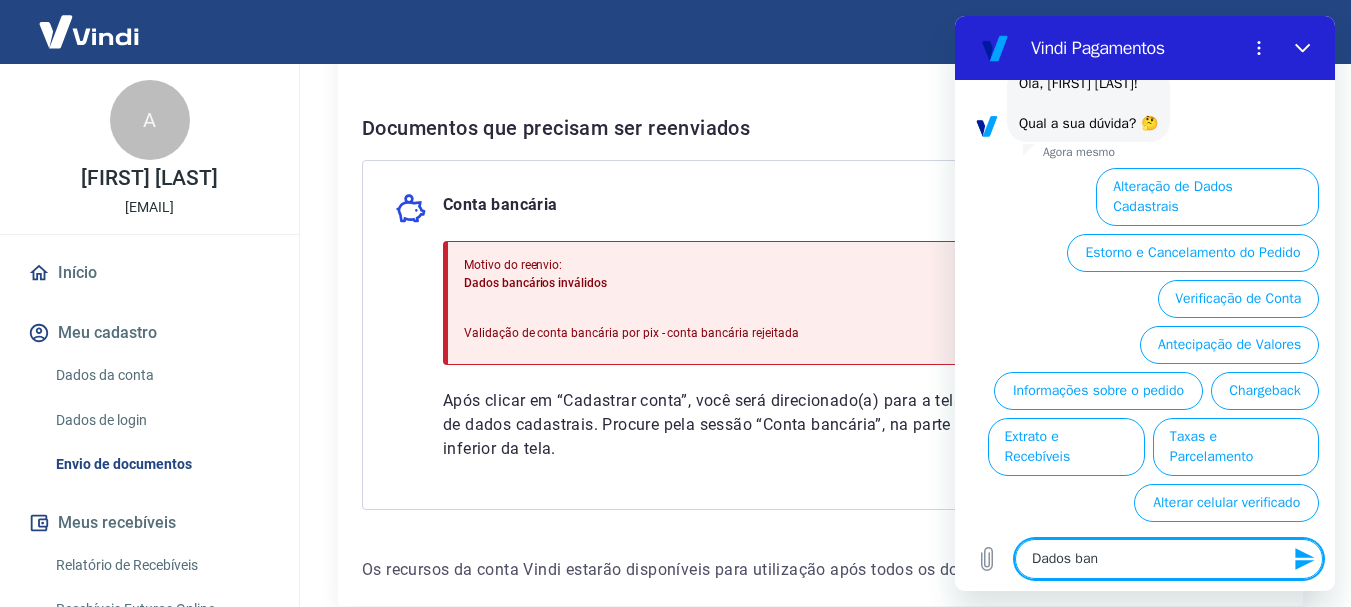 type on "Dados banc" 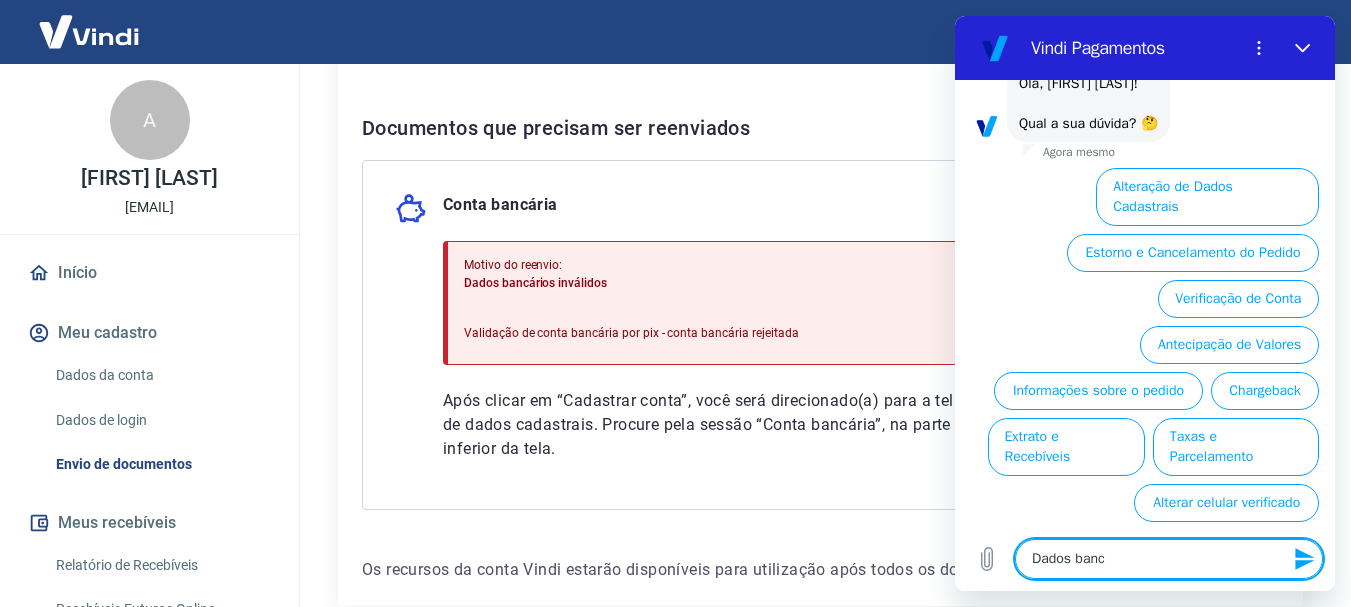 type on "Dados bancá" 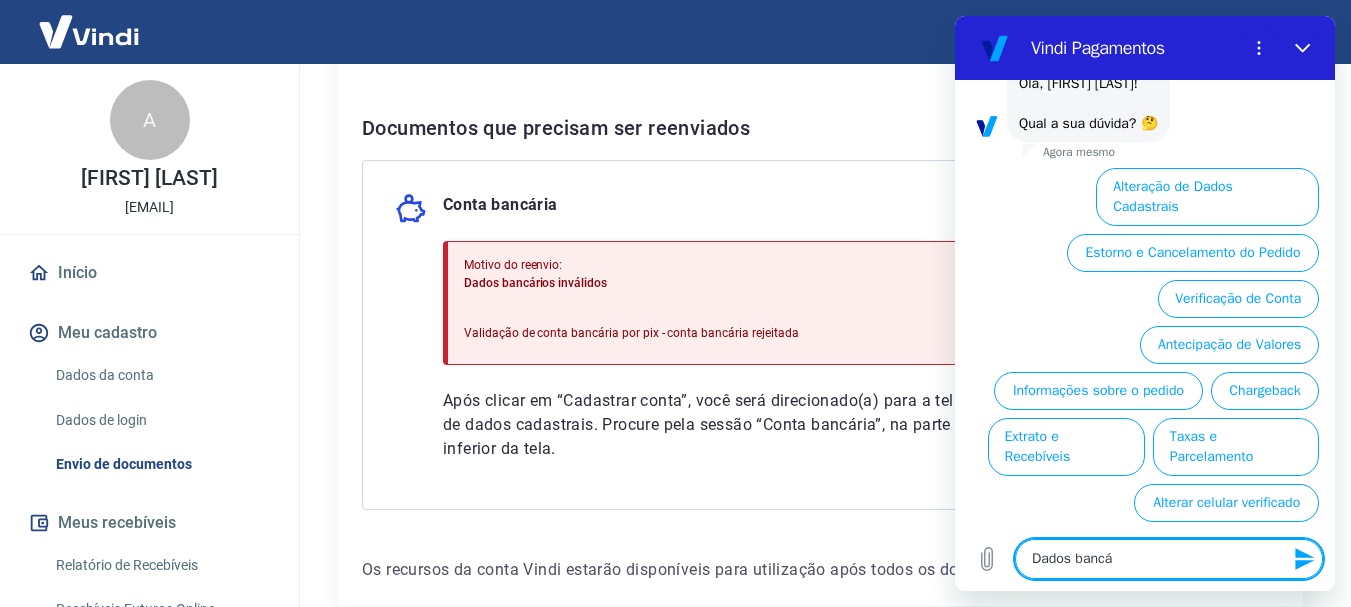 type on "Dados bancár" 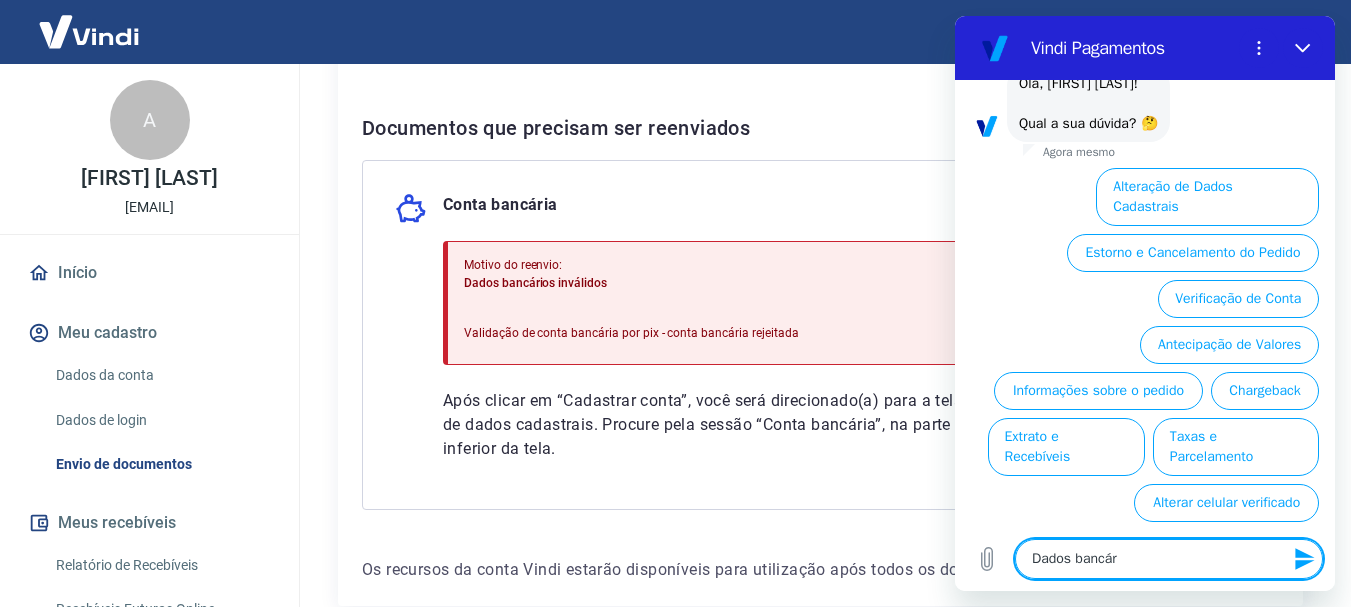 type on "Dados bancári" 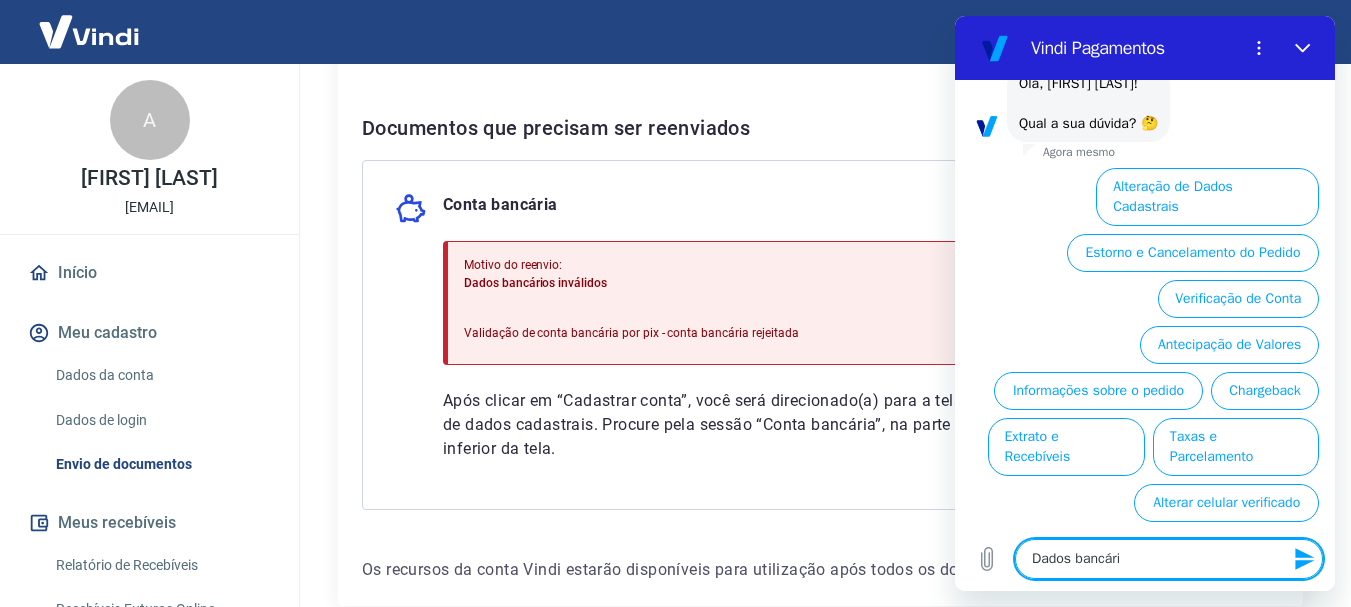 type on "x" 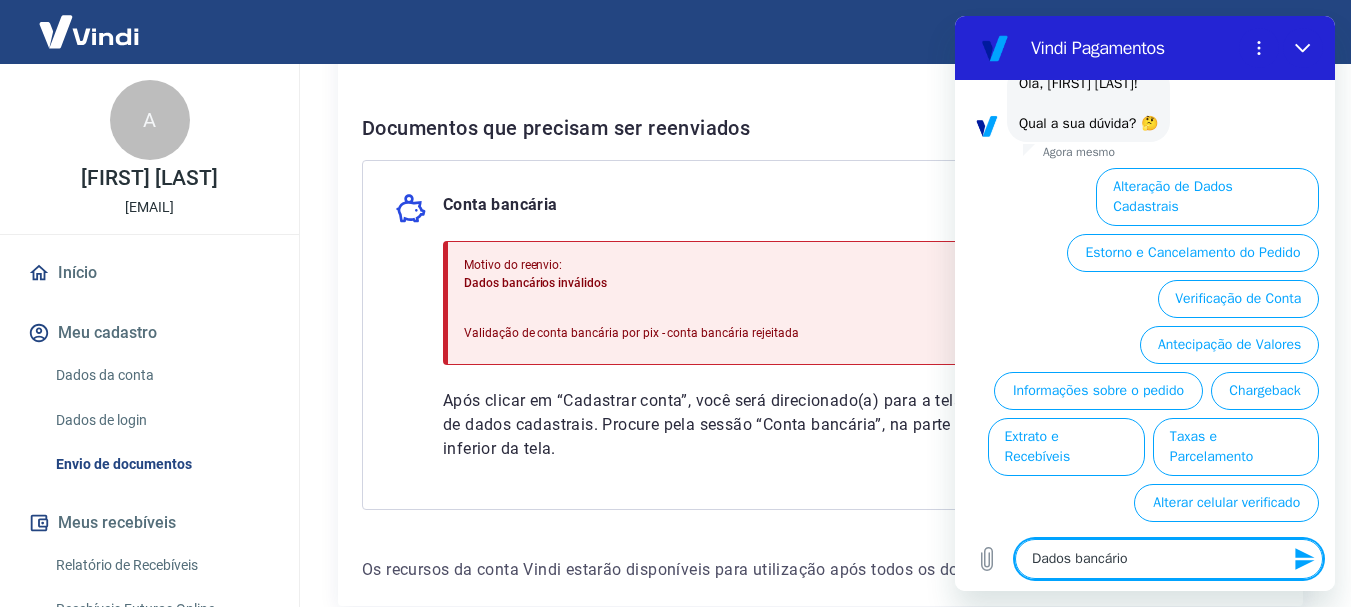type on "Dados bancários" 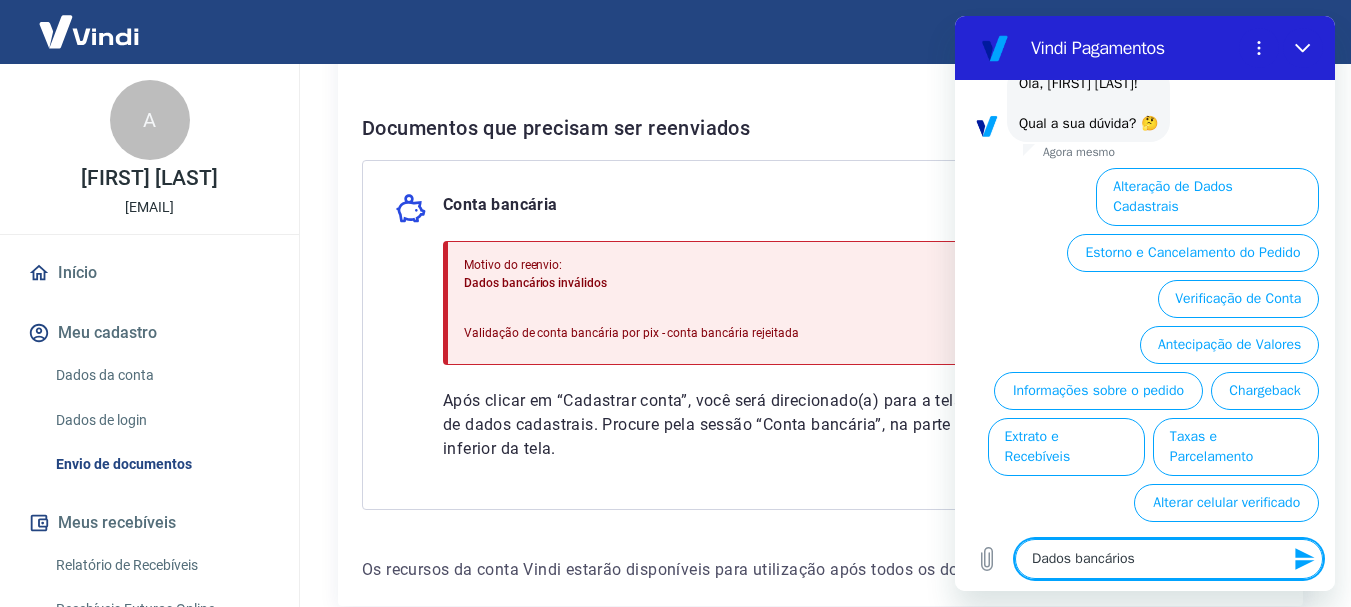 type 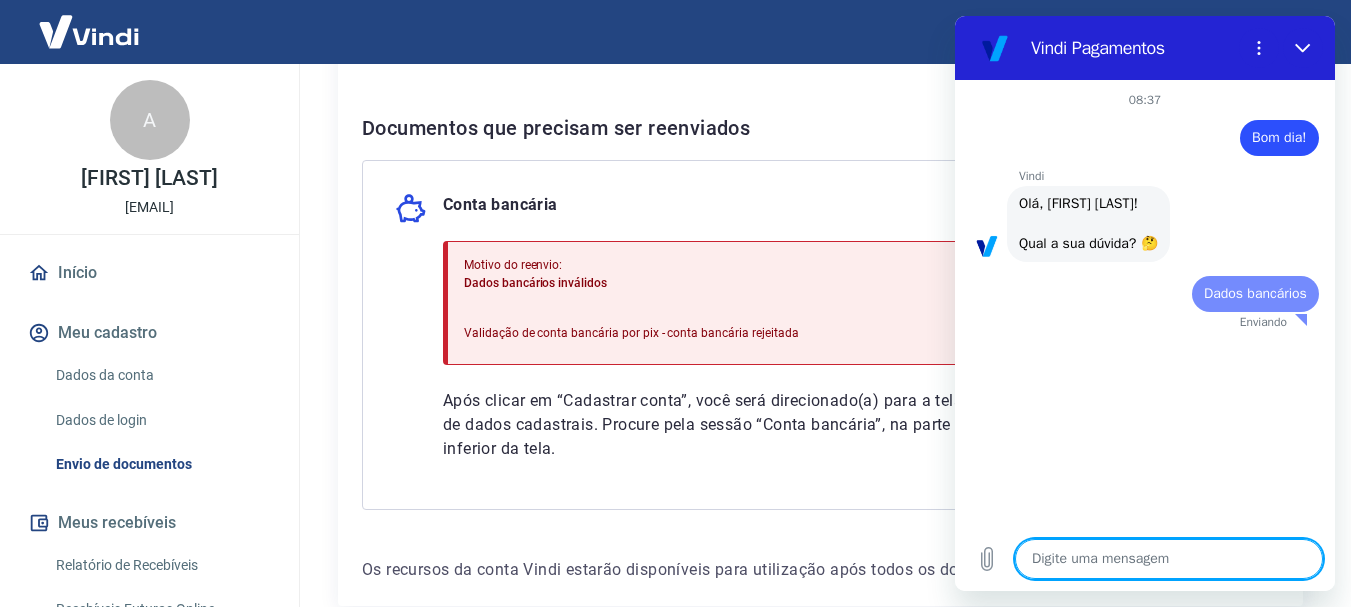 scroll, scrollTop: 0, scrollLeft: 0, axis: both 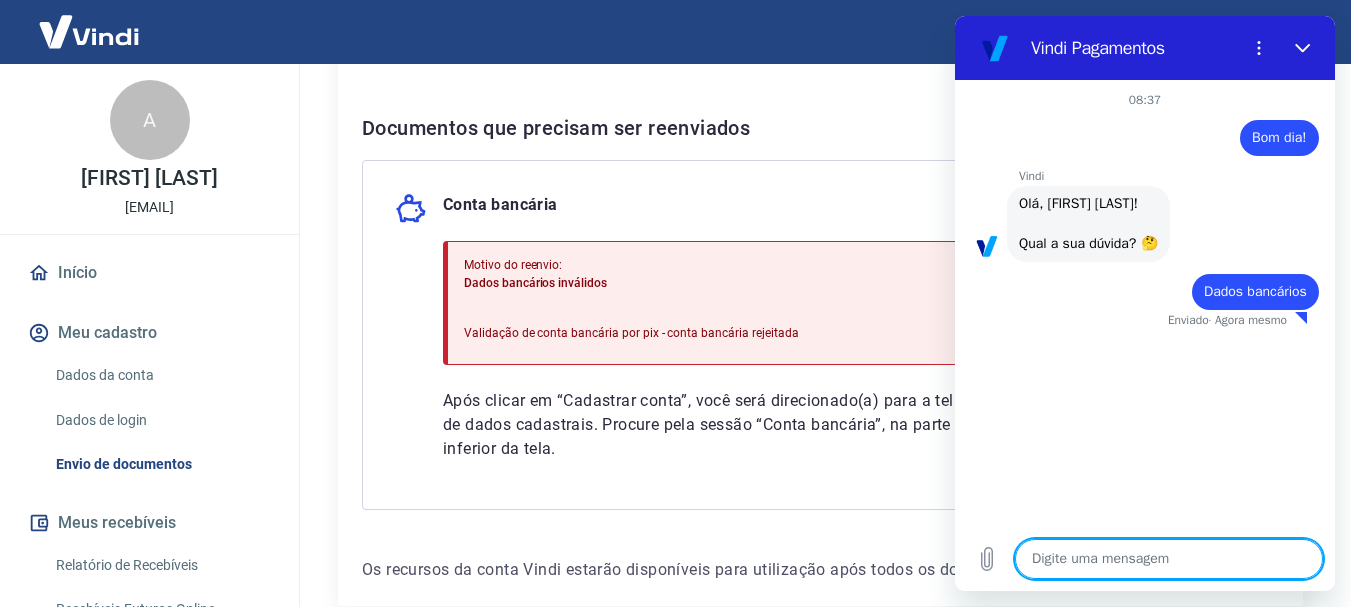 type on "x" 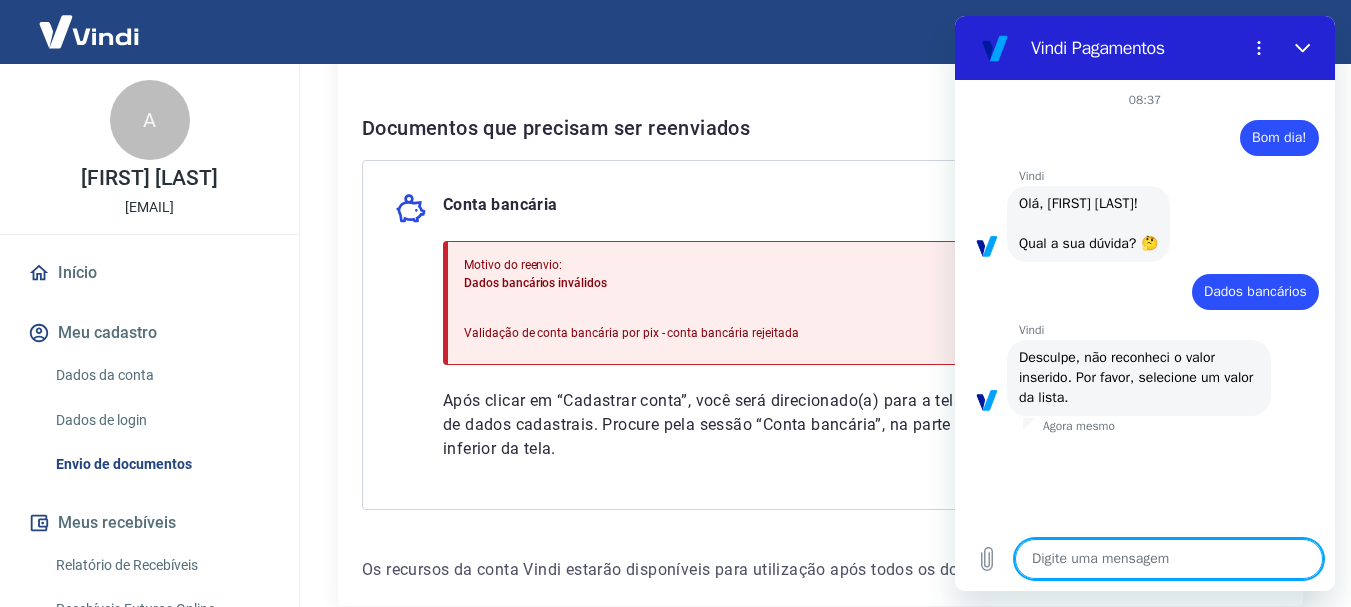 scroll, scrollTop: 200, scrollLeft: 0, axis: vertical 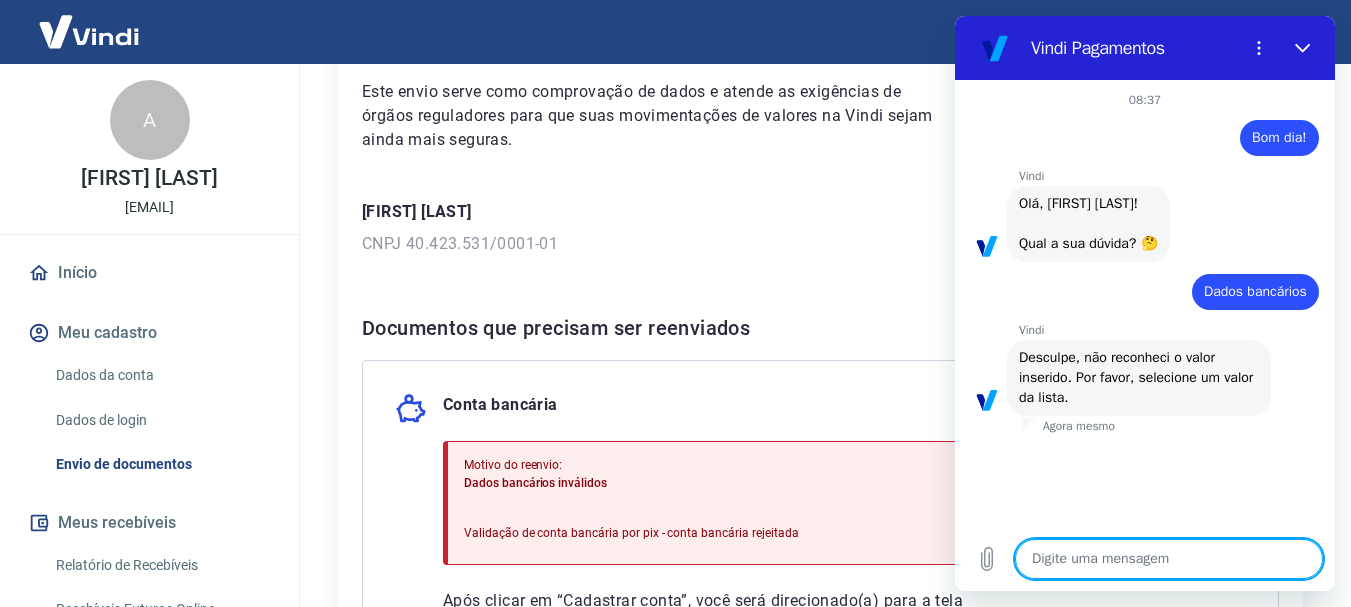 click on "diz:  Dados bancários" at bounding box center (1137, 286) 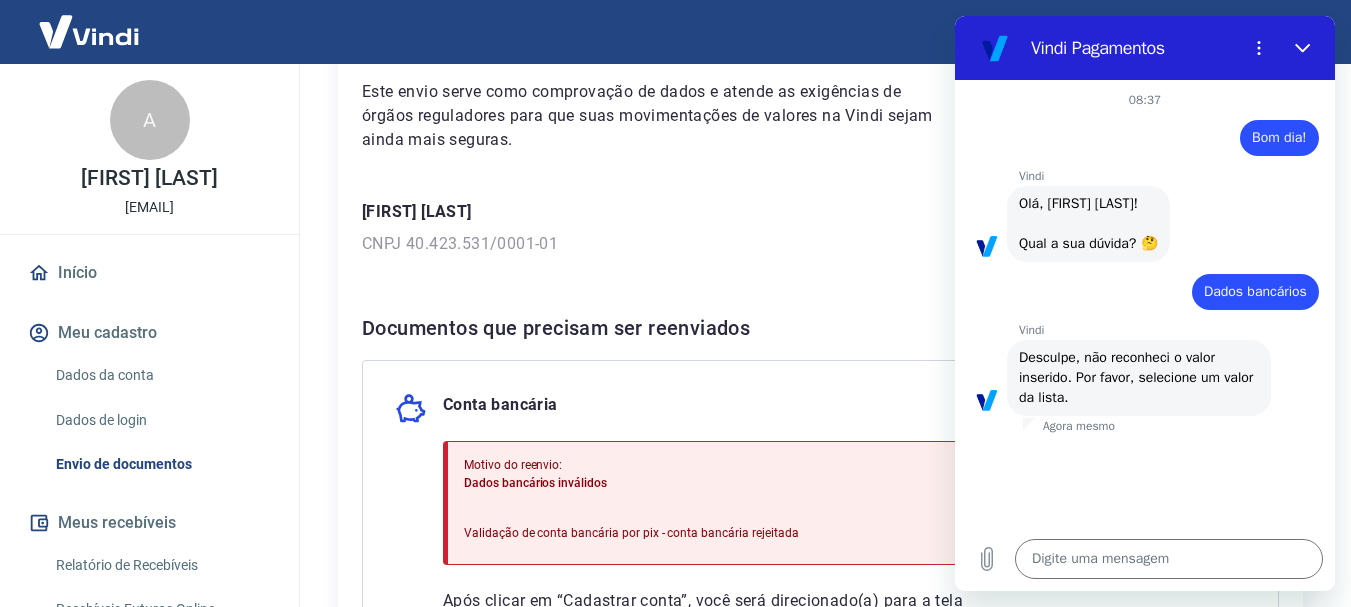click on "Vindi diz:  Olá, Ailton Lourenço Machado!
Qual a sua dúvida? 🤔" at bounding box center [1088, 224] 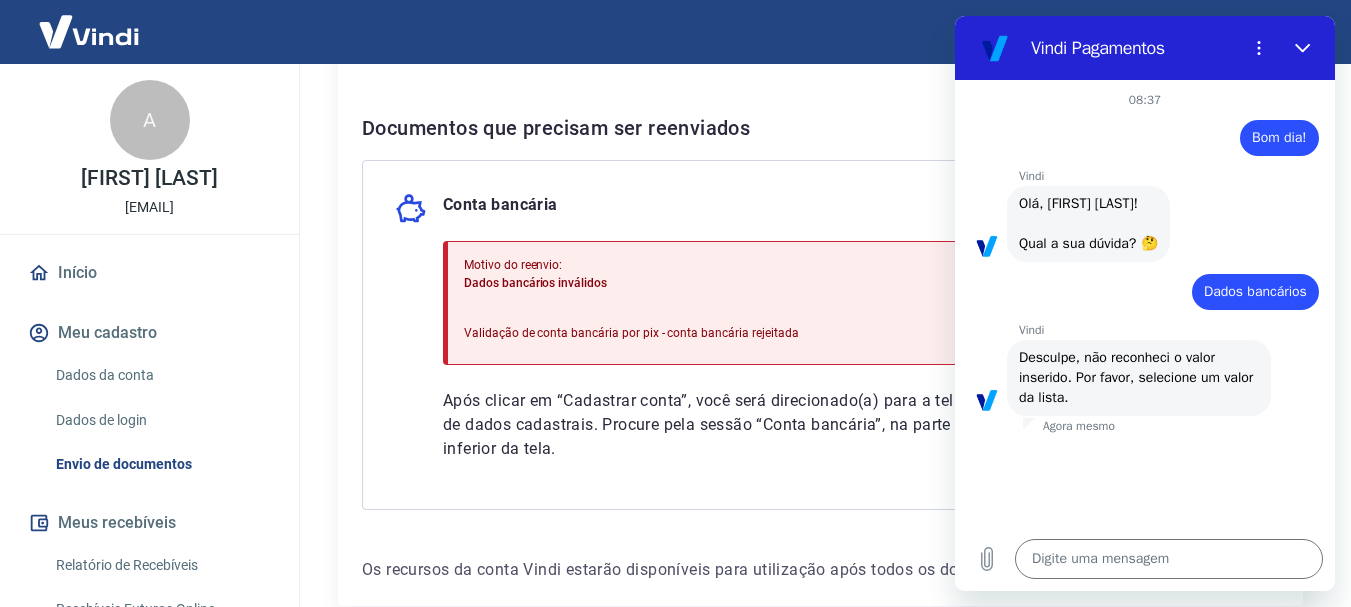 scroll, scrollTop: 500, scrollLeft: 0, axis: vertical 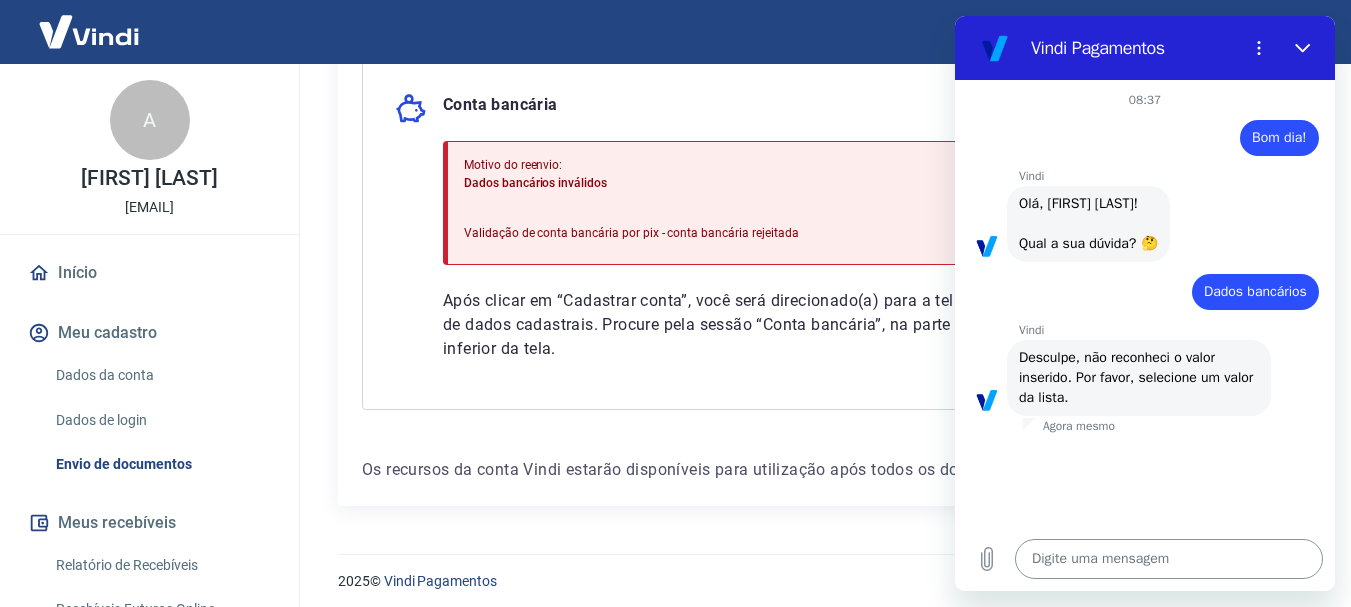 click at bounding box center [1169, 559] 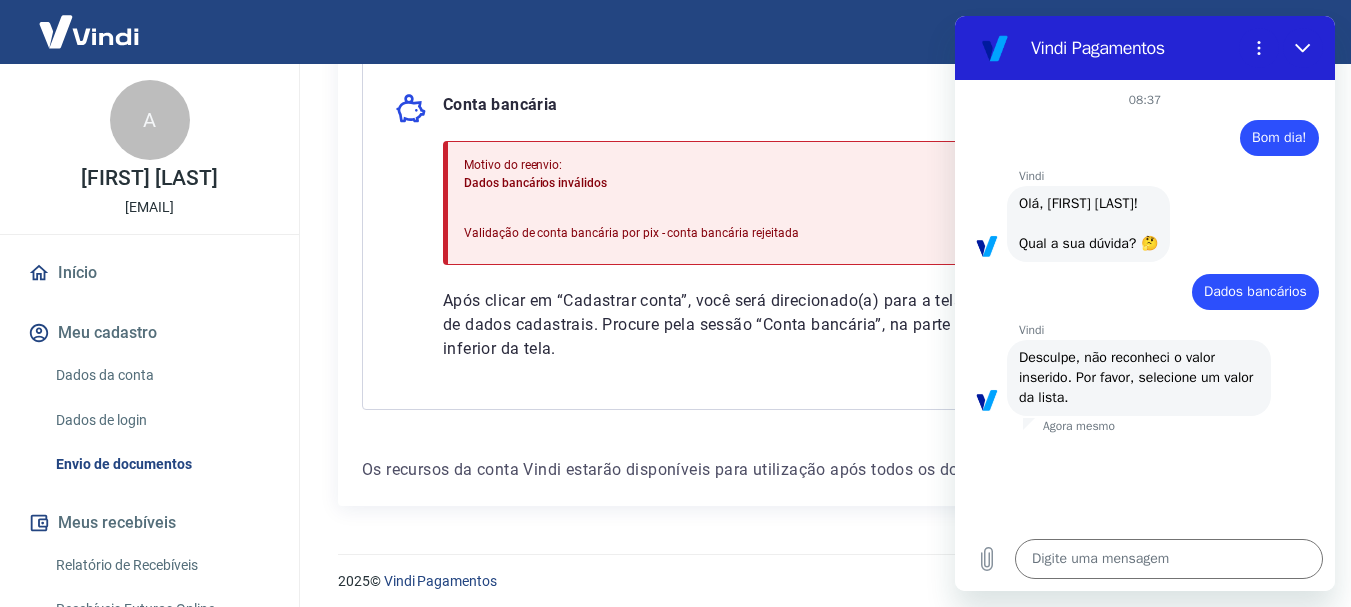 click on "Vindi diz:  Olá, Ailton Lourenço Machado!
Qual a sua dúvida? 🤔" at bounding box center (1088, 224) 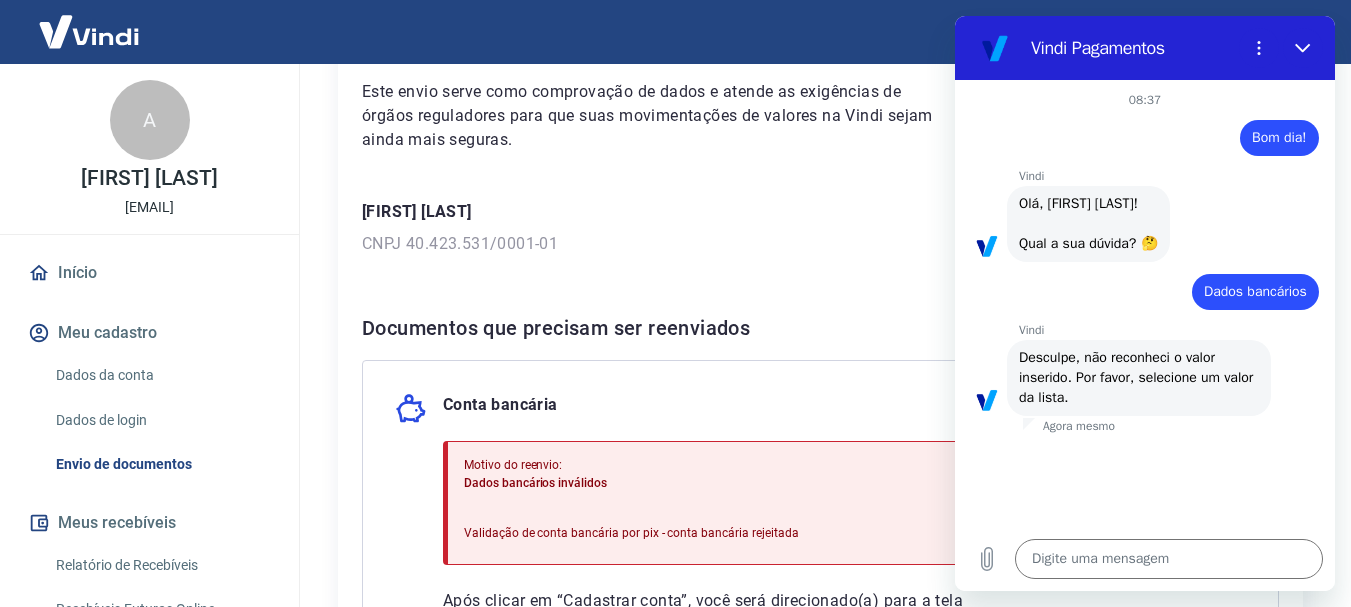 scroll, scrollTop: 0, scrollLeft: 0, axis: both 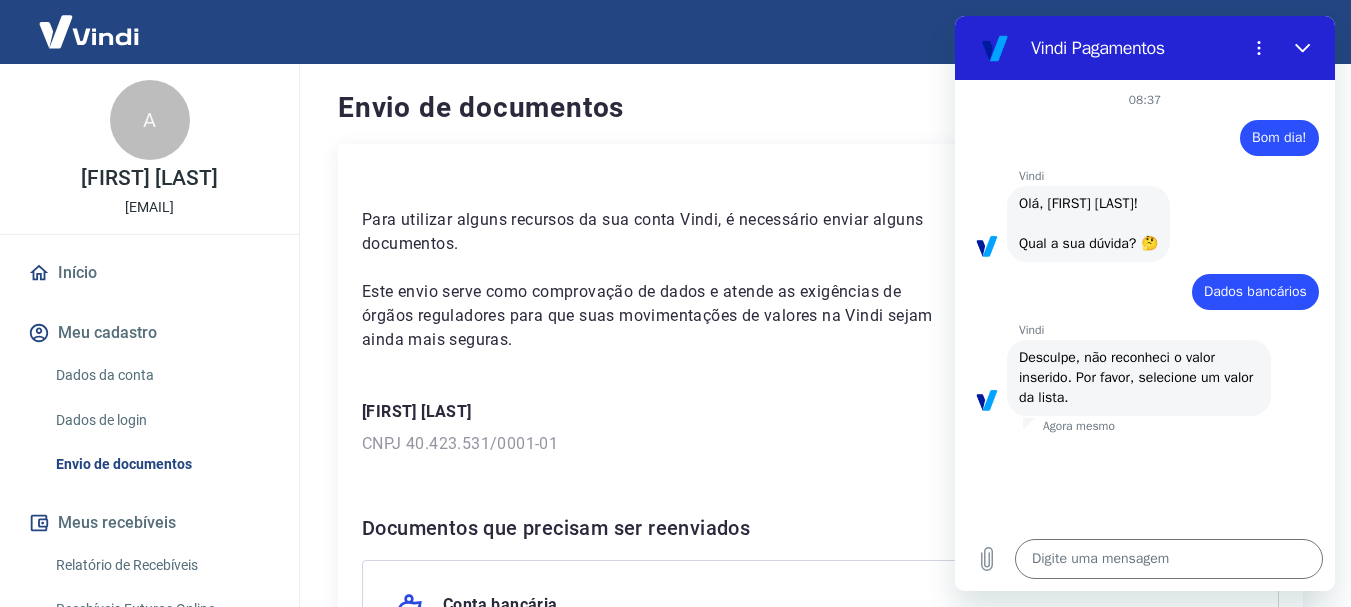 click on "Desculpe, não reconheci o valor inserido. Por favor, selecione um valor da lista." at bounding box center (1138, 377) 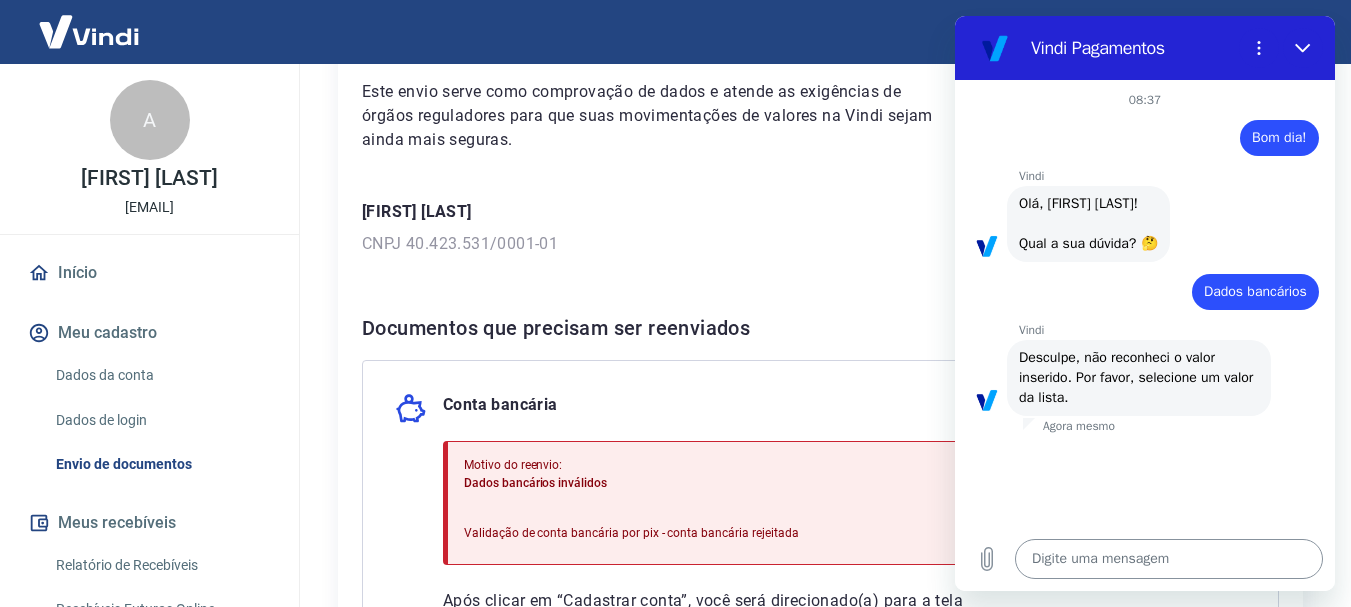 click at bounding box center (1169, 559) 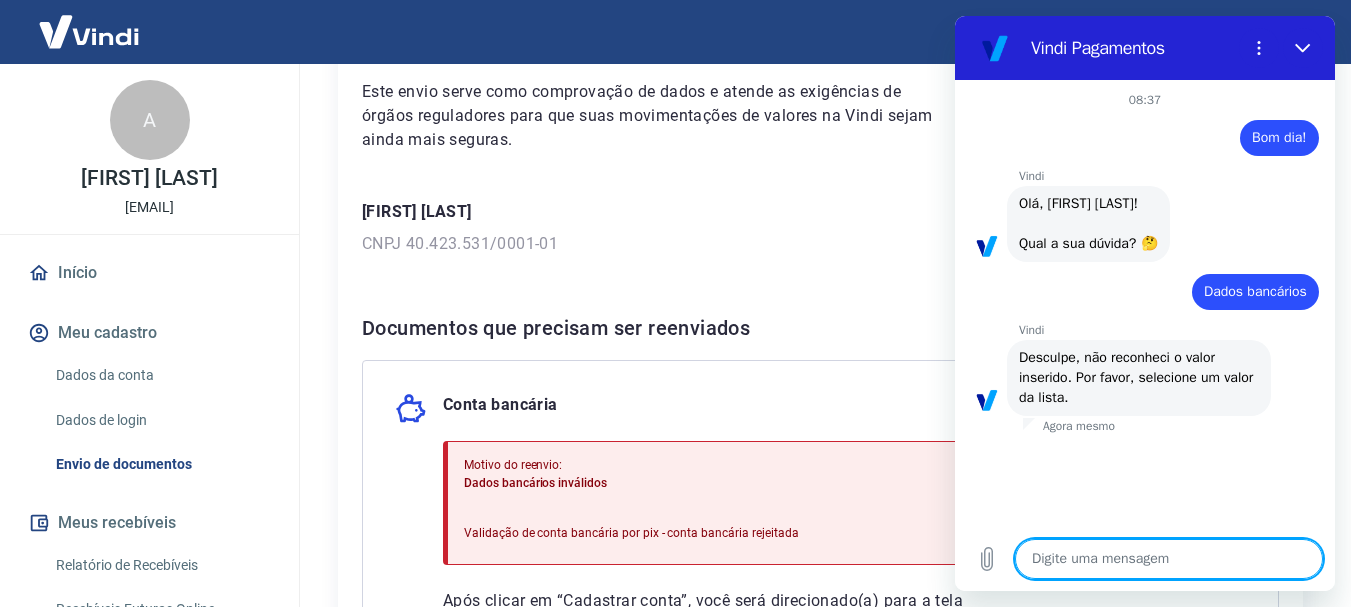 click on "Vindi diz:  Olá, Ailton Lourenço Machado!
Qual a sua dúvida? 🤔" at bounding box center (1153, 223) 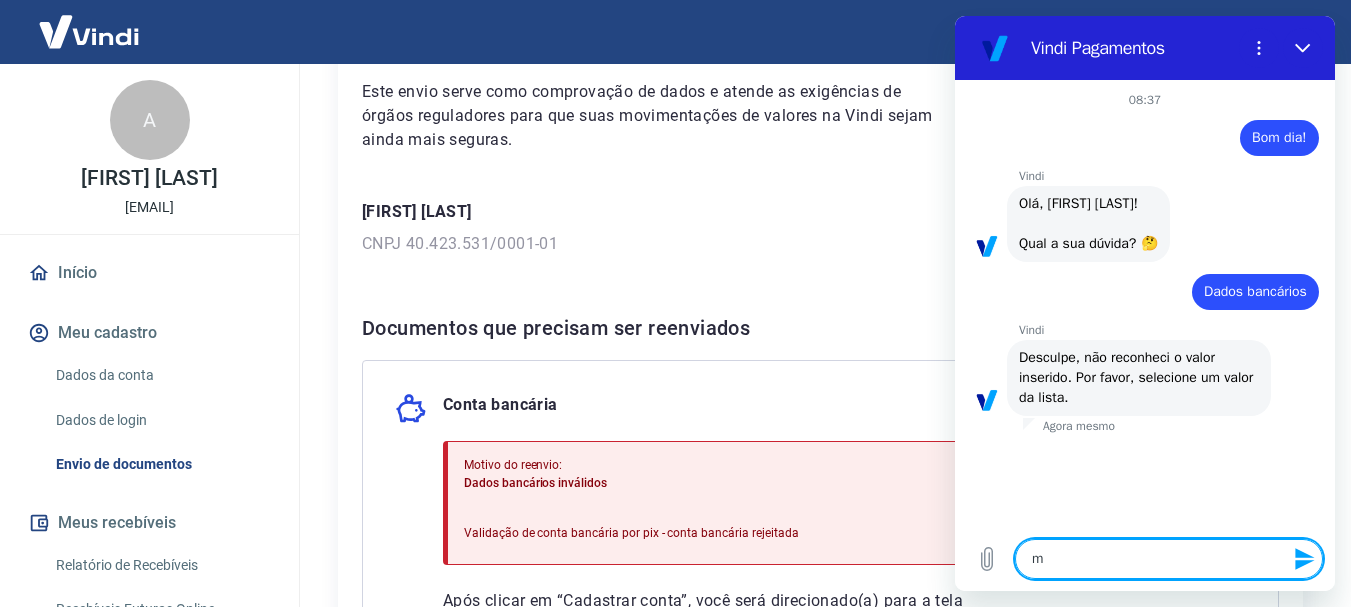 type on "me" 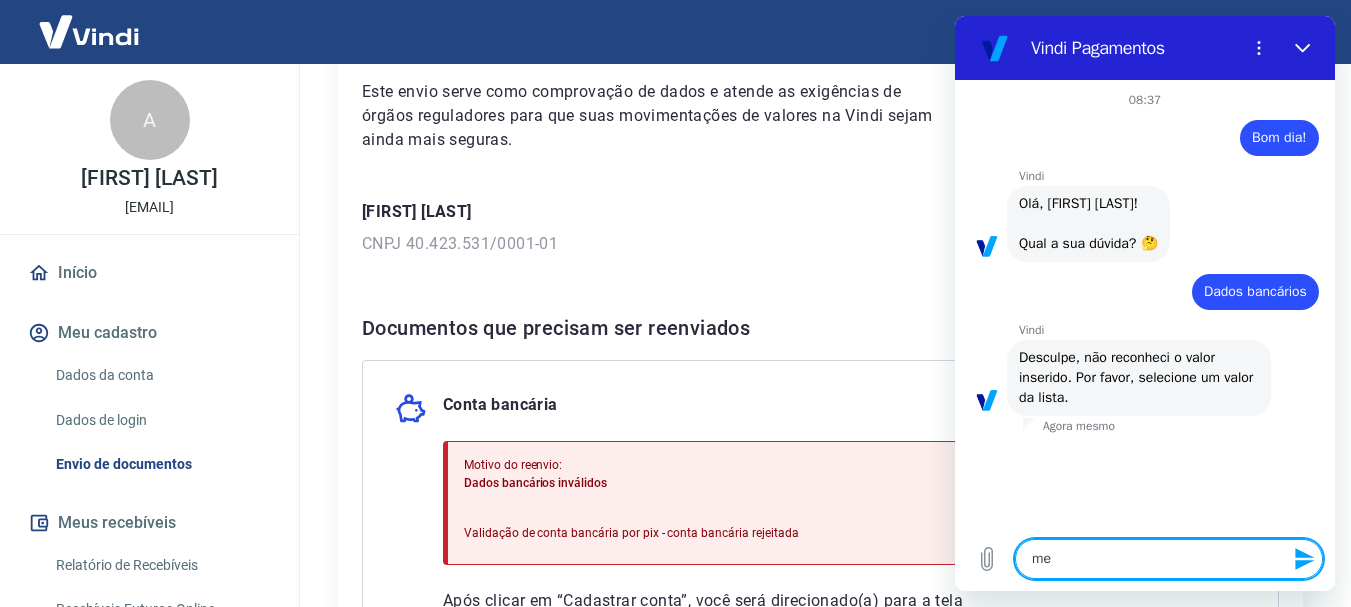 type on "me" 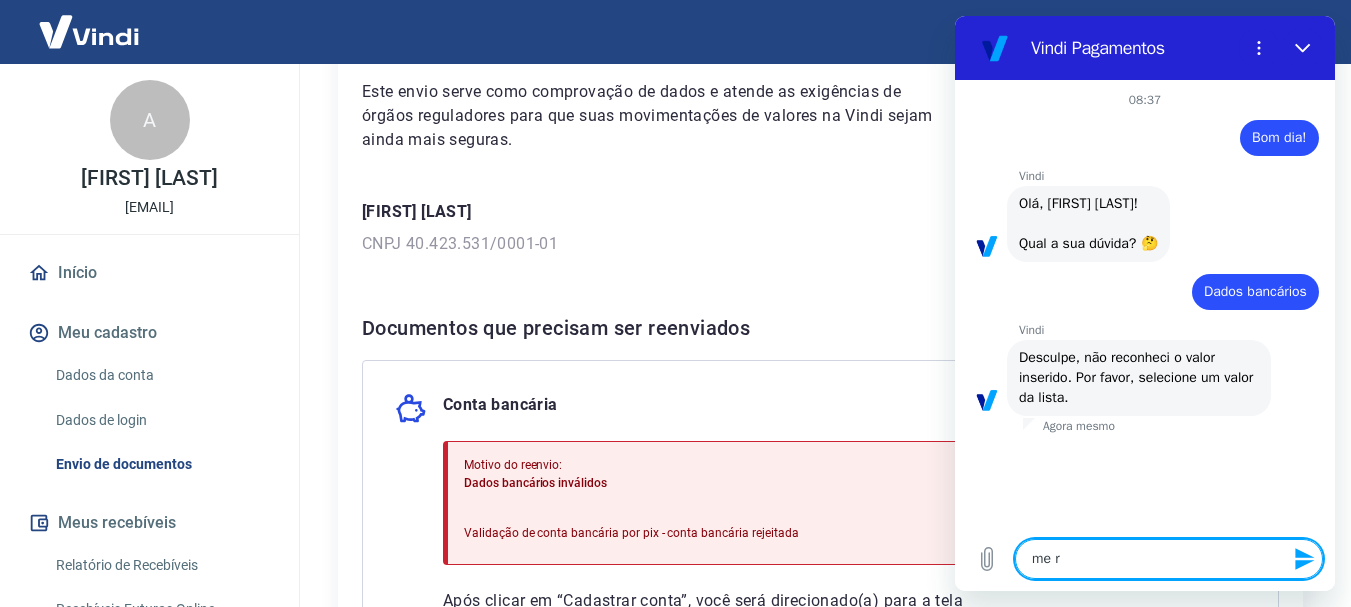 type on "me re" 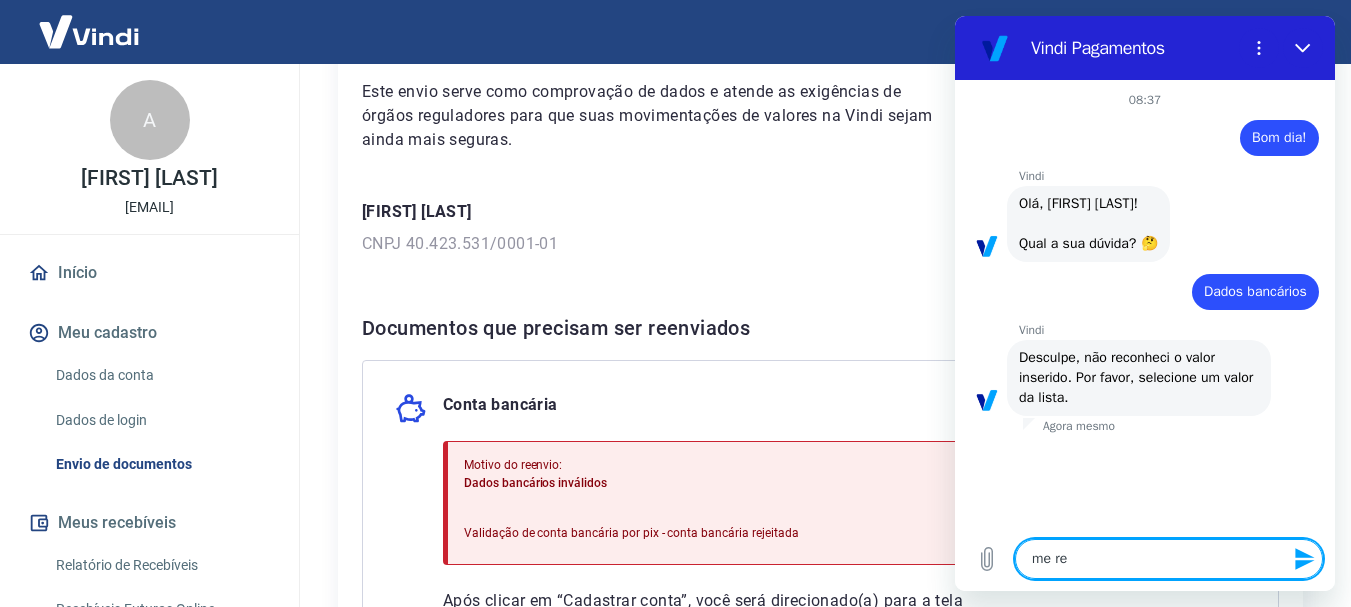 type on "x" 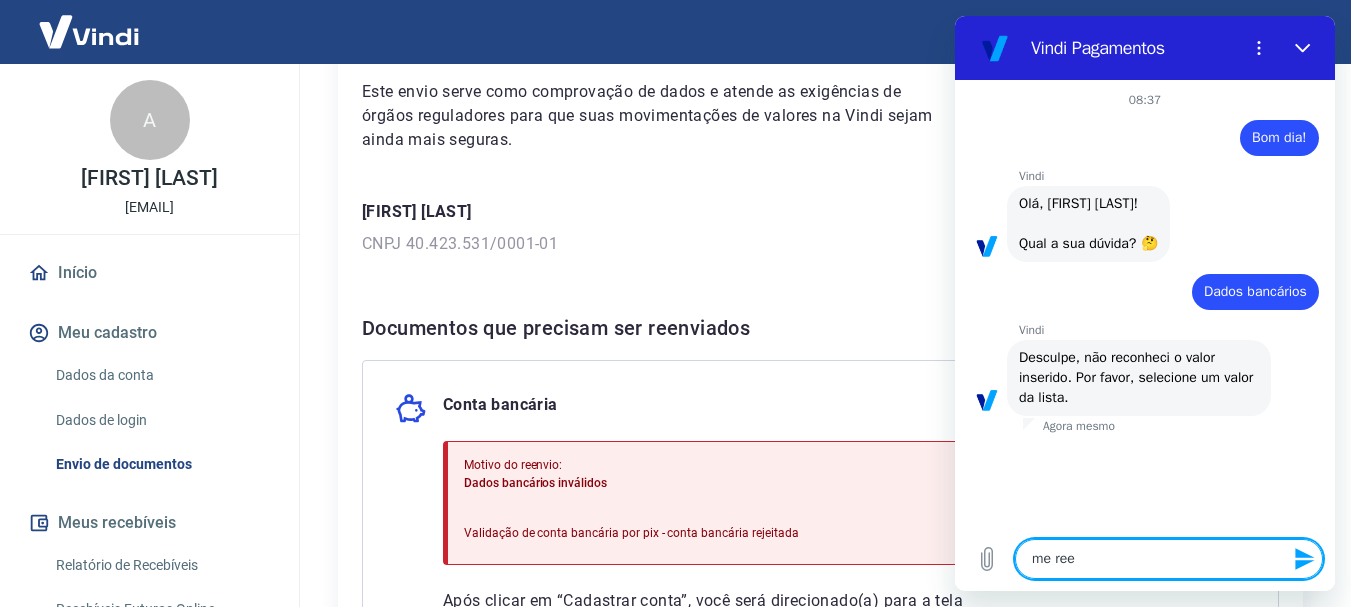 type on "me reen" 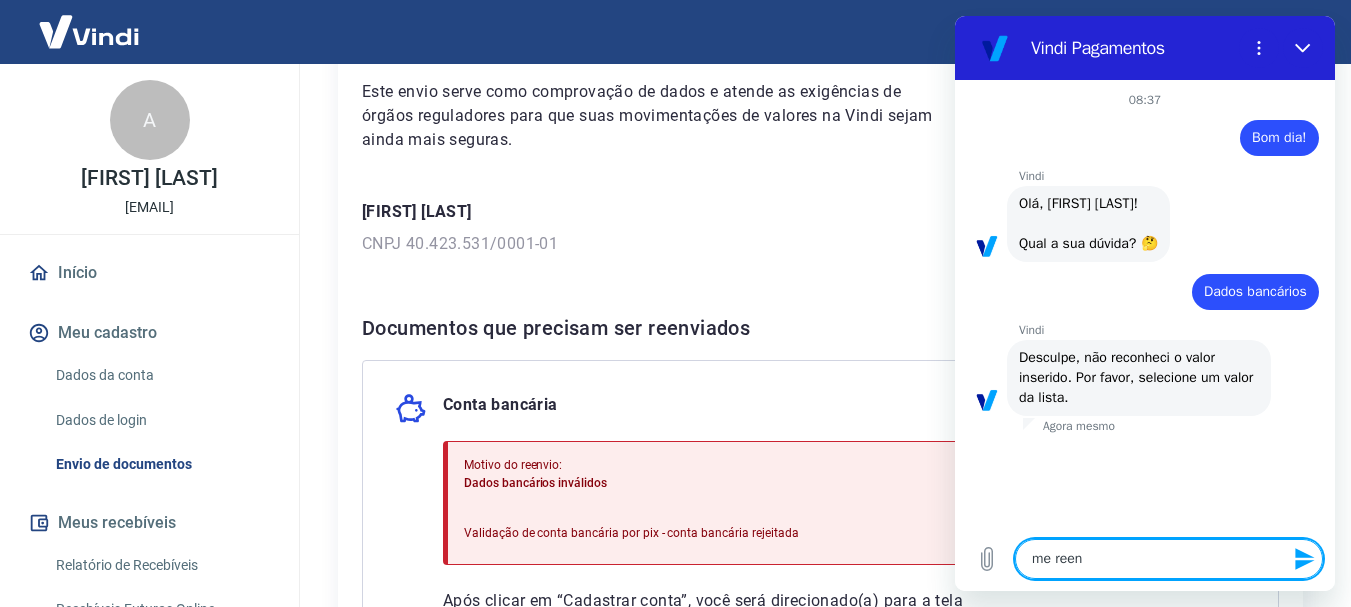type on "me reenv" 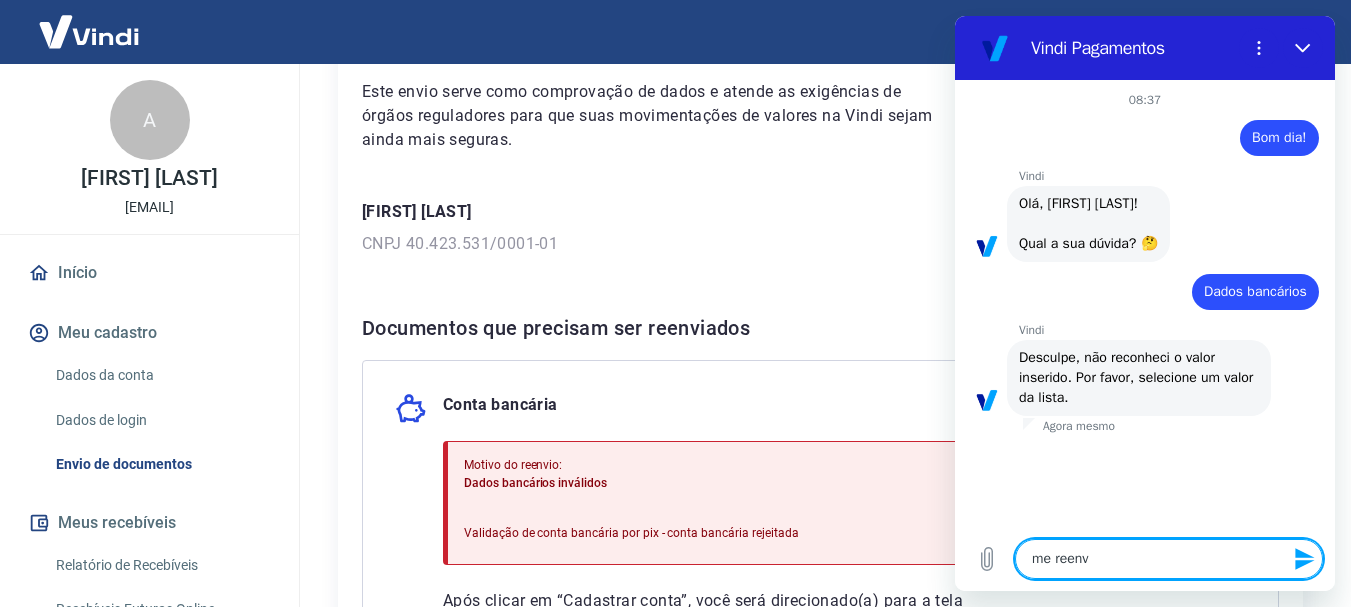 type on "me reenvi" 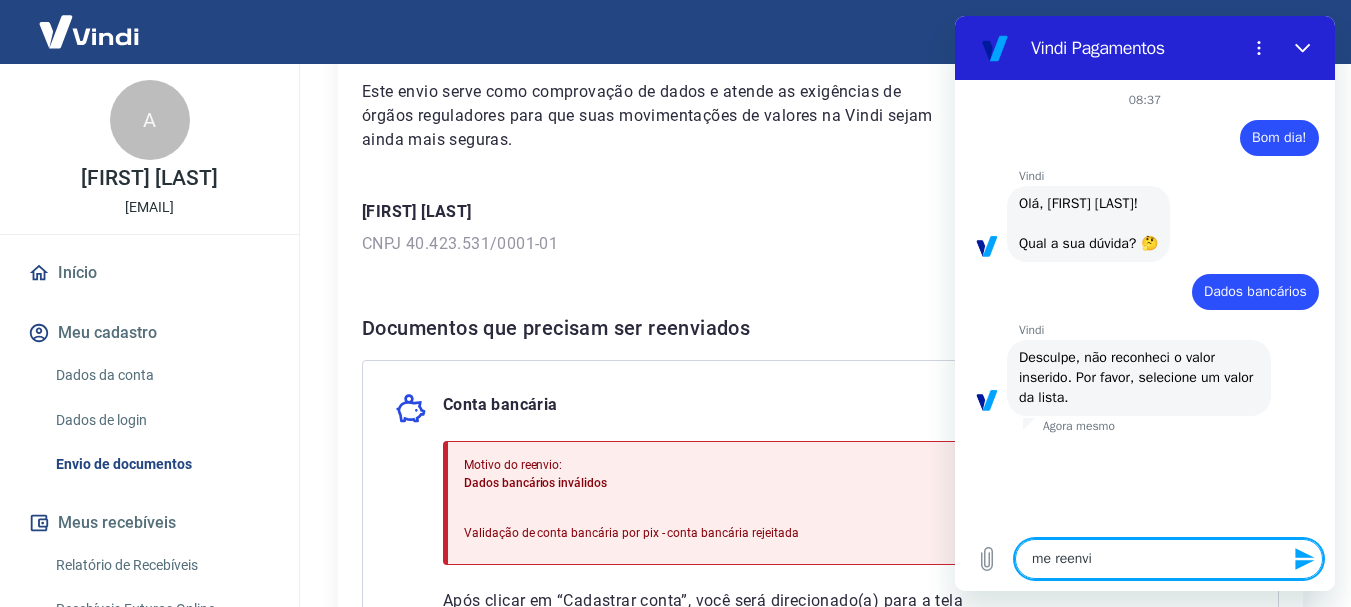 type on "x" 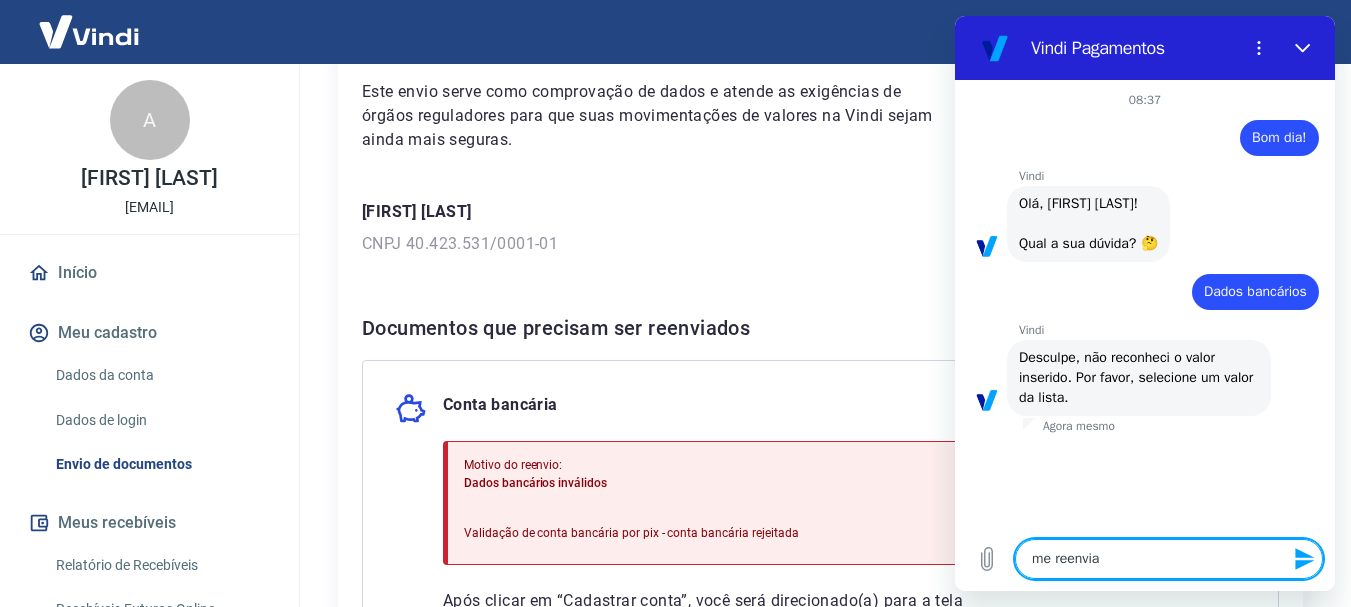 type on "me reenvia" 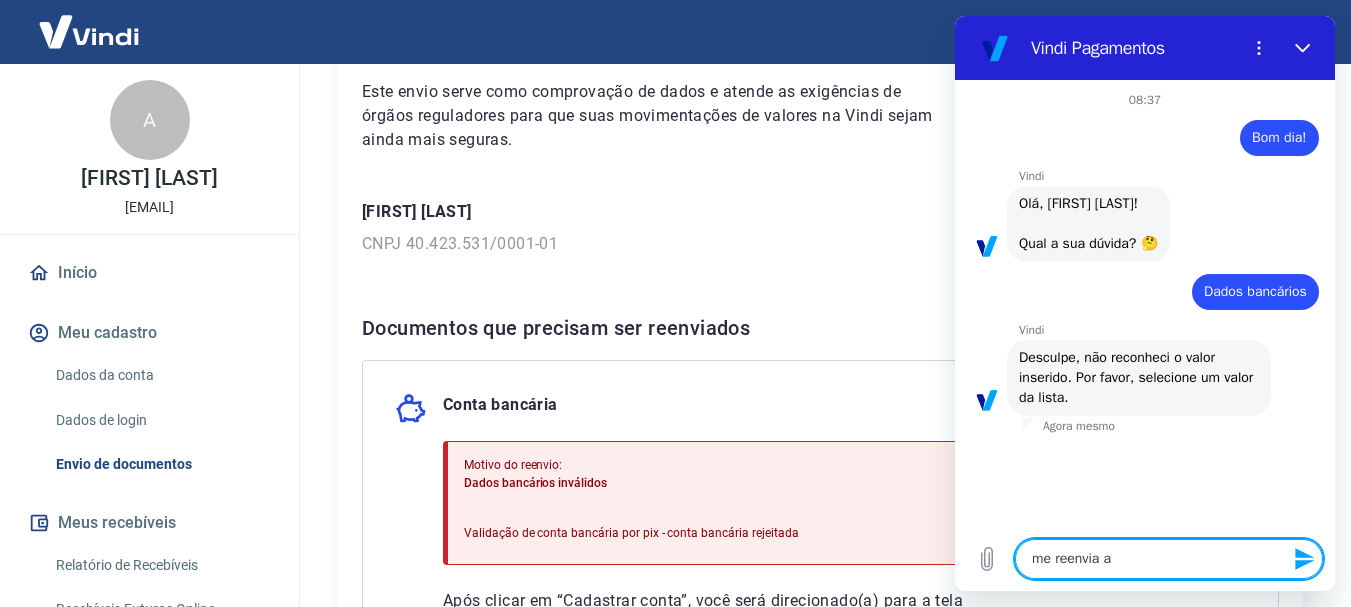 type on "me reenvia a" 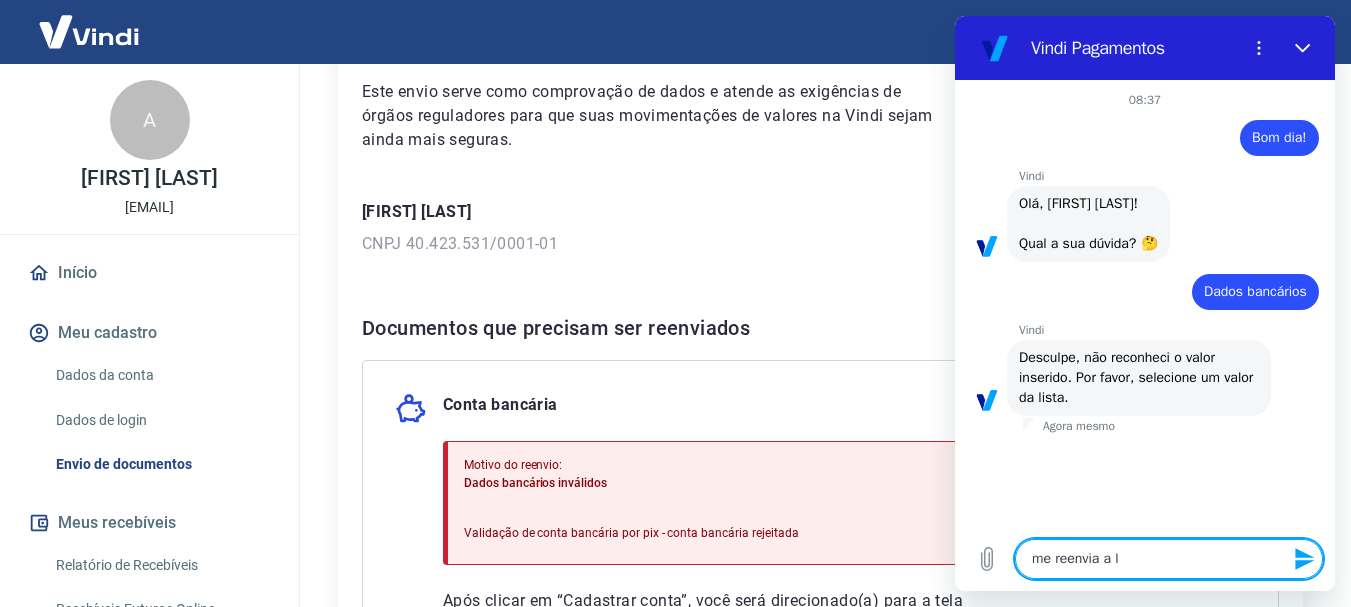 type on "me reenvia a li" 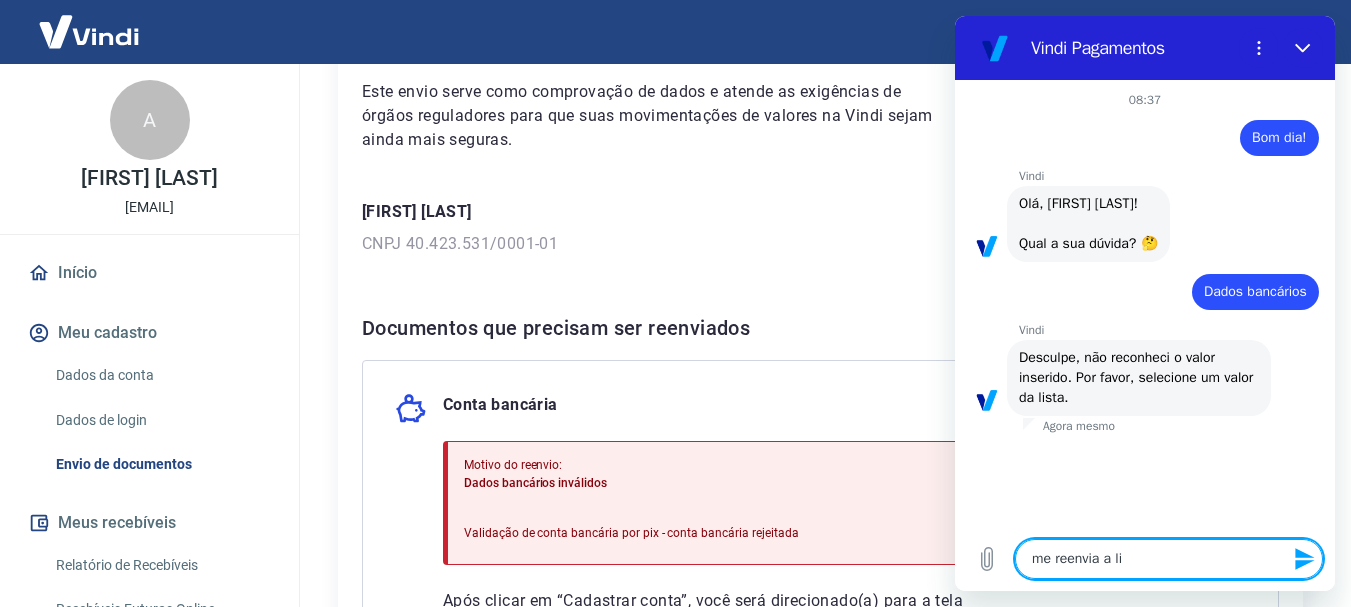 type on "me reenvia a lis" 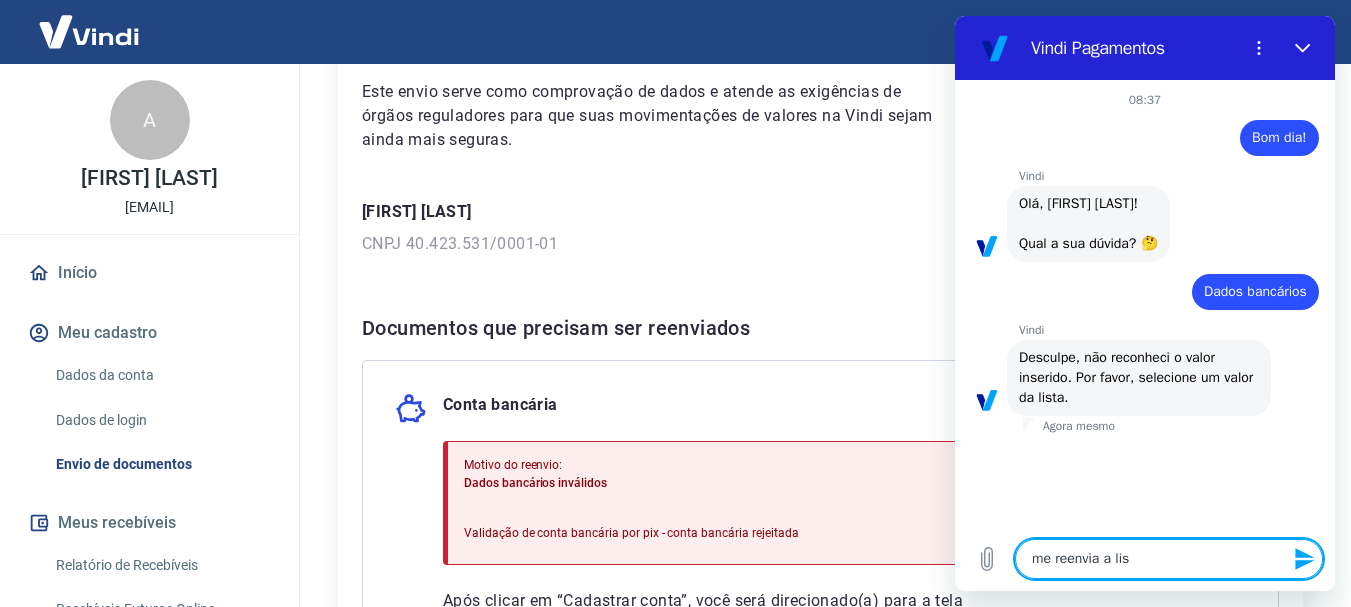 type on "me reenvia a list" 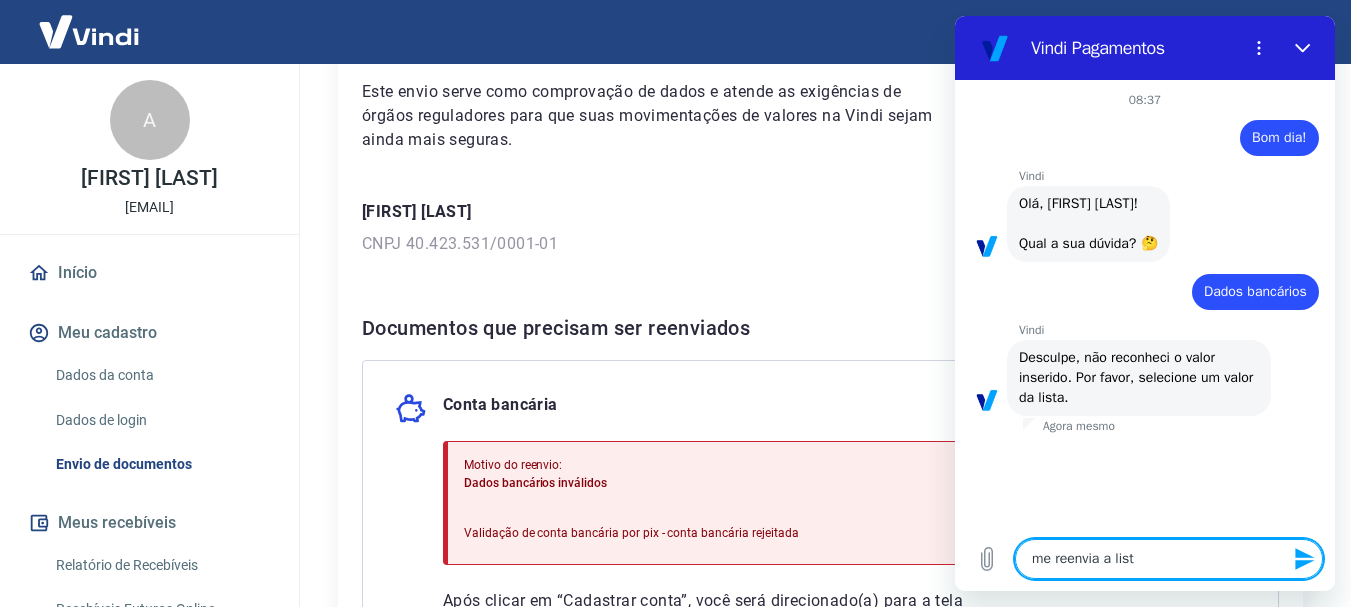 type on "me reenvia a lista" 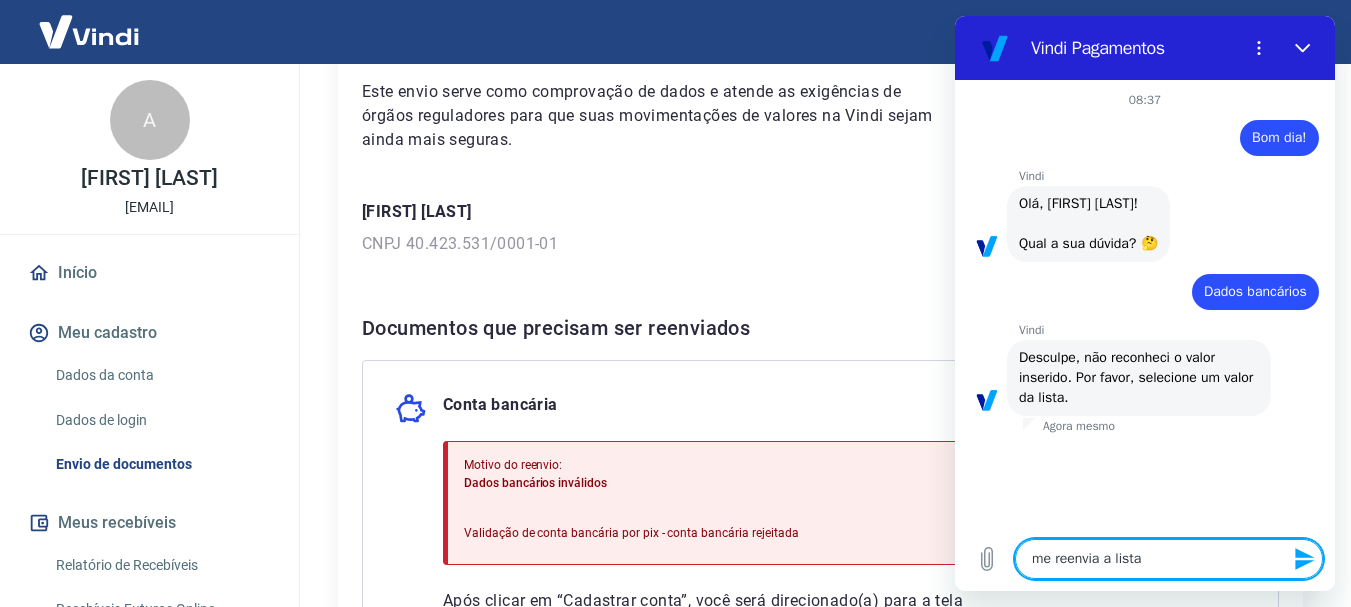 type on "me reenvia a lista" 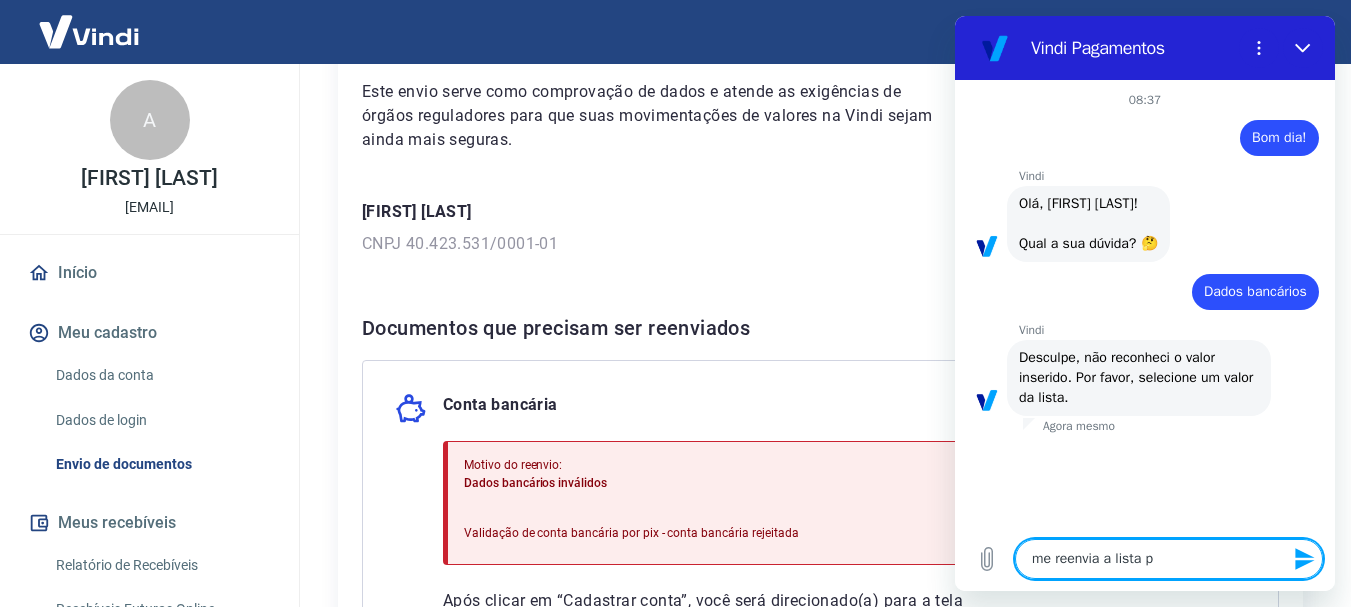 type on "me reenvia a lista po" 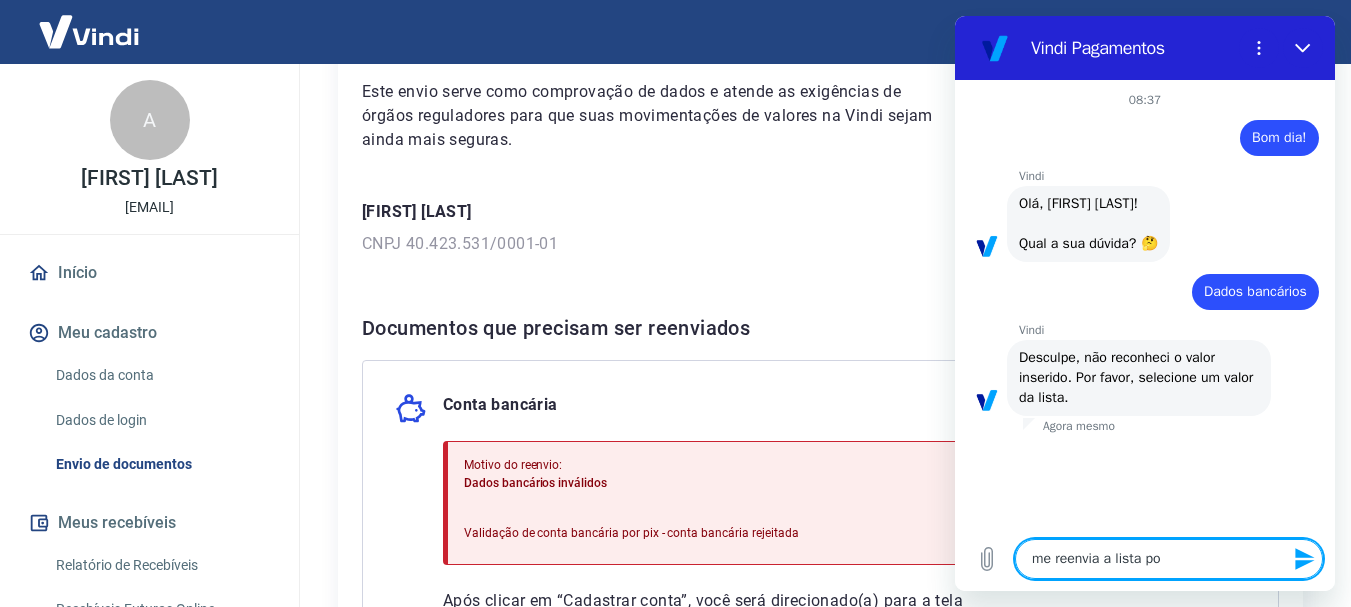 type on "x" 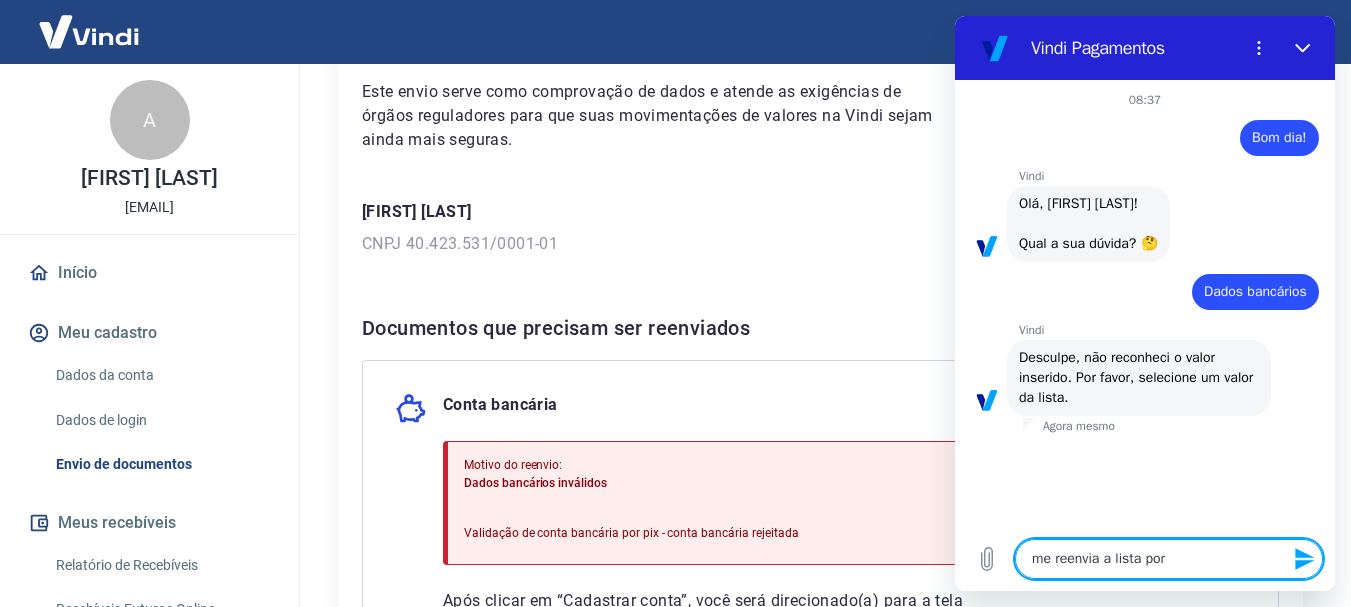 type on "me reenvia a lista por" 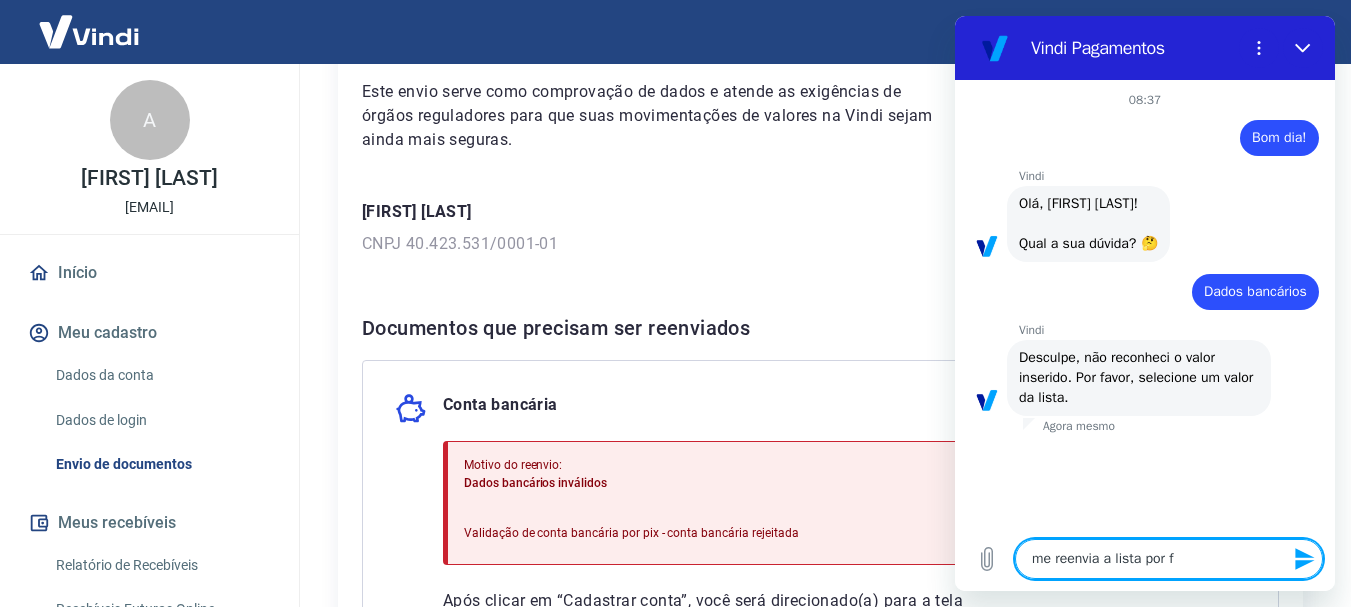 type on "me reenvia a lista por fa" 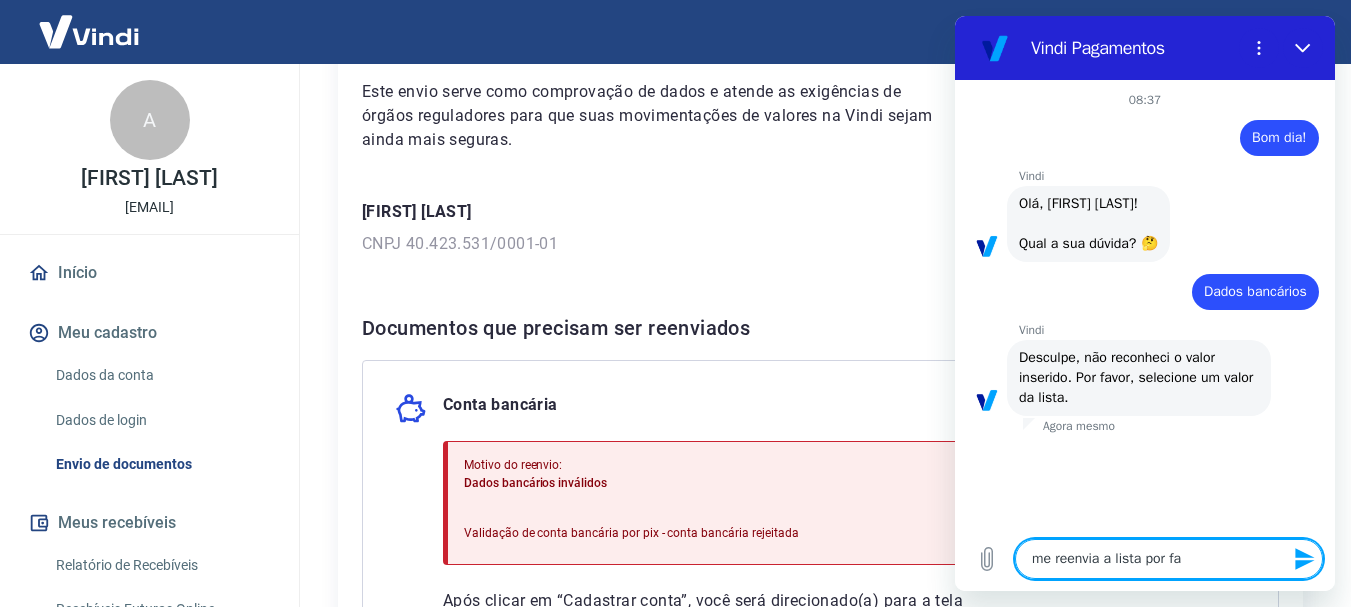 type on "me reenvia a lista por fav" 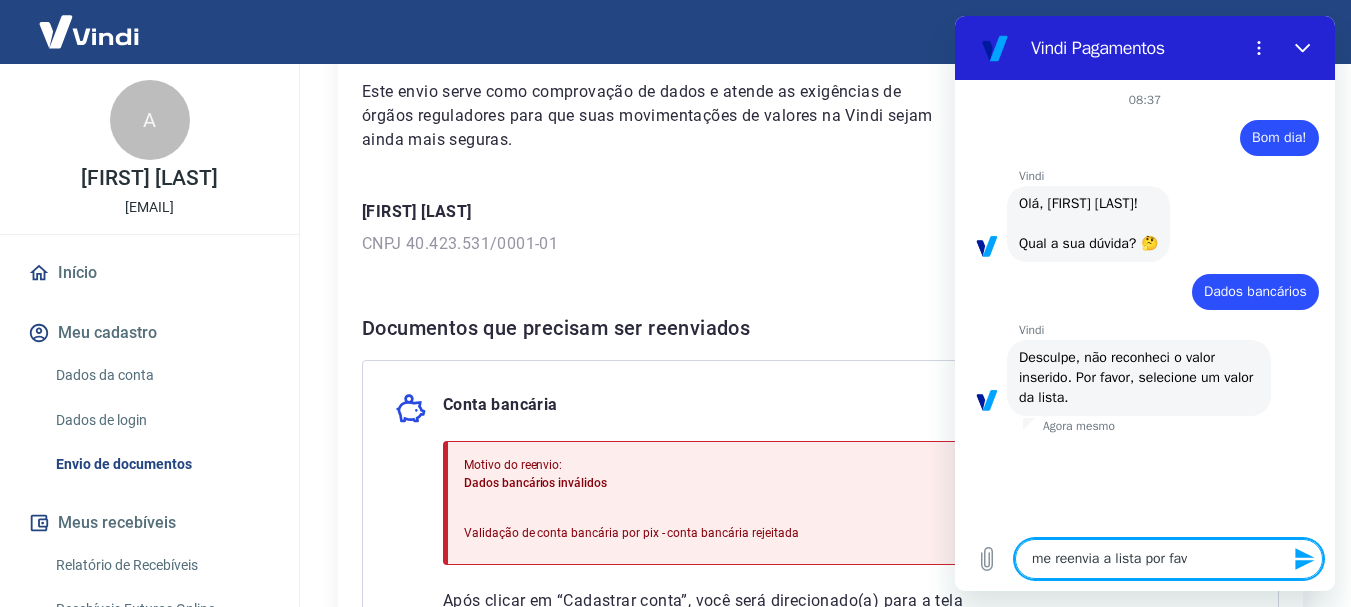 type on "me reenvia a lista por favo" 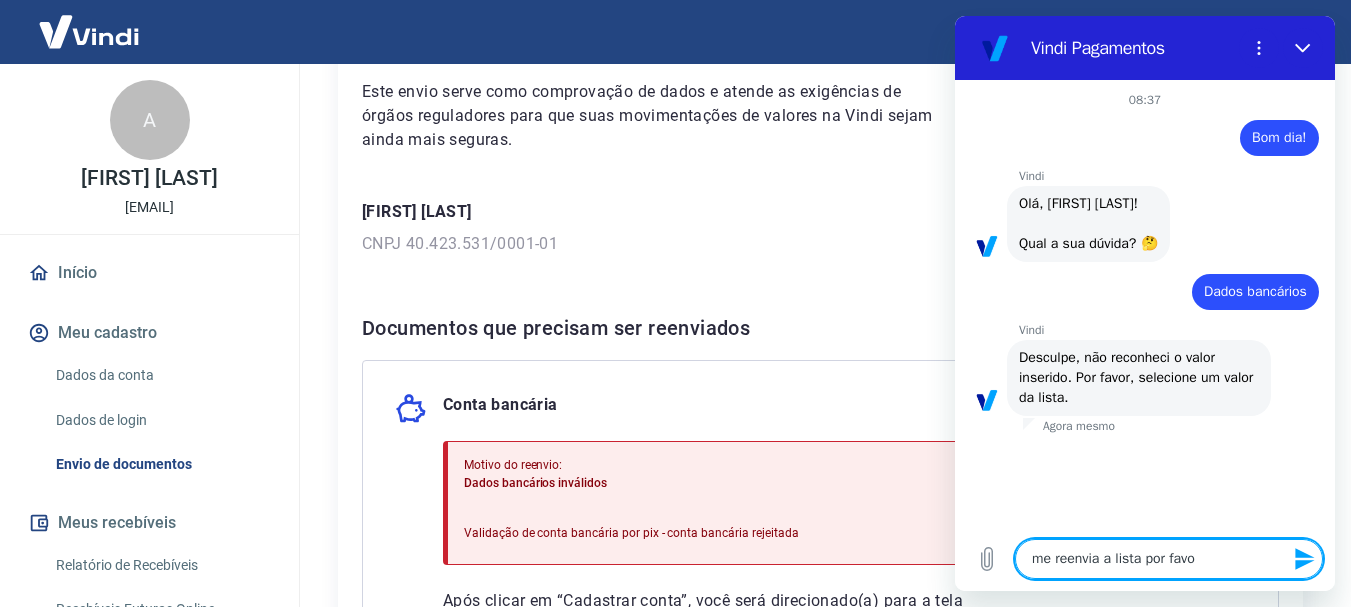 type on "me reenvia a lista por favor" 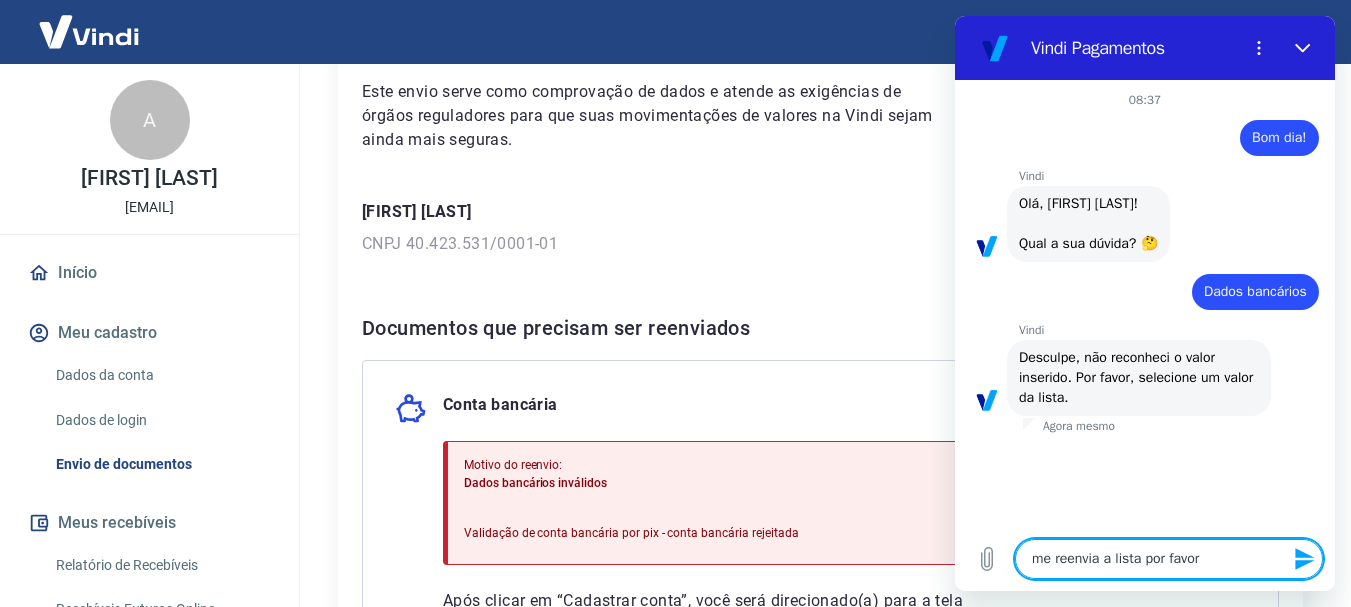 type 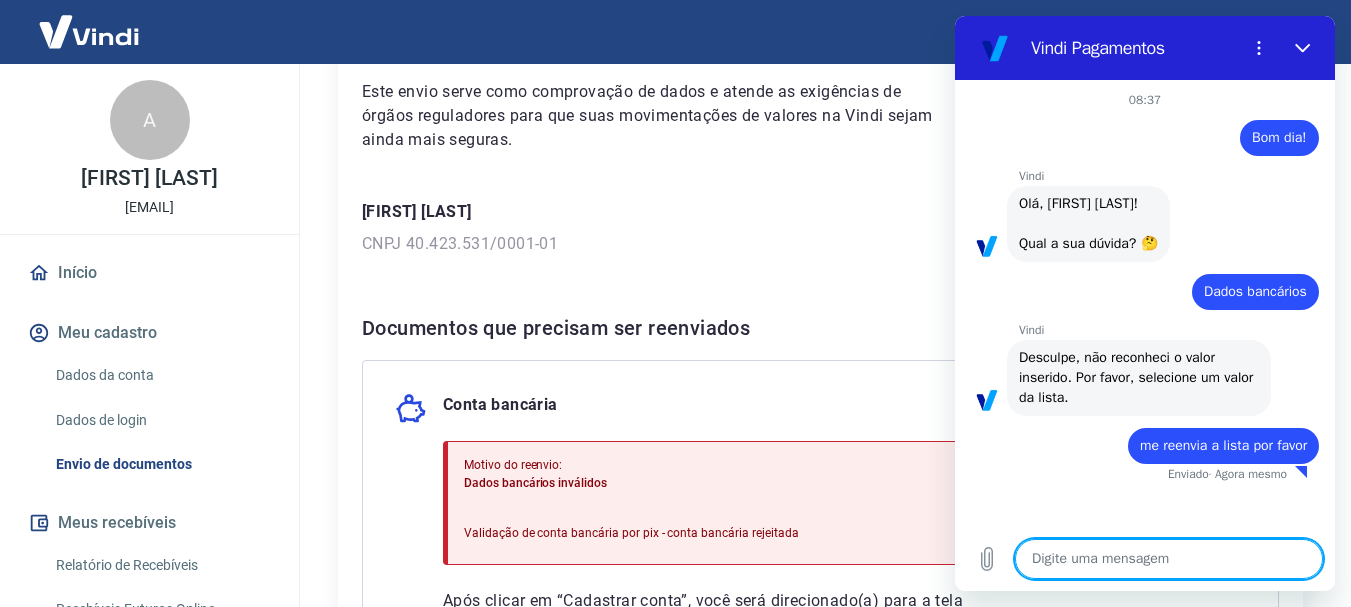 type on "x" 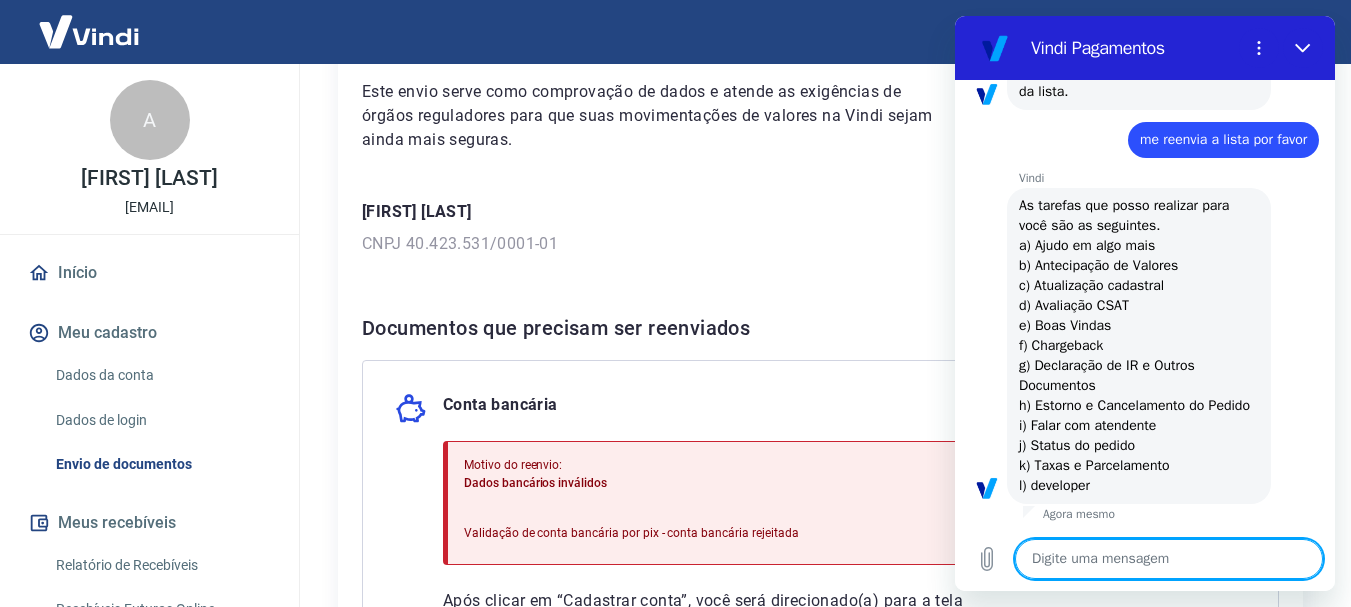 scroll, scrollTop: 326, scrollLeft: 0, axis: vertical 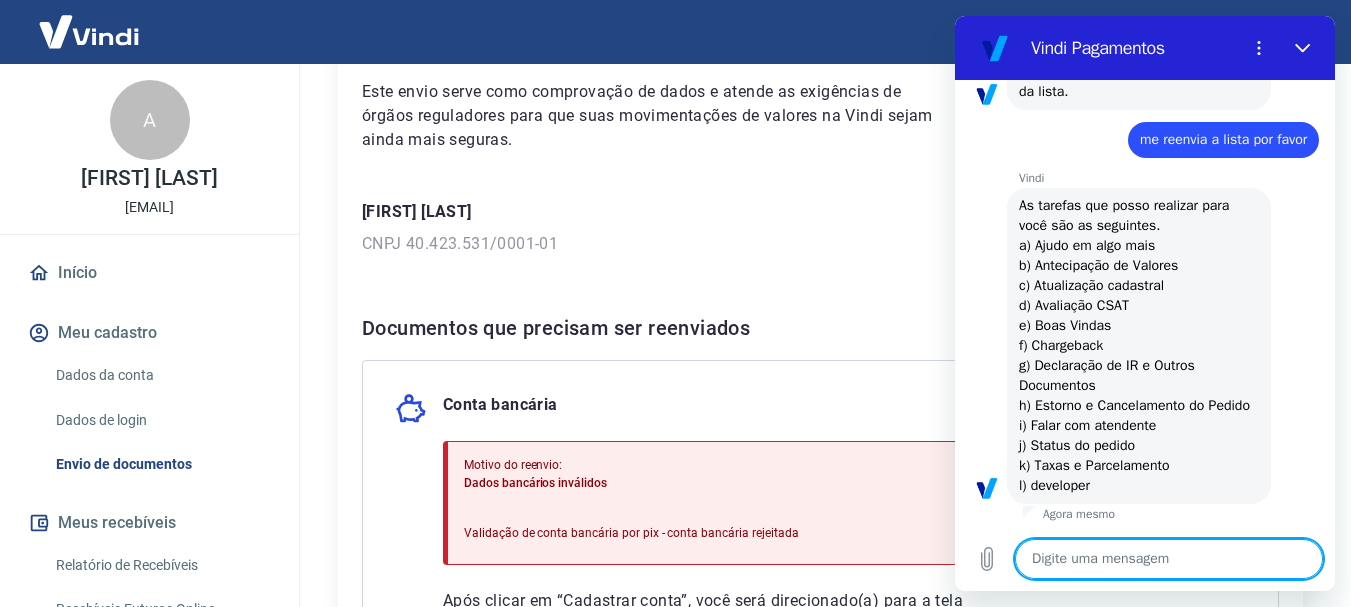 click at bounding box center (1169, 559) 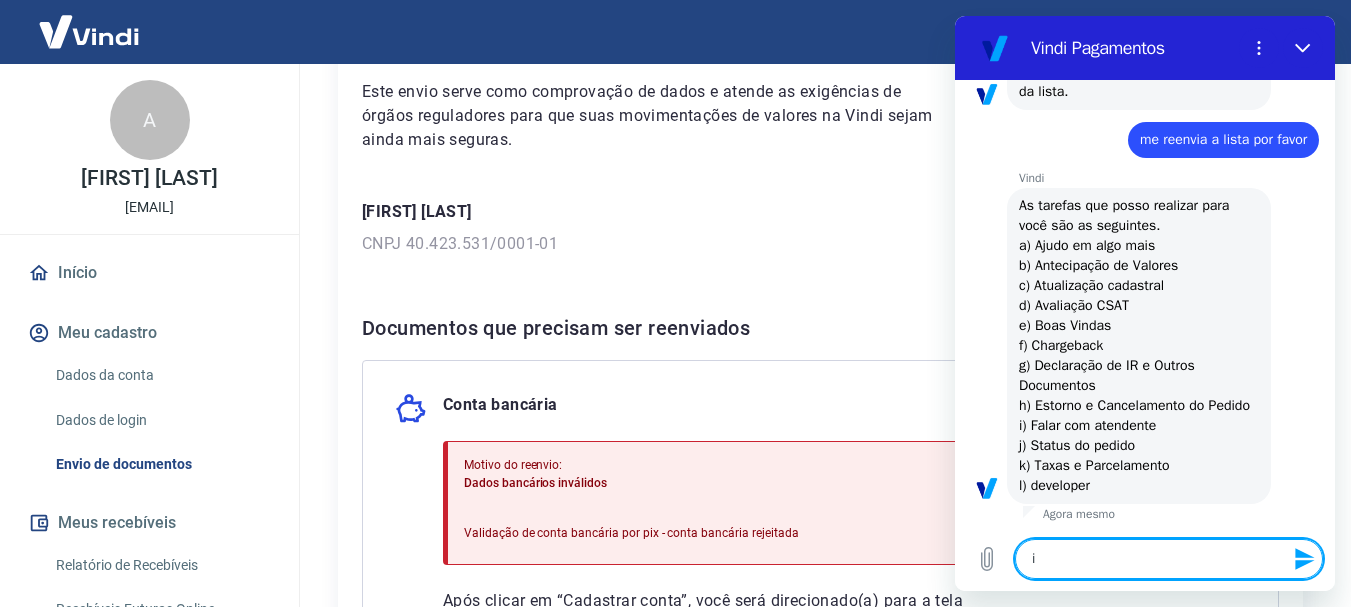 type 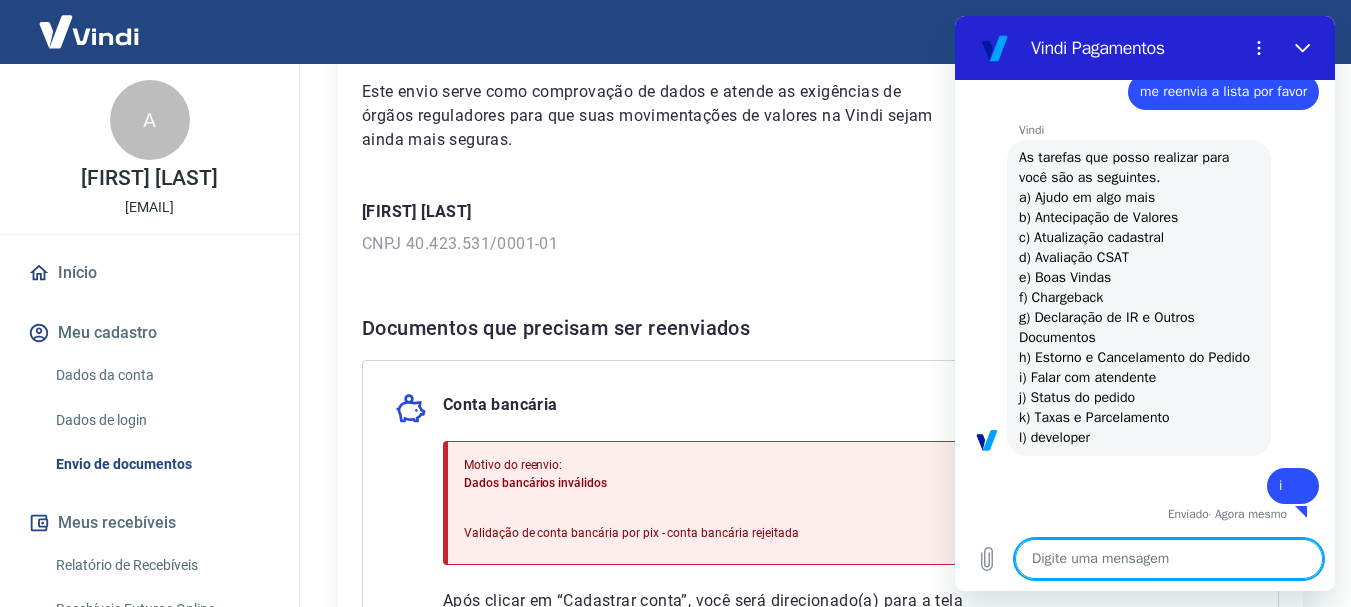 type on "x" 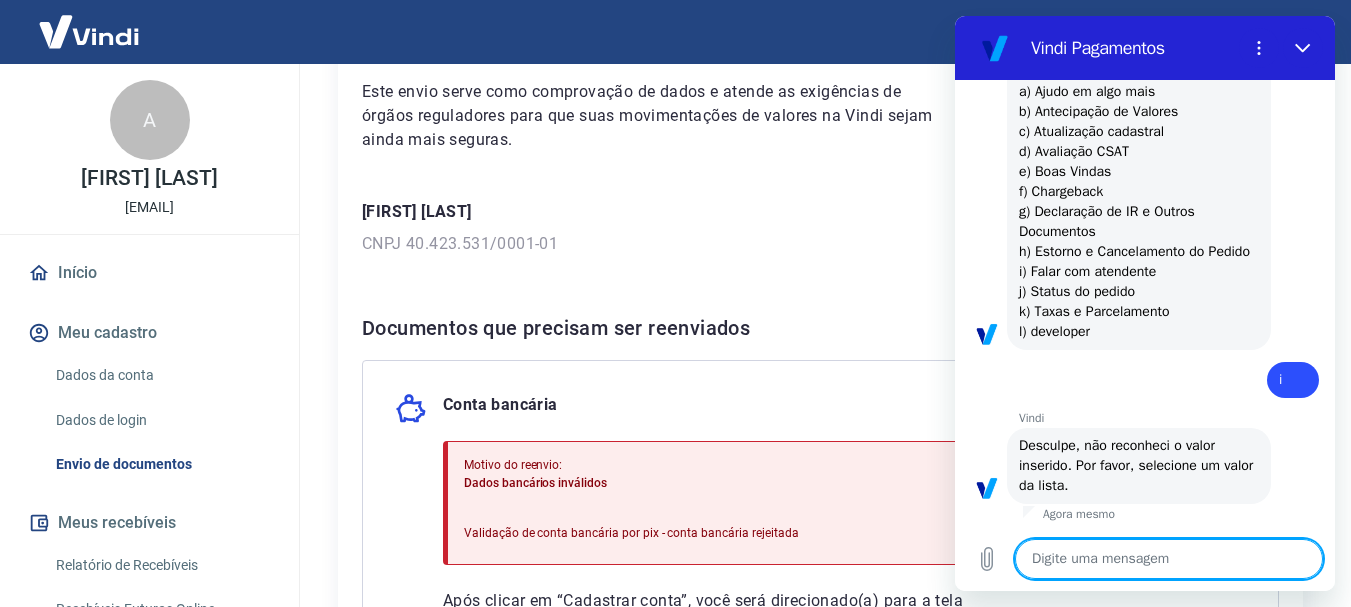 scroll, scrollTop: 480, scrollLeft: 0, axis: vertical 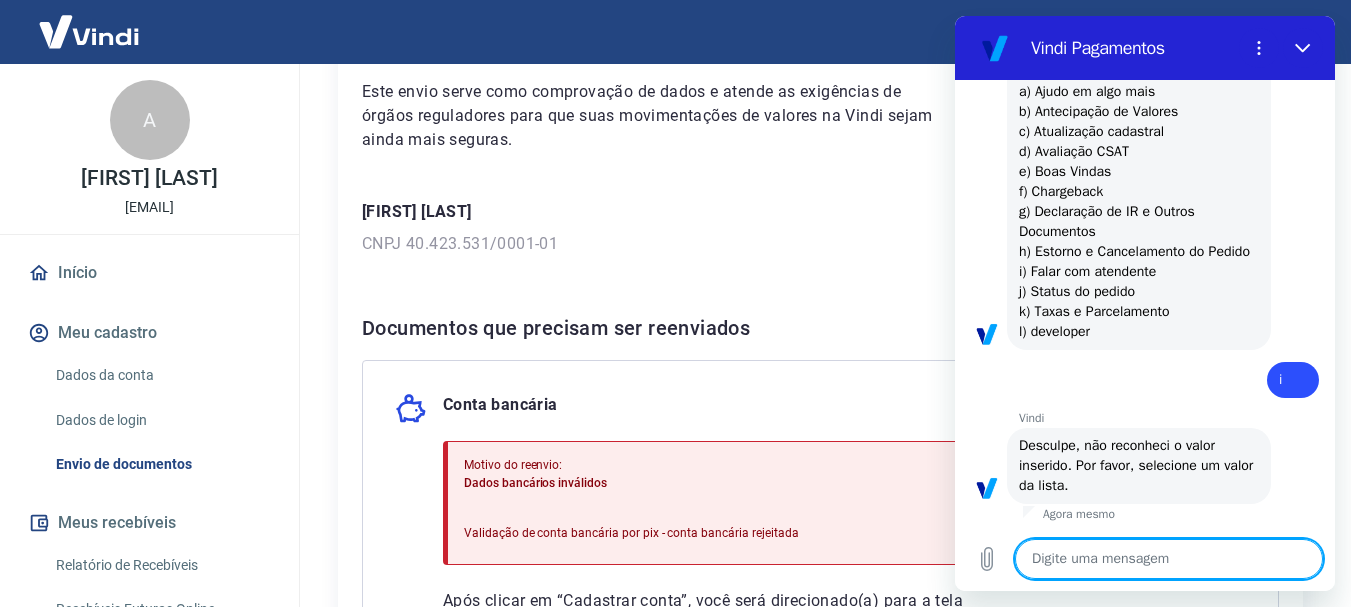 type on "f" 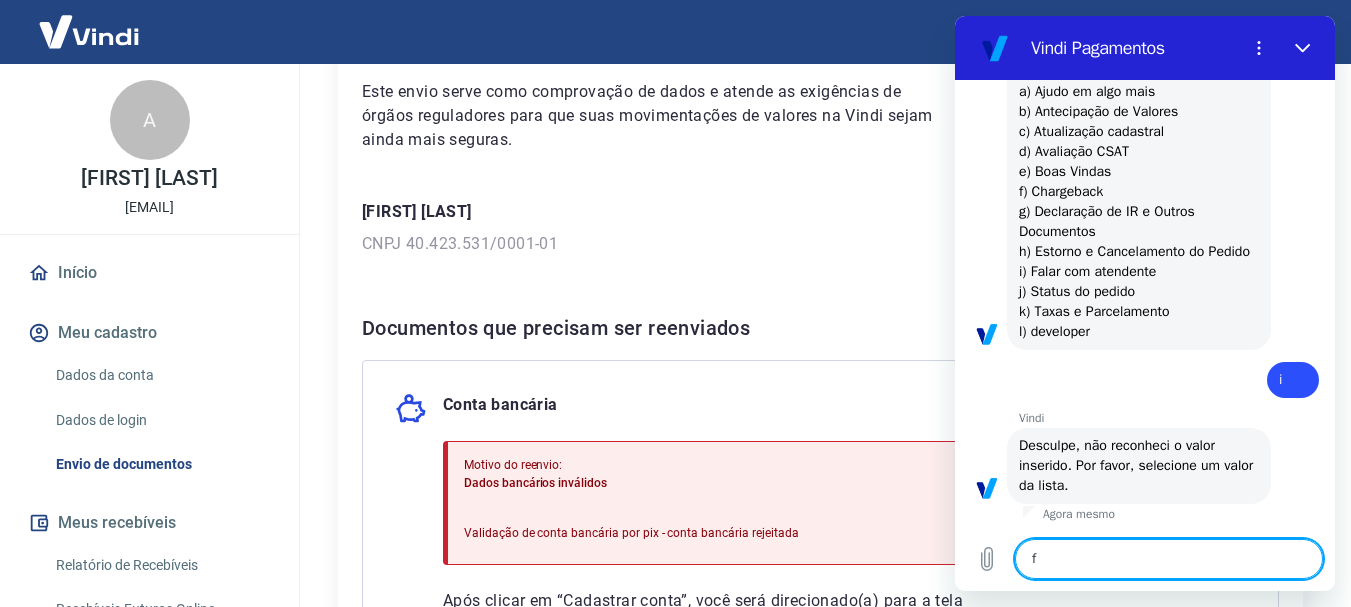 type on "fa" 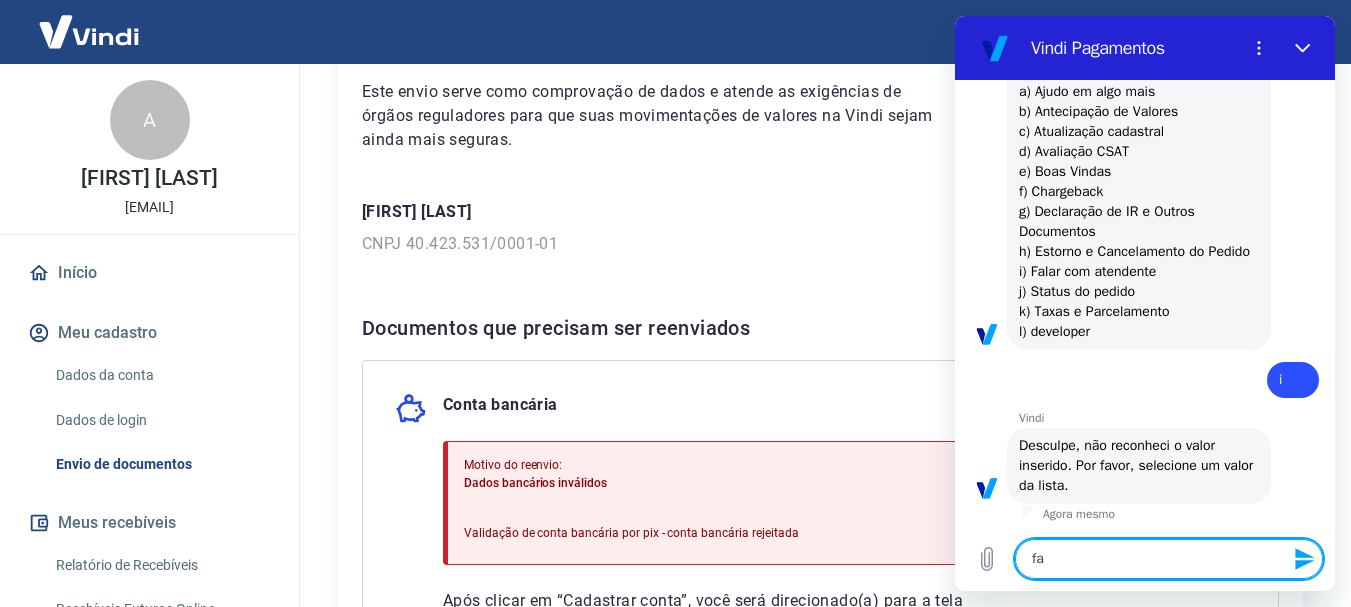 type on "fal" 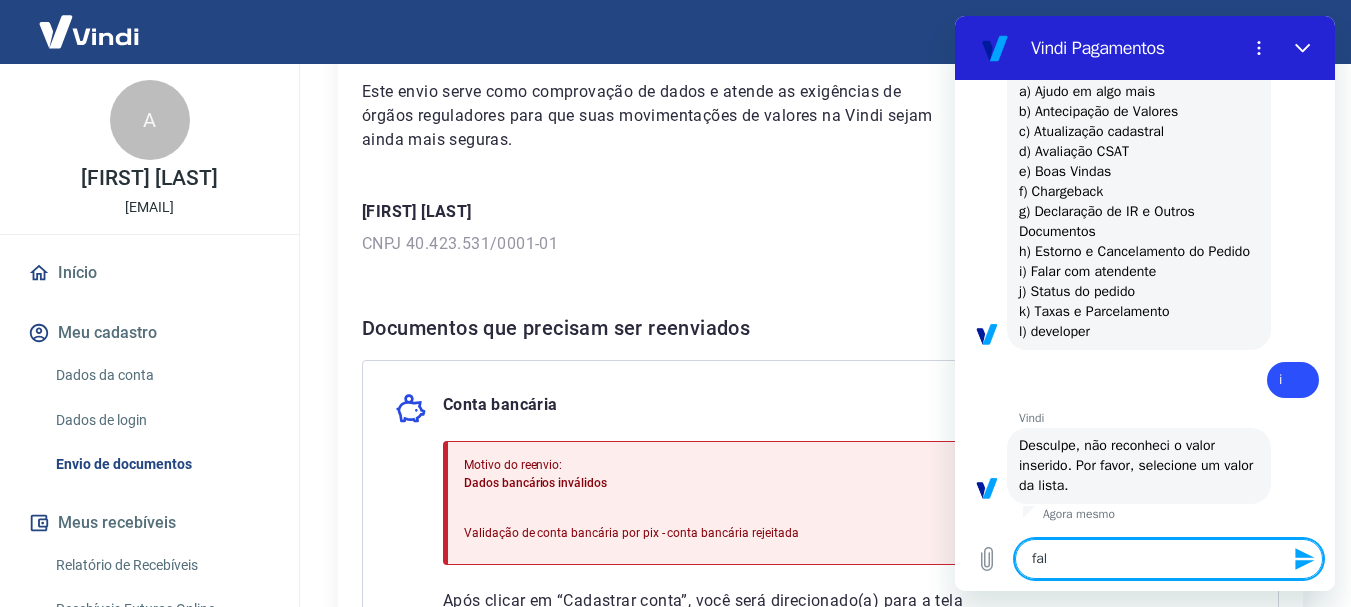 type on "fala" 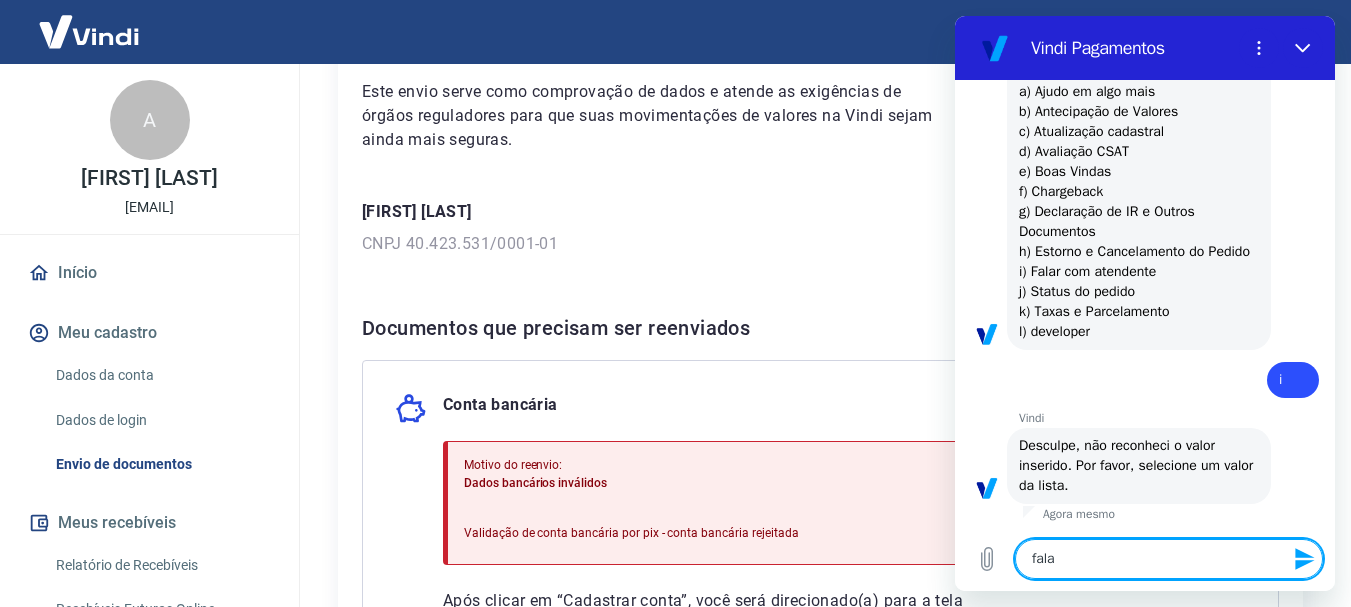 type on "falar" 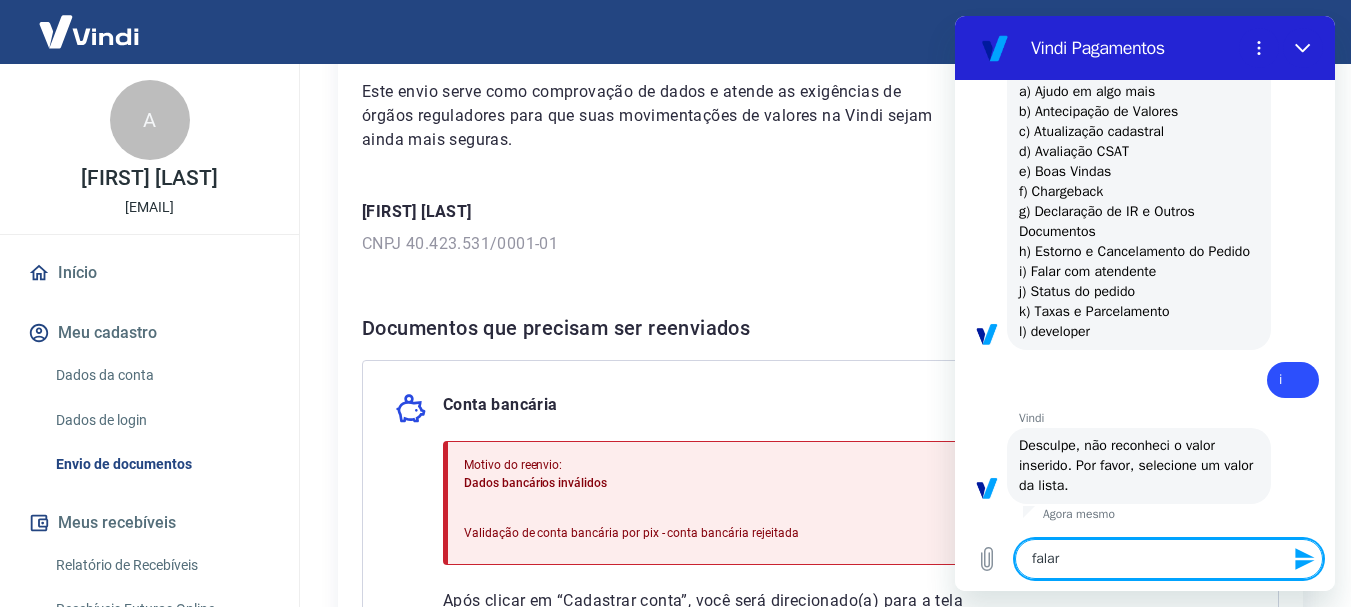 type on "falar" 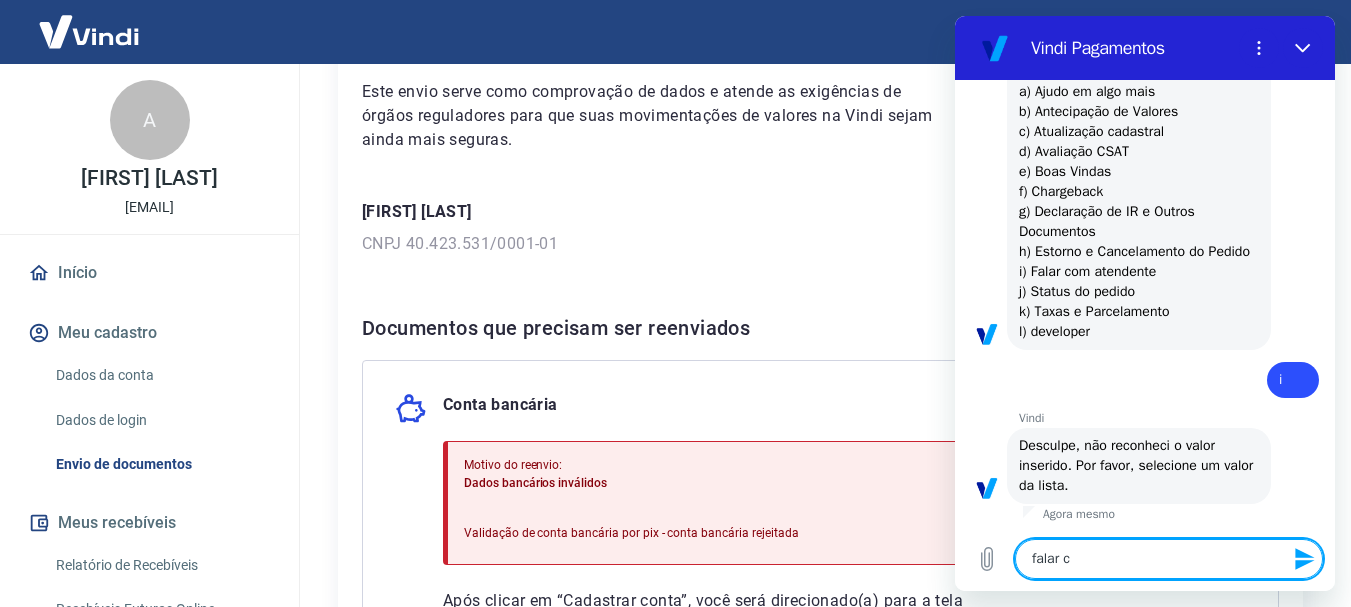 type on "falar co" 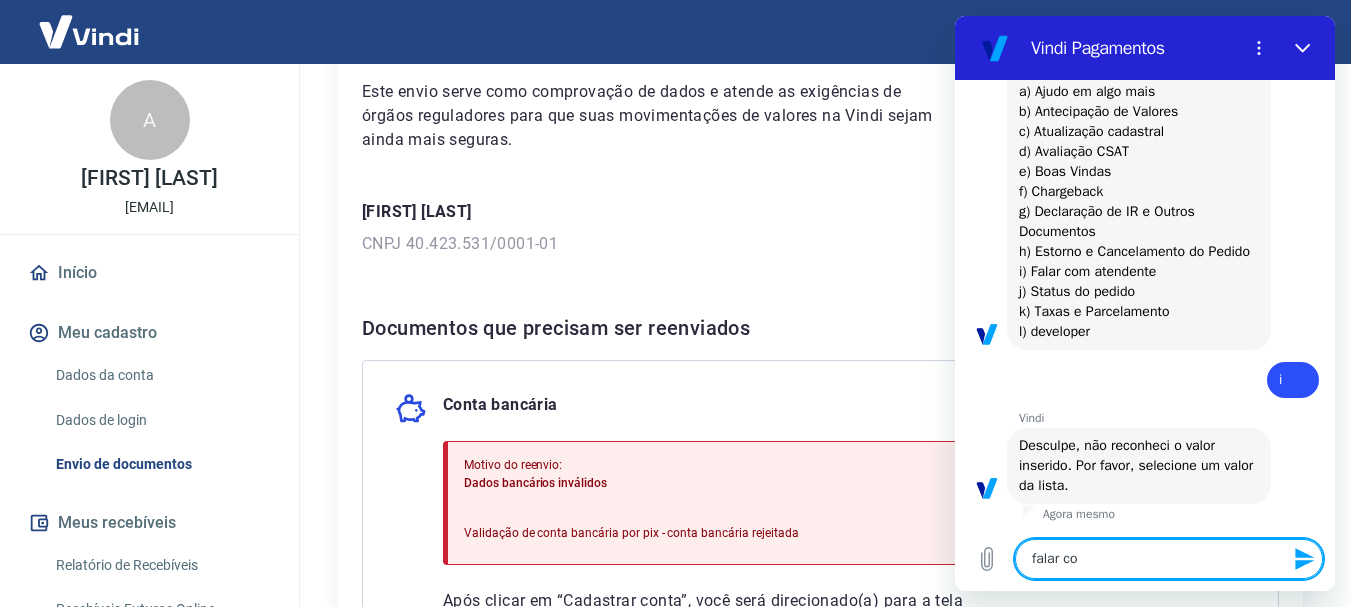 type on "x" 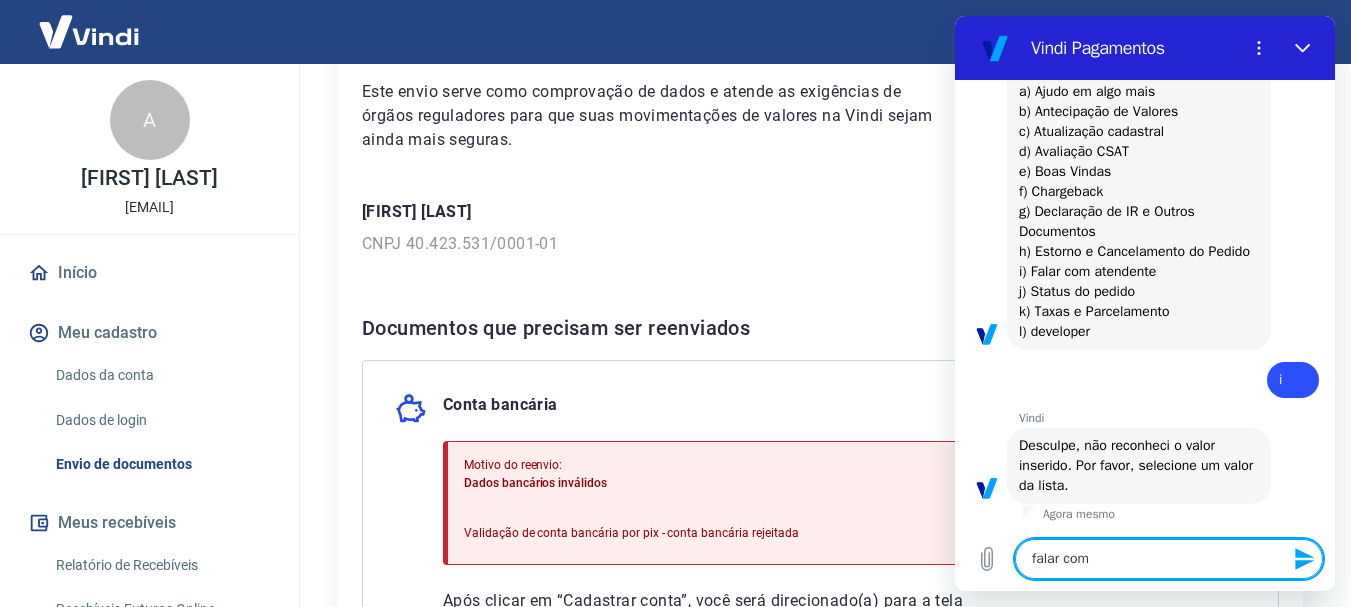 type on "falar com" 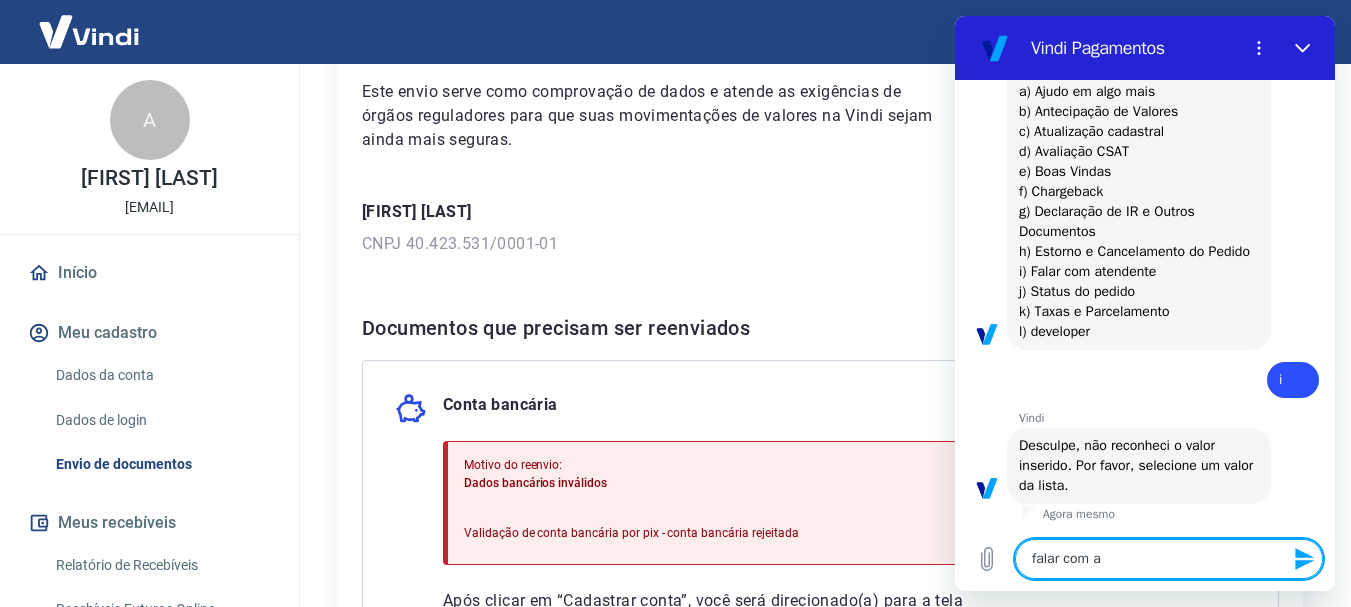 type on "falar com at" 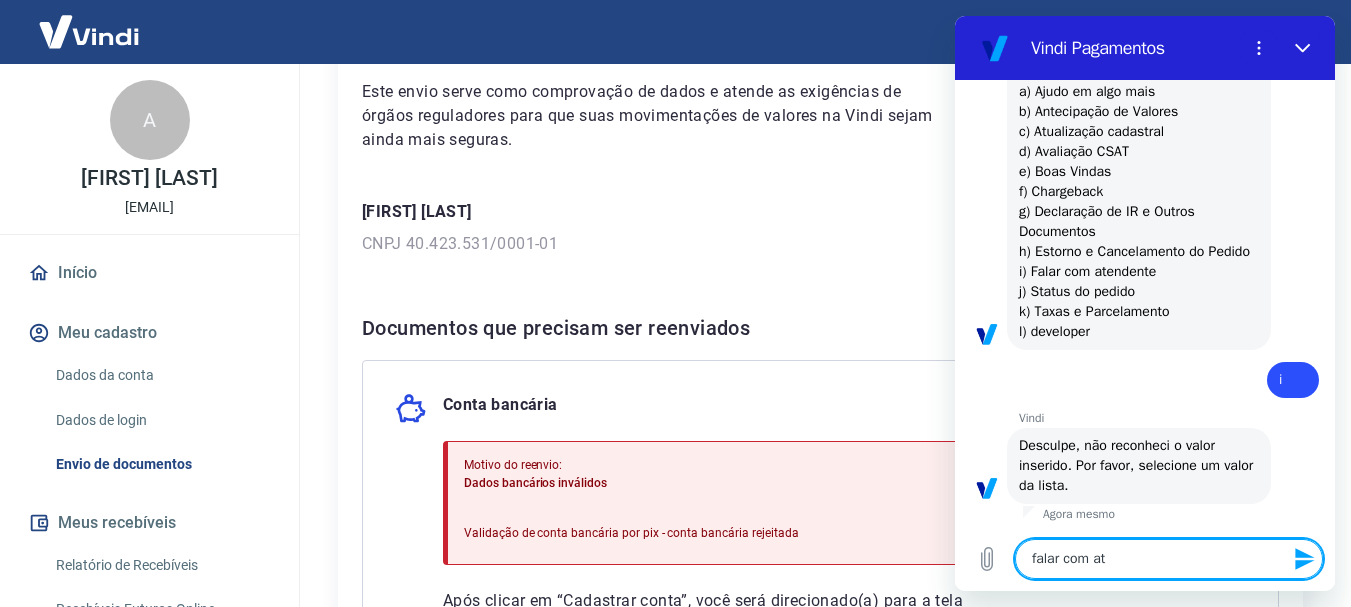 type on "falar com ate" 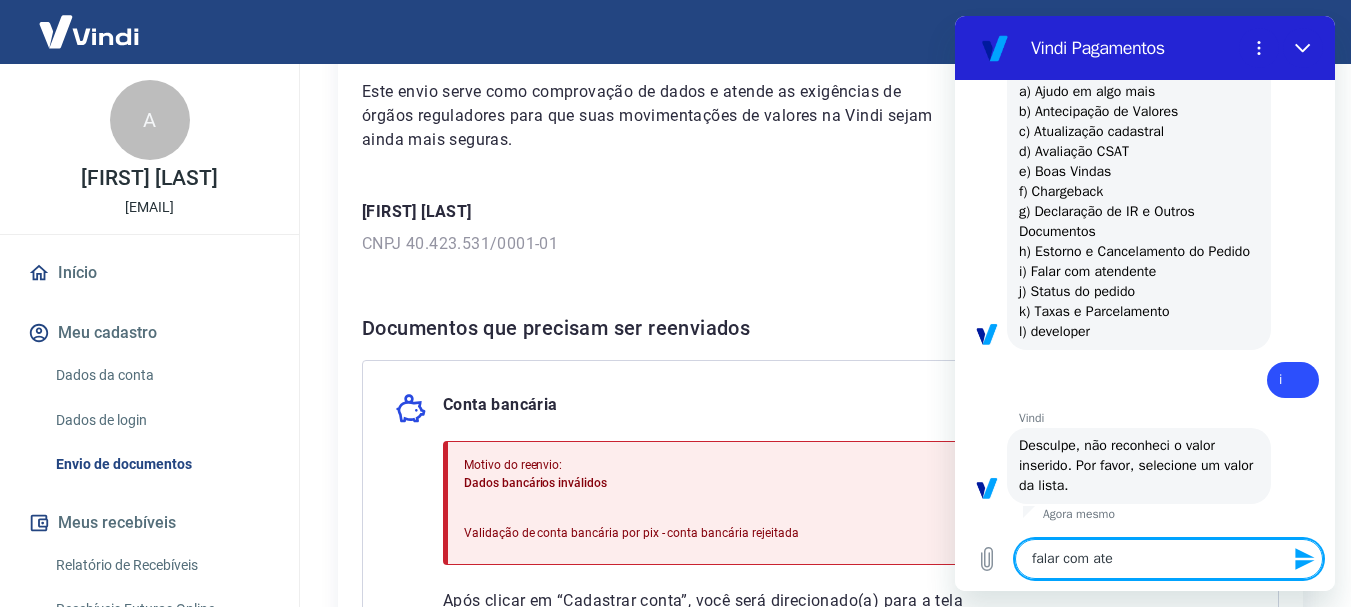 type on "x" 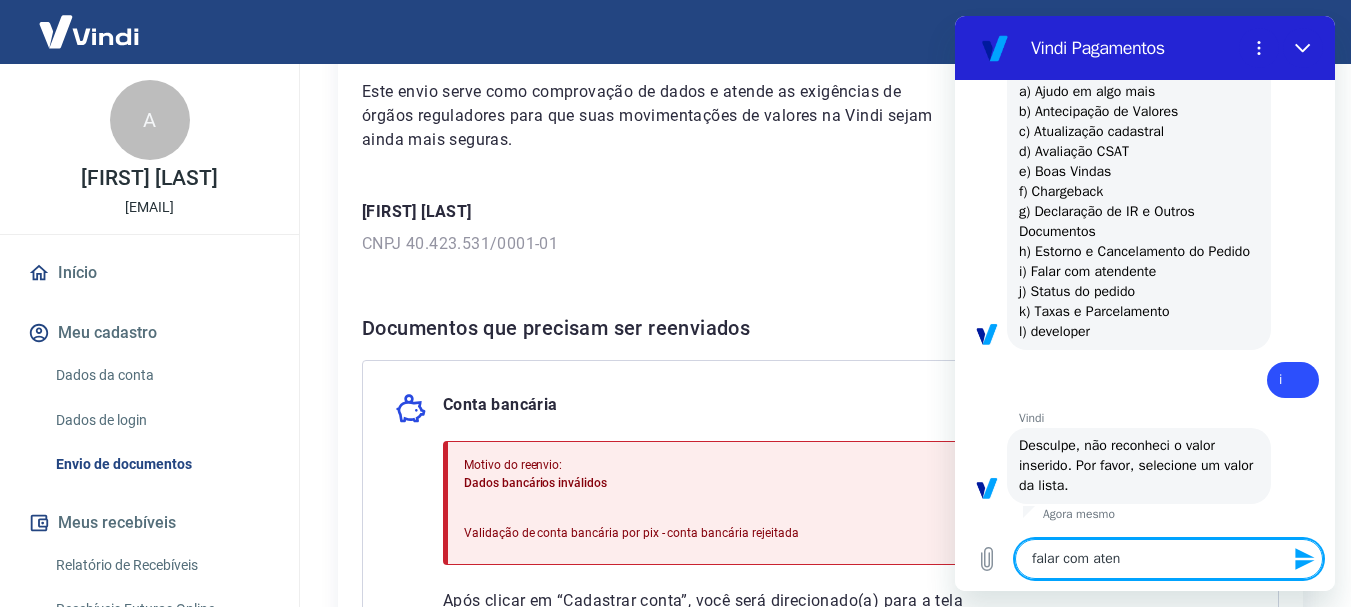 type on "falar com atend" 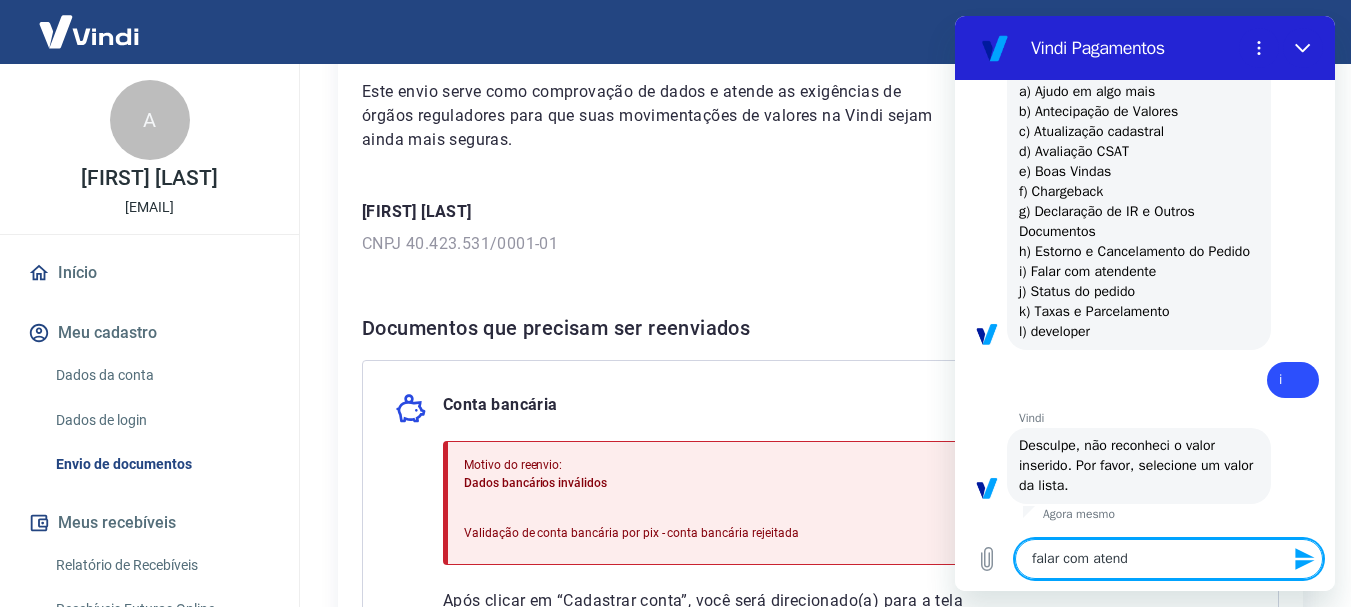 type on "falar com atende" 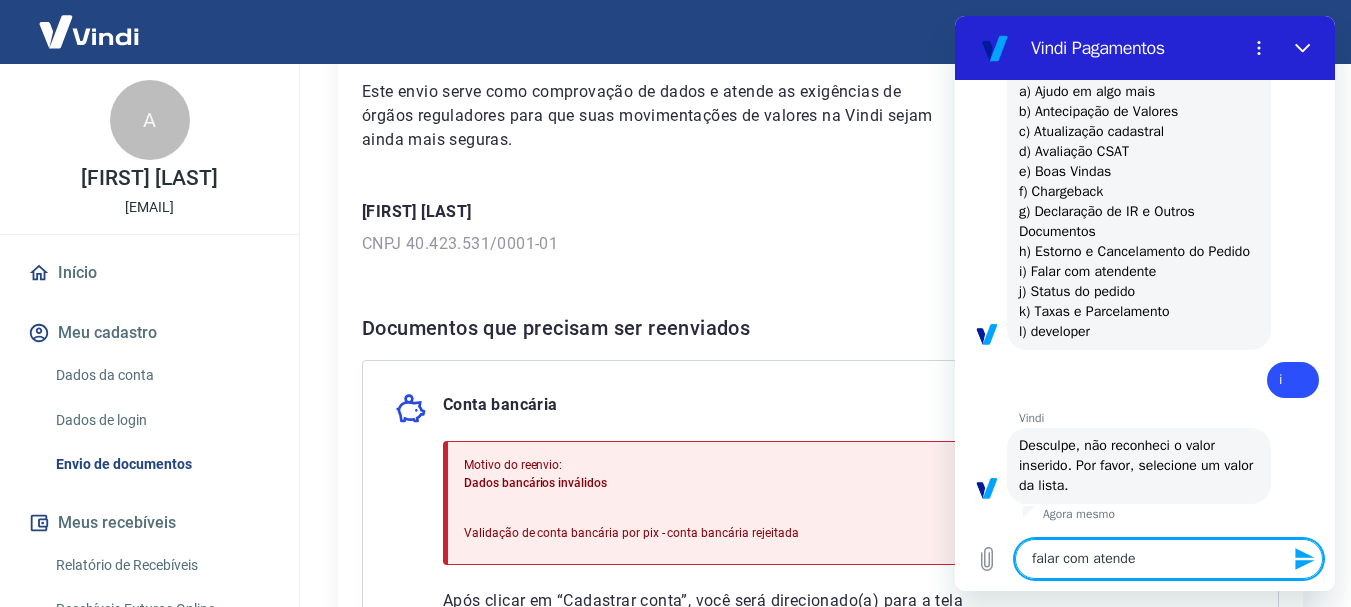 type on "x" 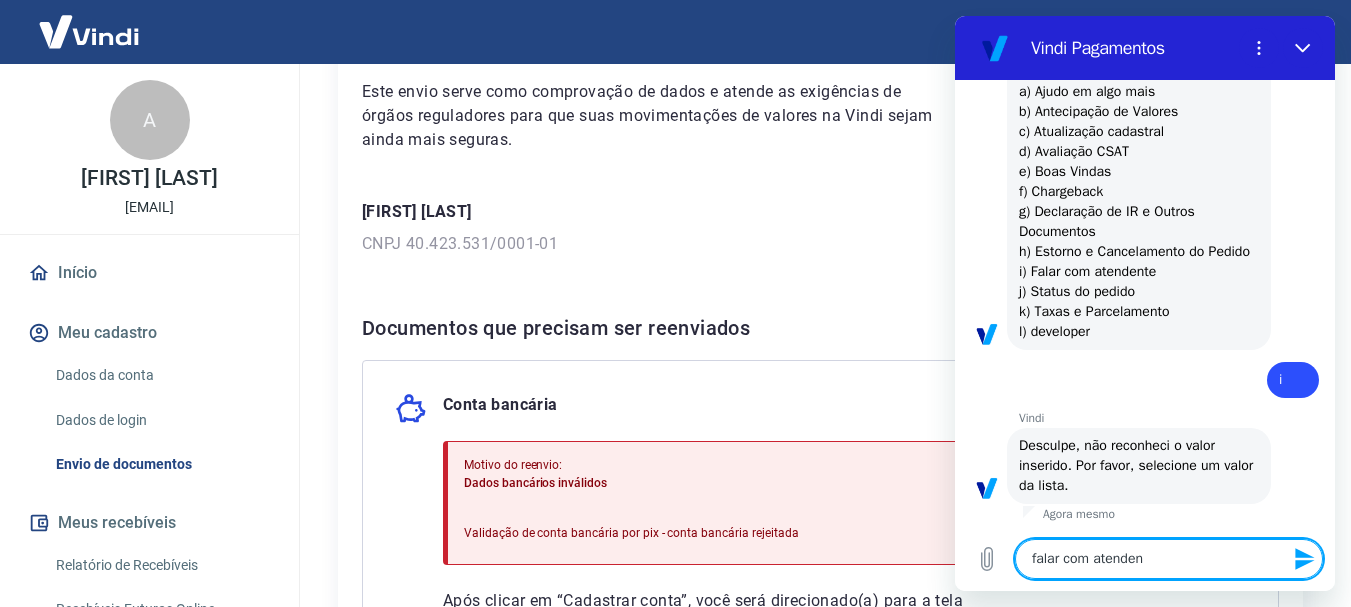 type on "falar com atendent" 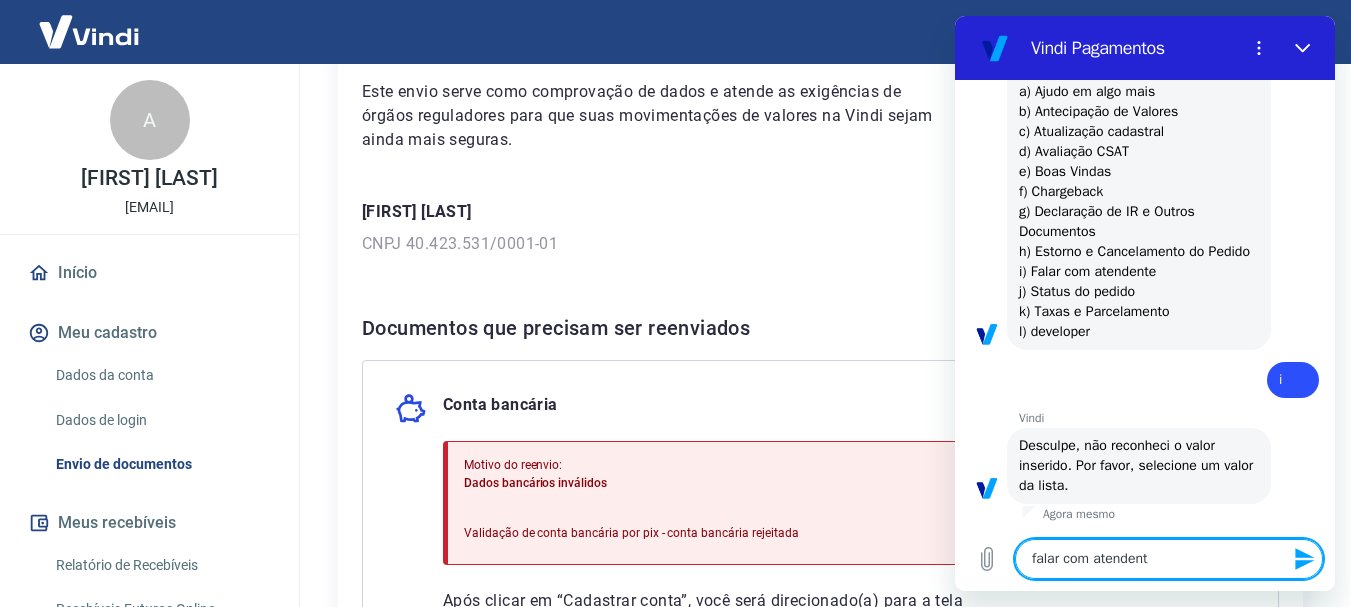 type on "falar com atendente" 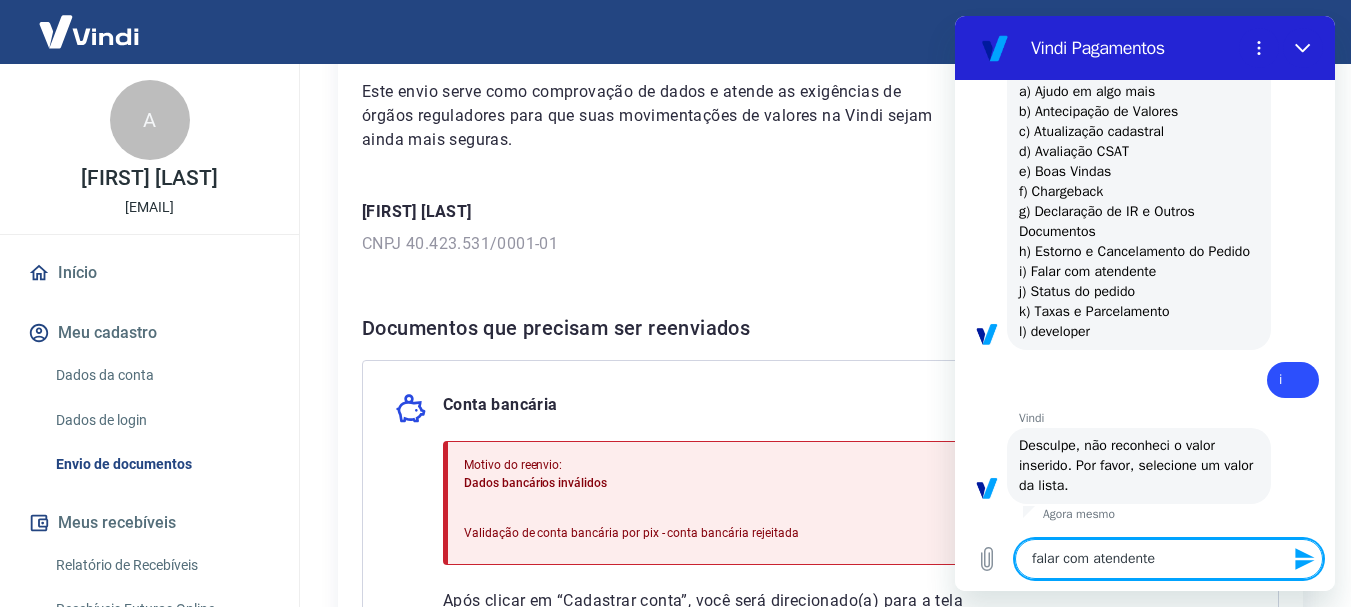 type 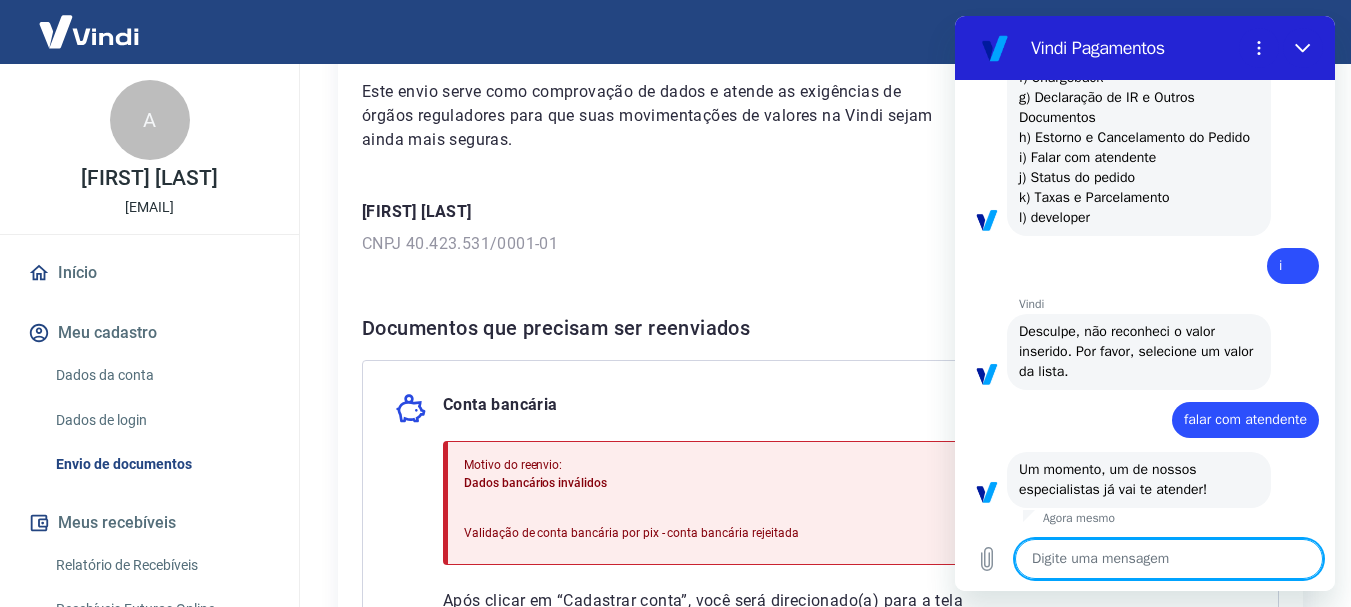 scroll, scrollTop: 598, scrollLeft: 0, axis: vertical 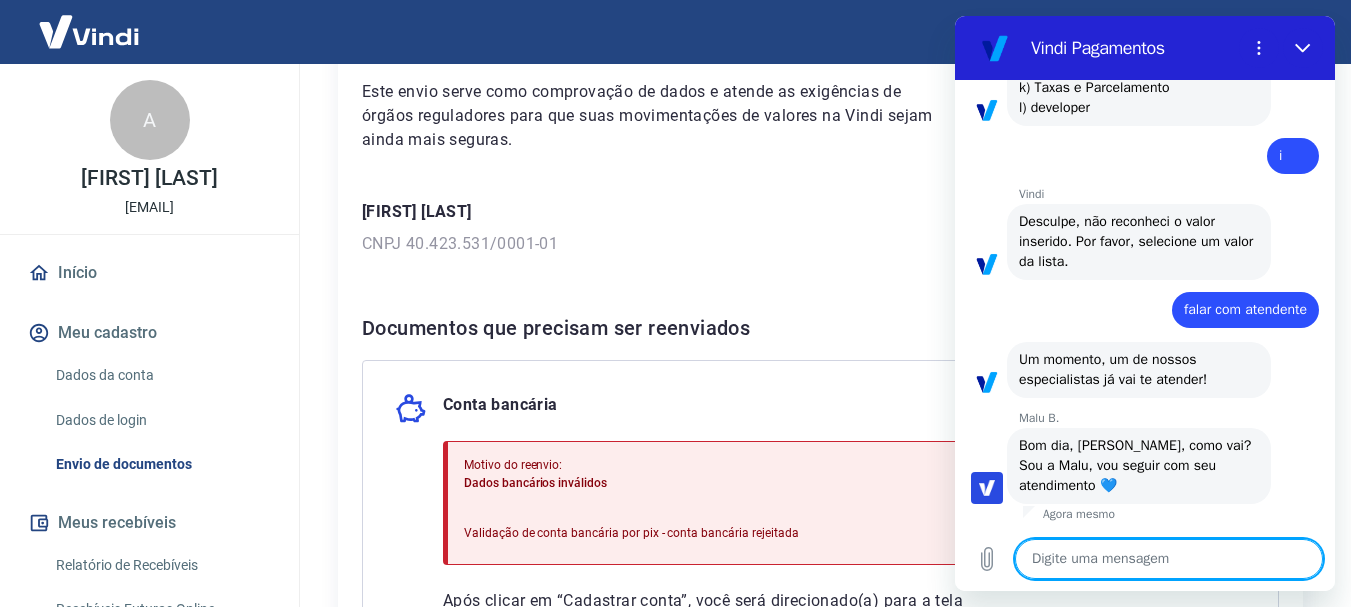 type on "x" 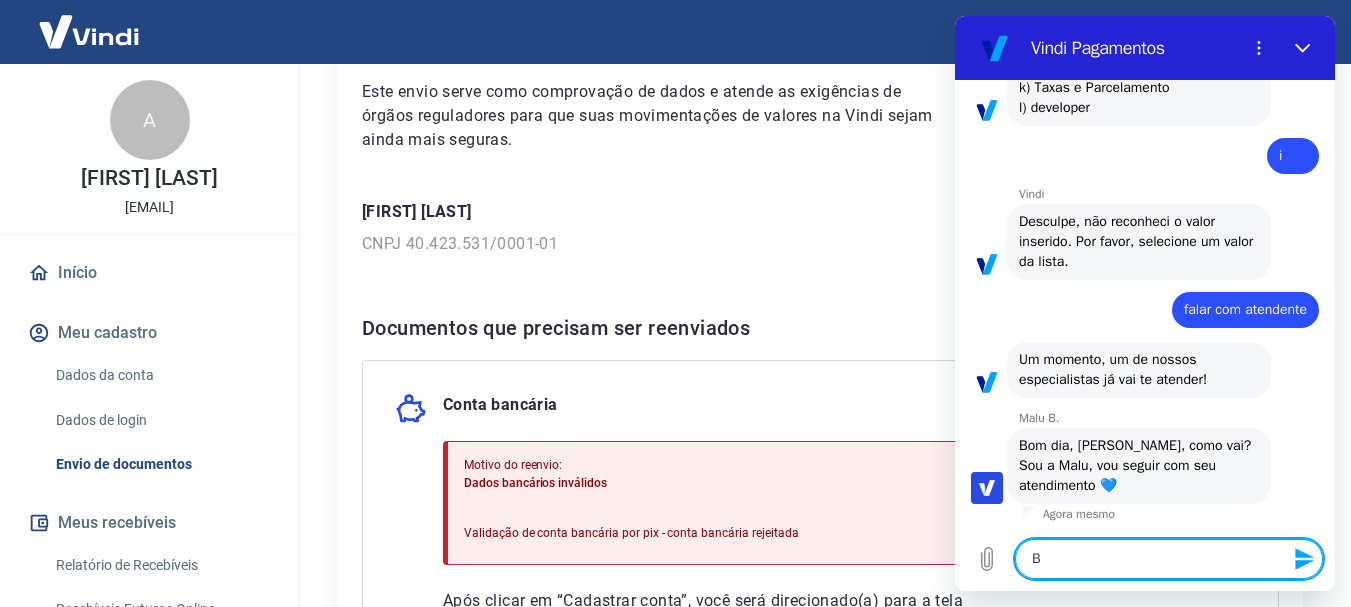 type on "Bo" 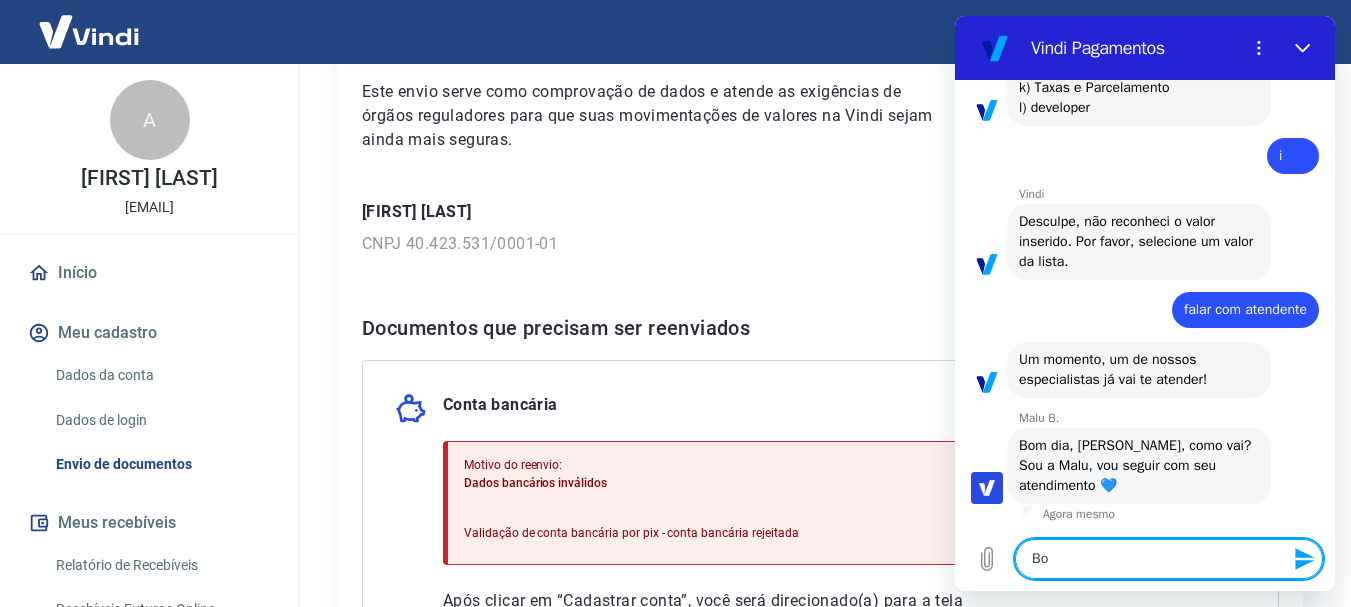 type on "Bom" 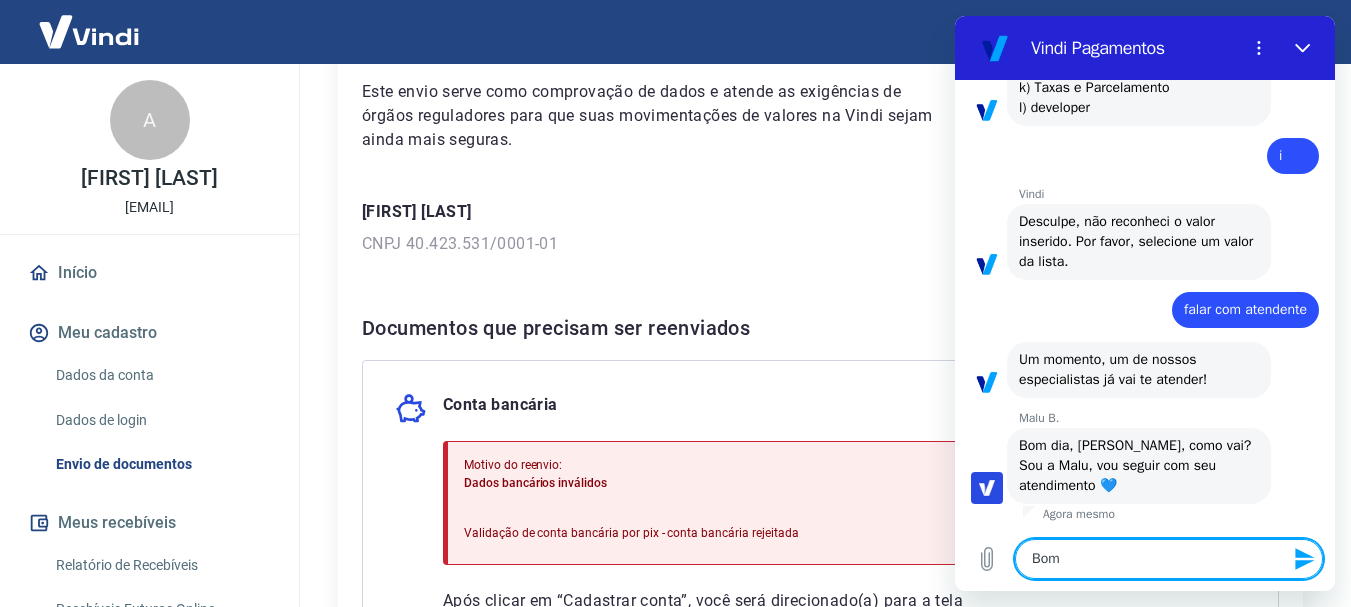 type on "x" 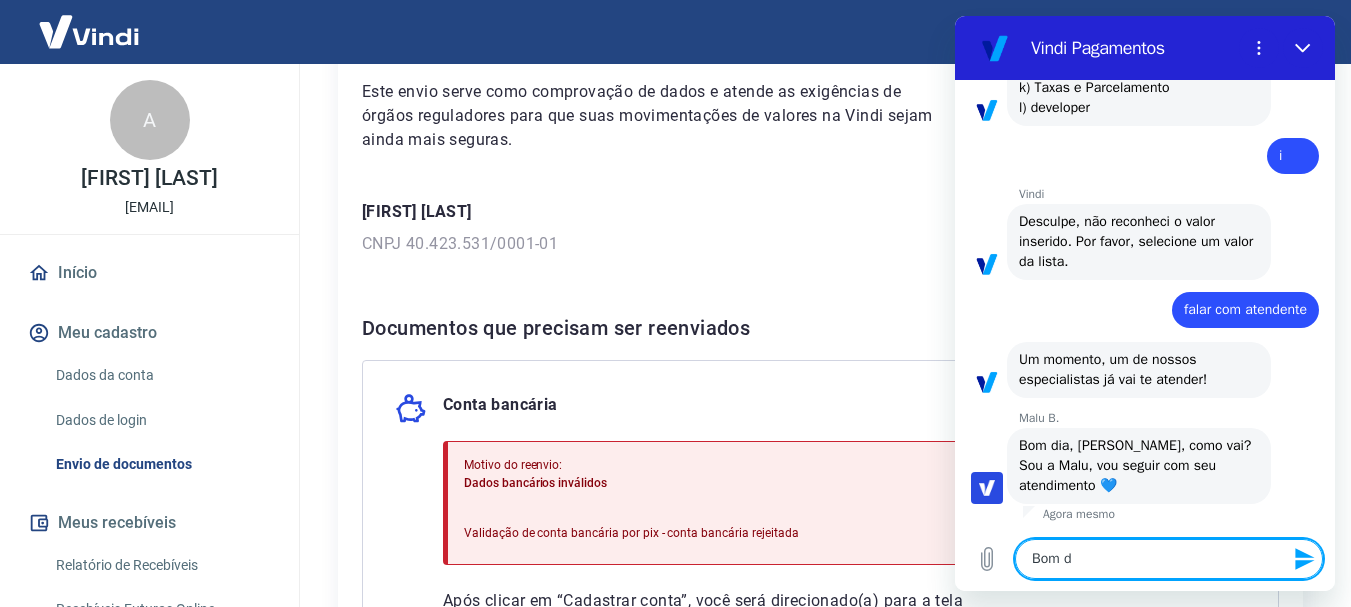 type on "Bom di" 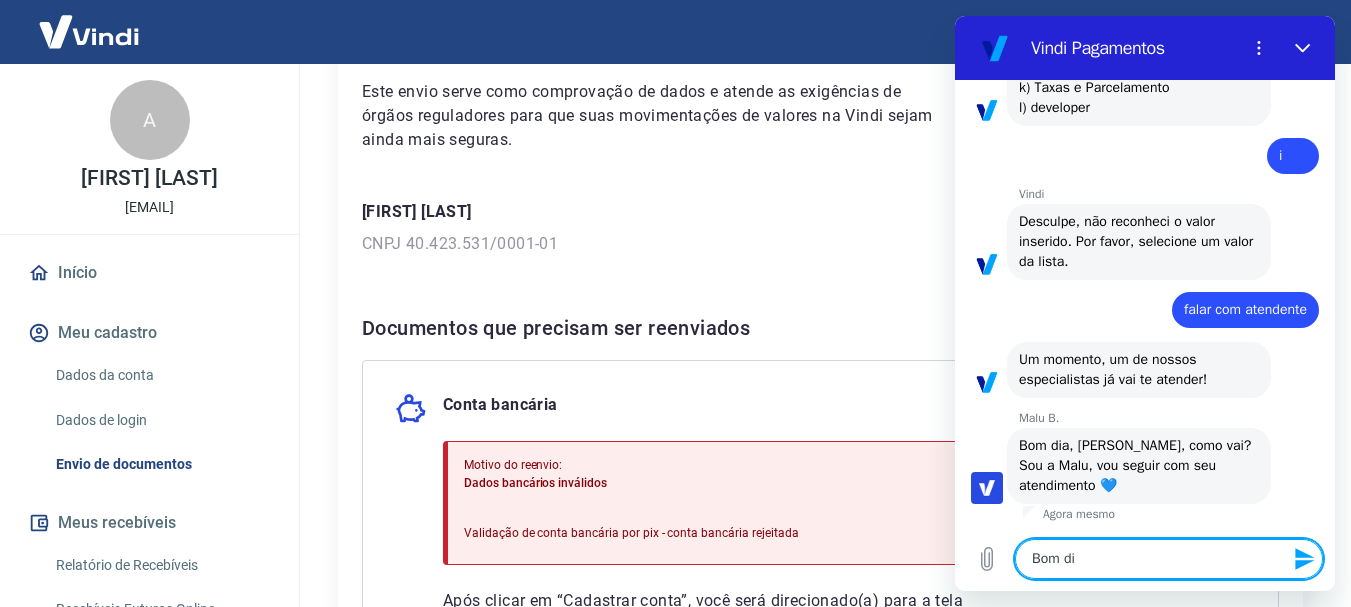 type on "Bom dia" 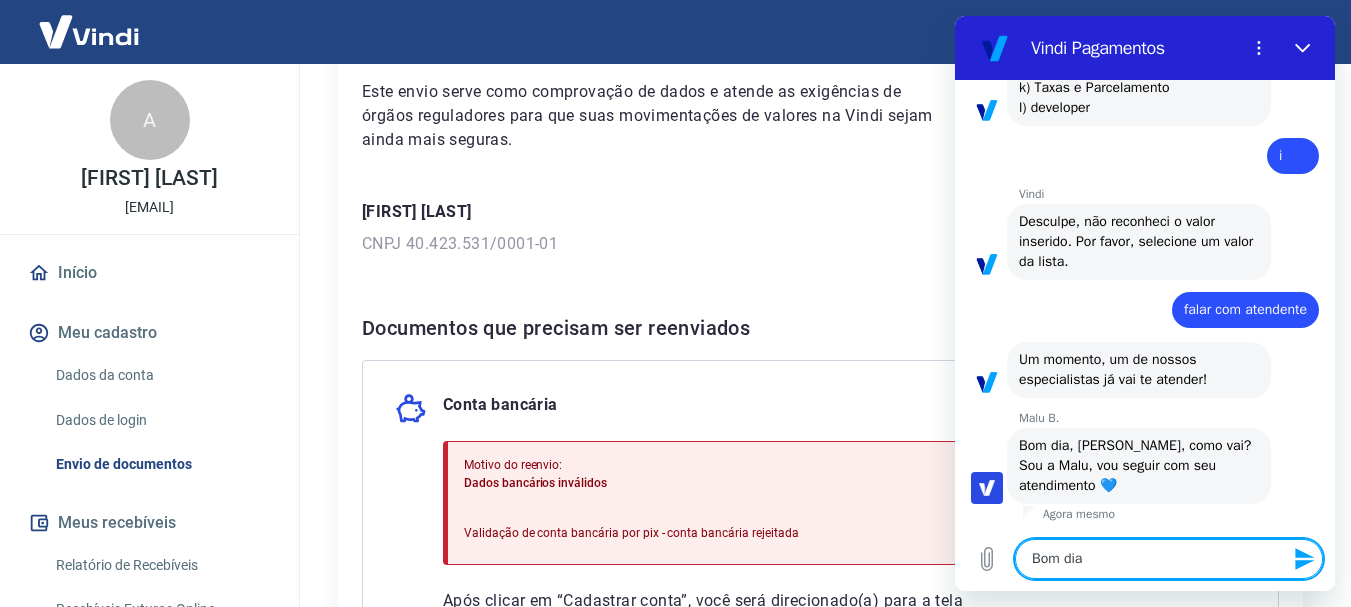 type on "Bom dia" 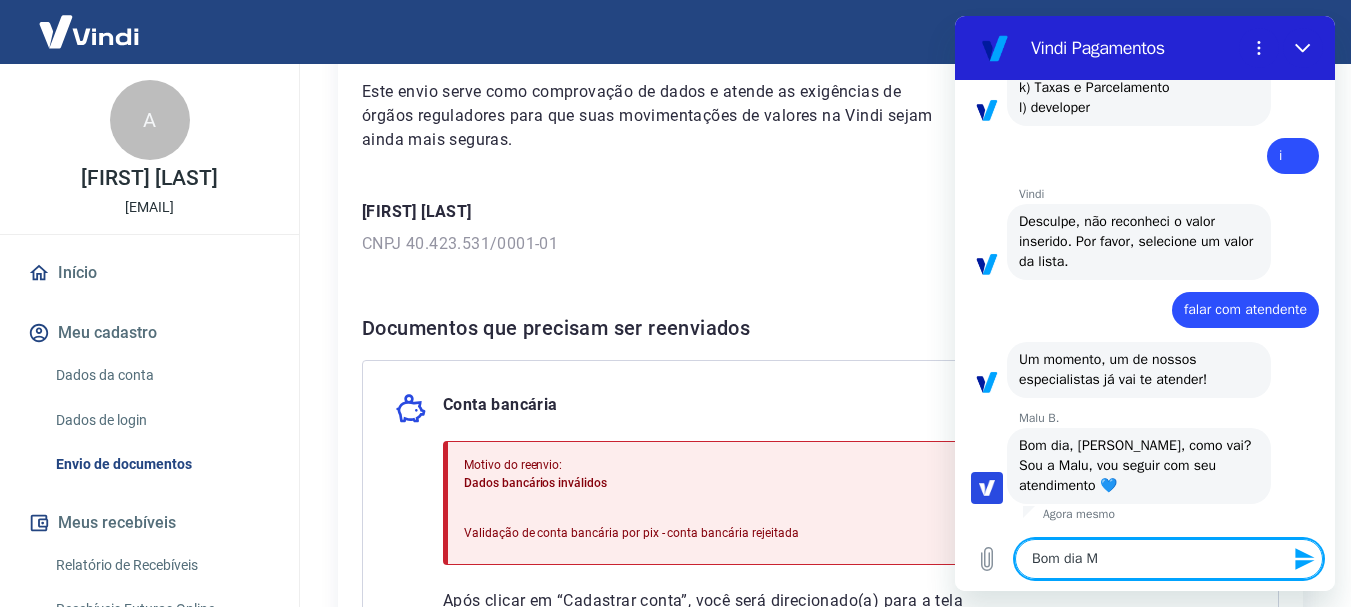 type on "Bom dia MA" 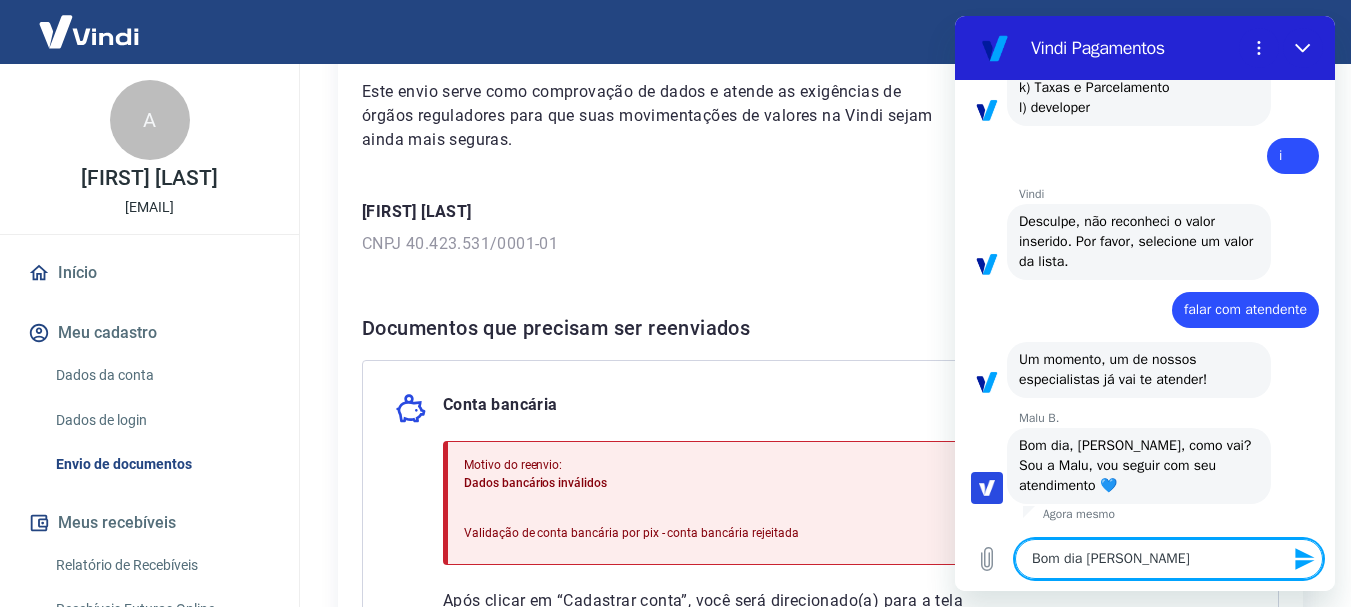 type on "x" 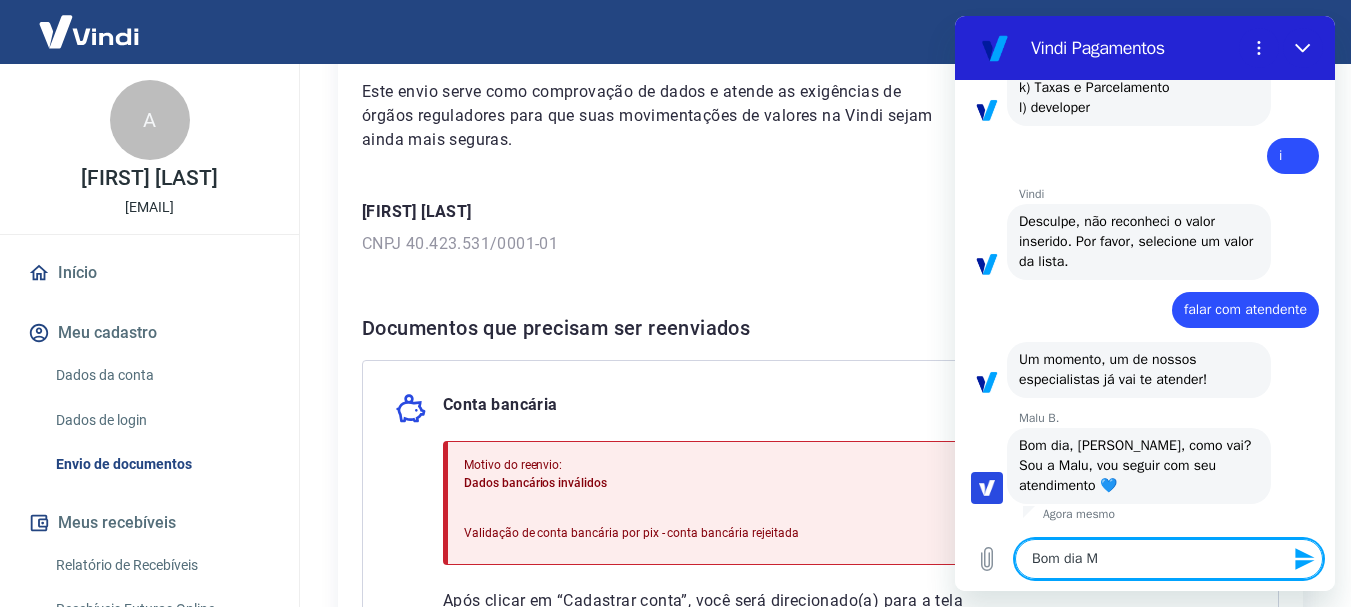 type on "Bom dia Ma" 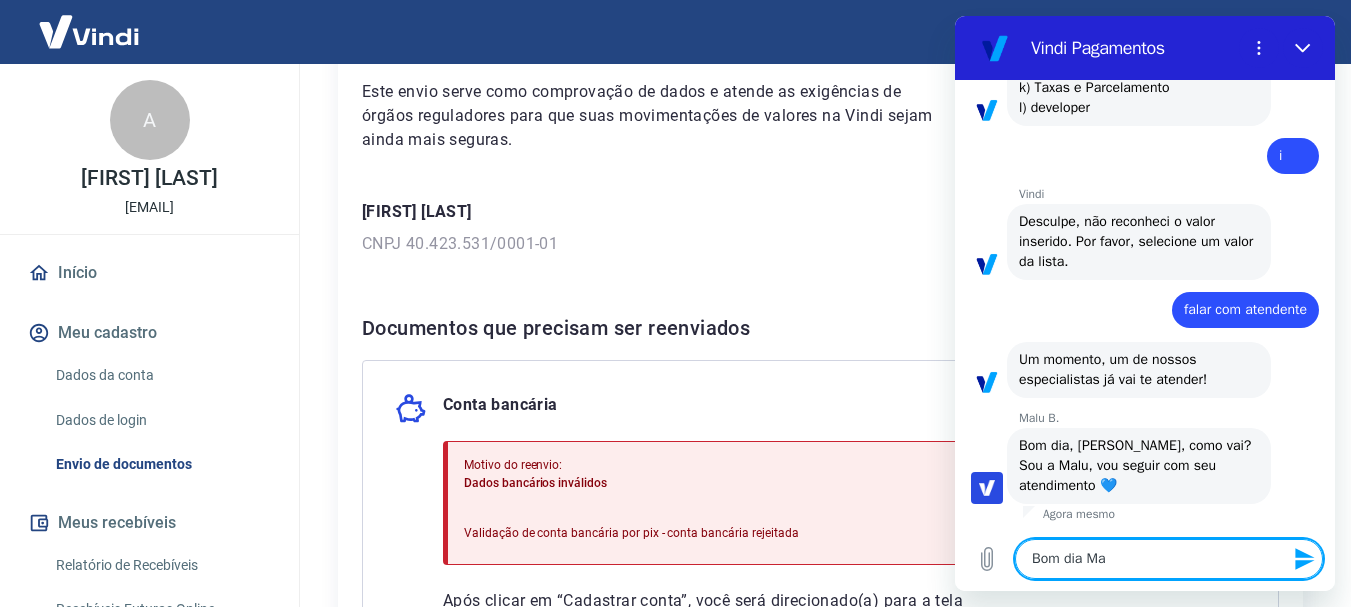 type on "Bom dia Mal" 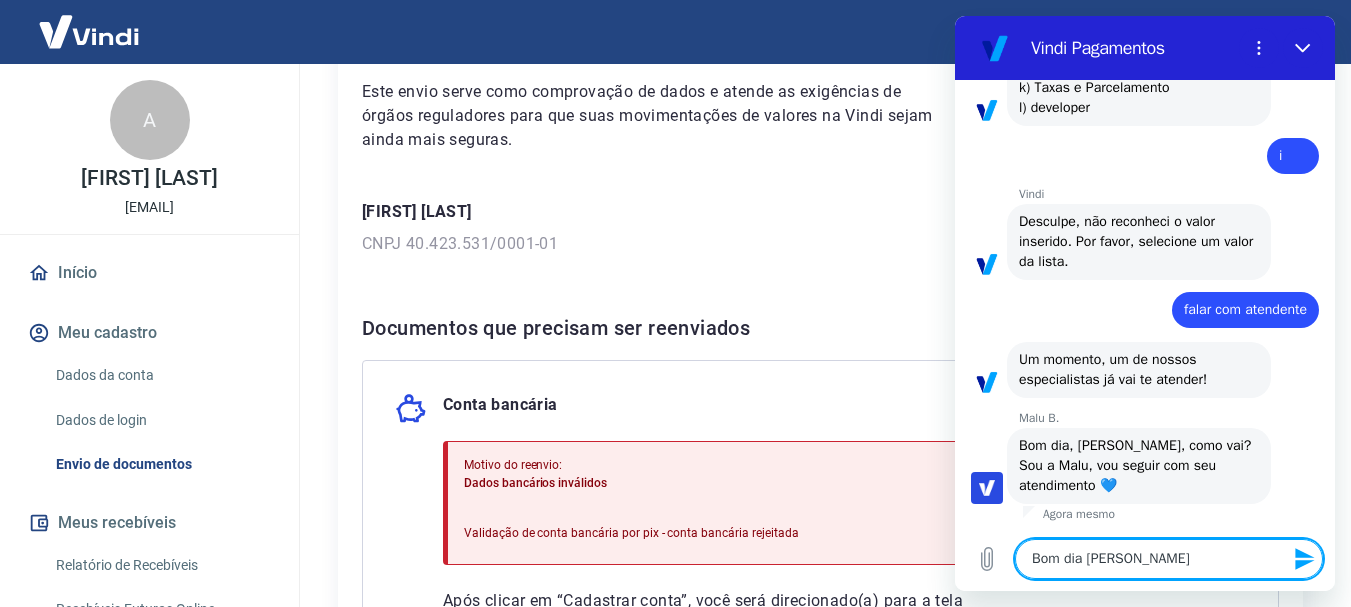 type on "x" 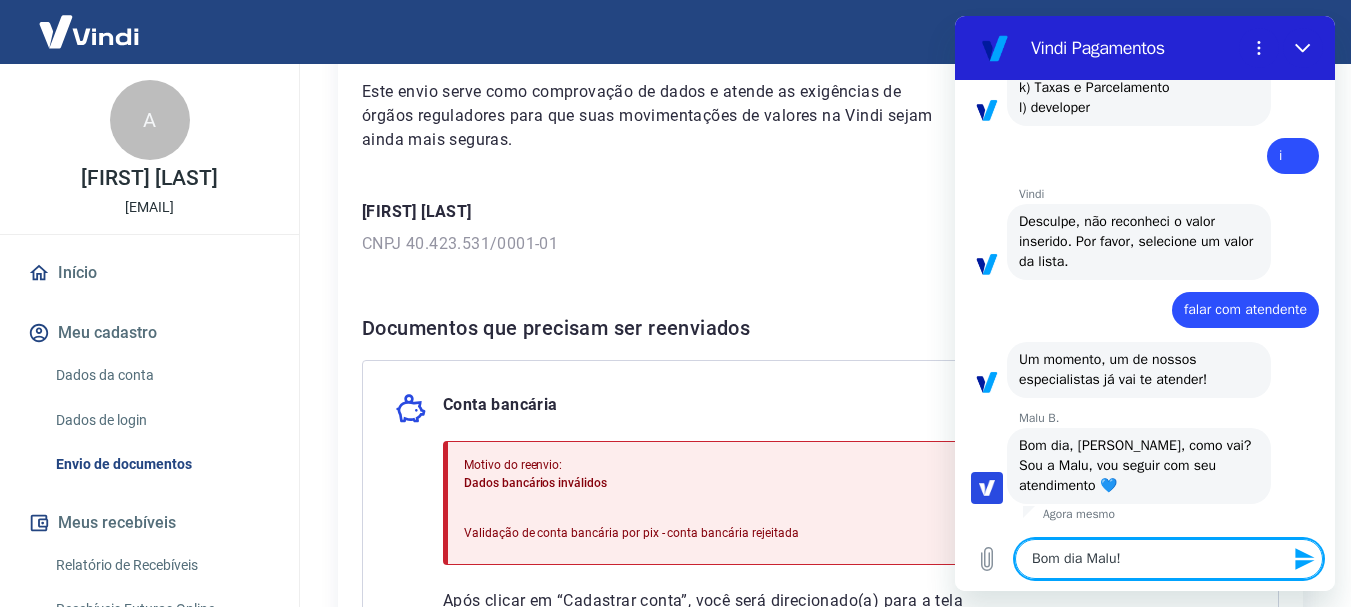 type 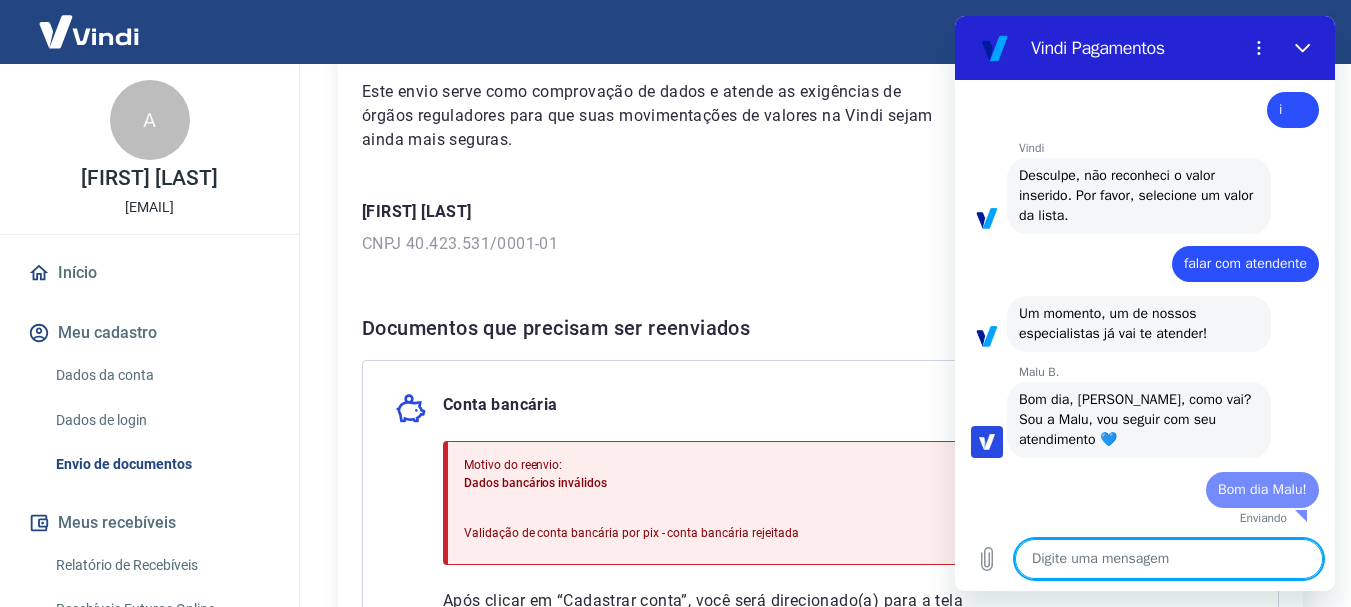type 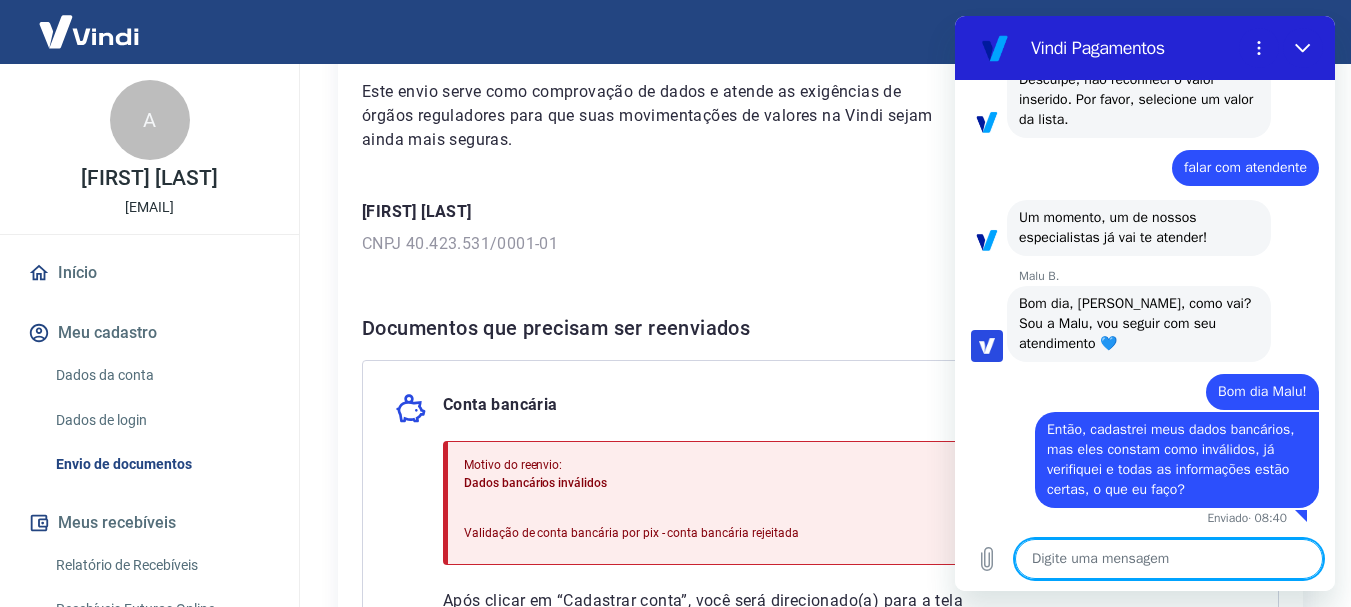 scroll, scrollTop: 850, scrollLeft: 0, axis: vertical 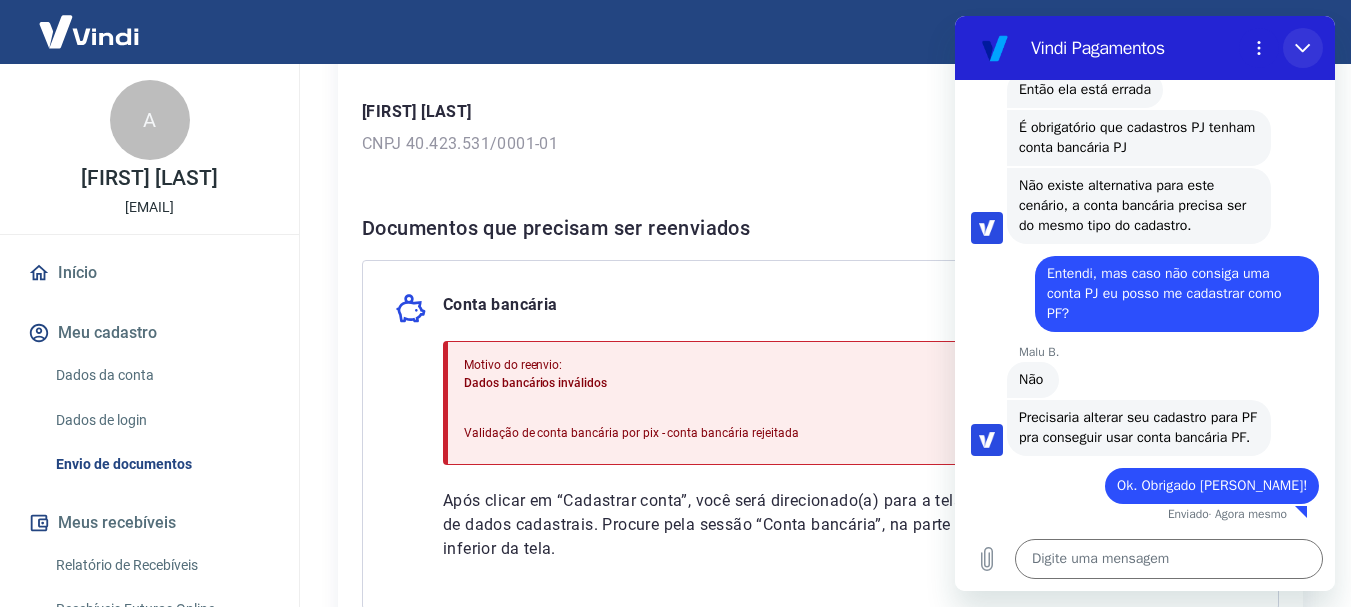click at bounding box center (1303, 48) 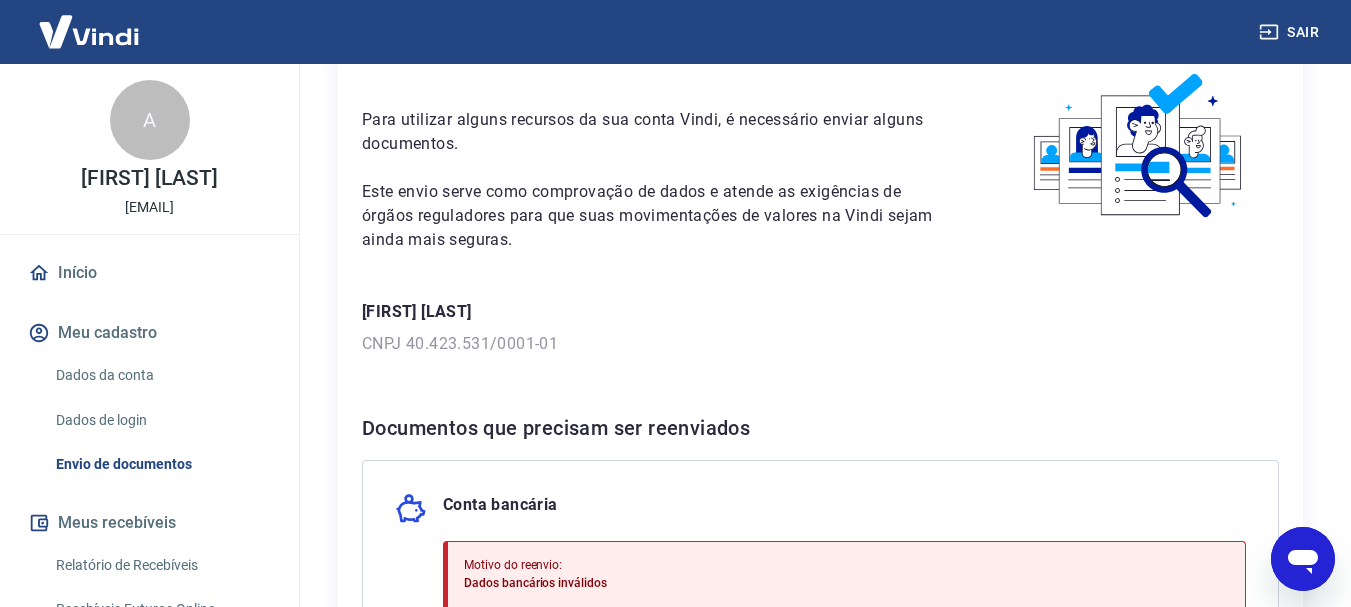 scroll, scrollTop: 200, scrollLeft: 0, axis: vertical 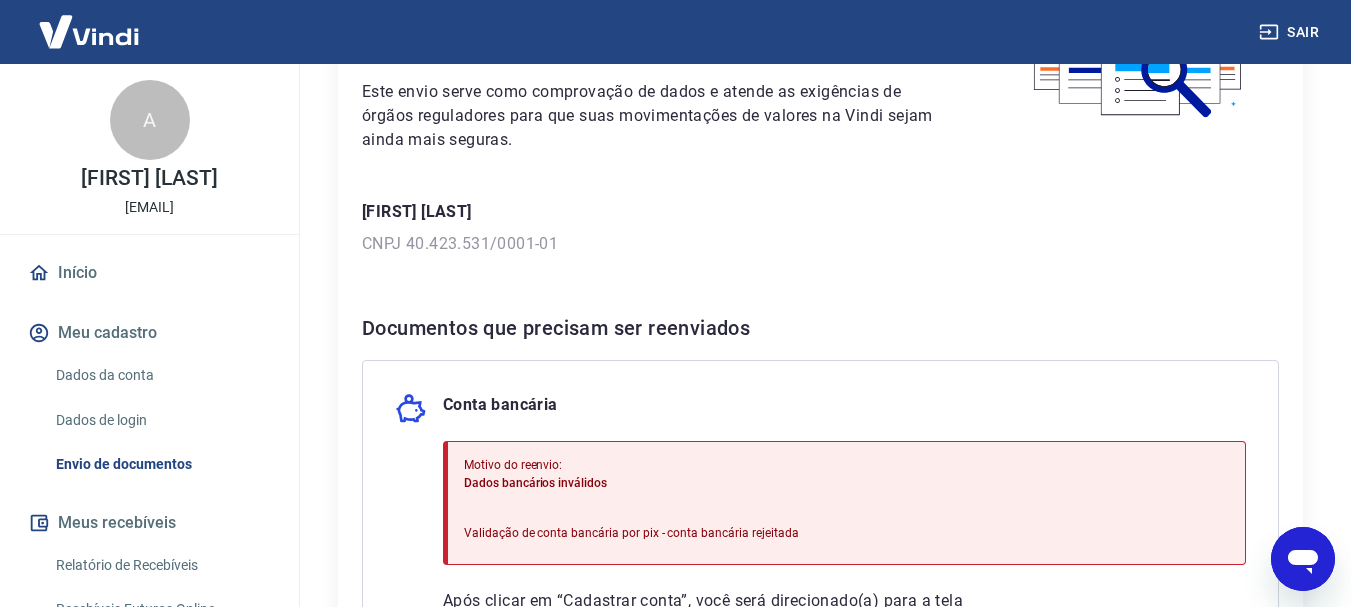 click on "Meu cadastro" at bounding box center (149, 333) 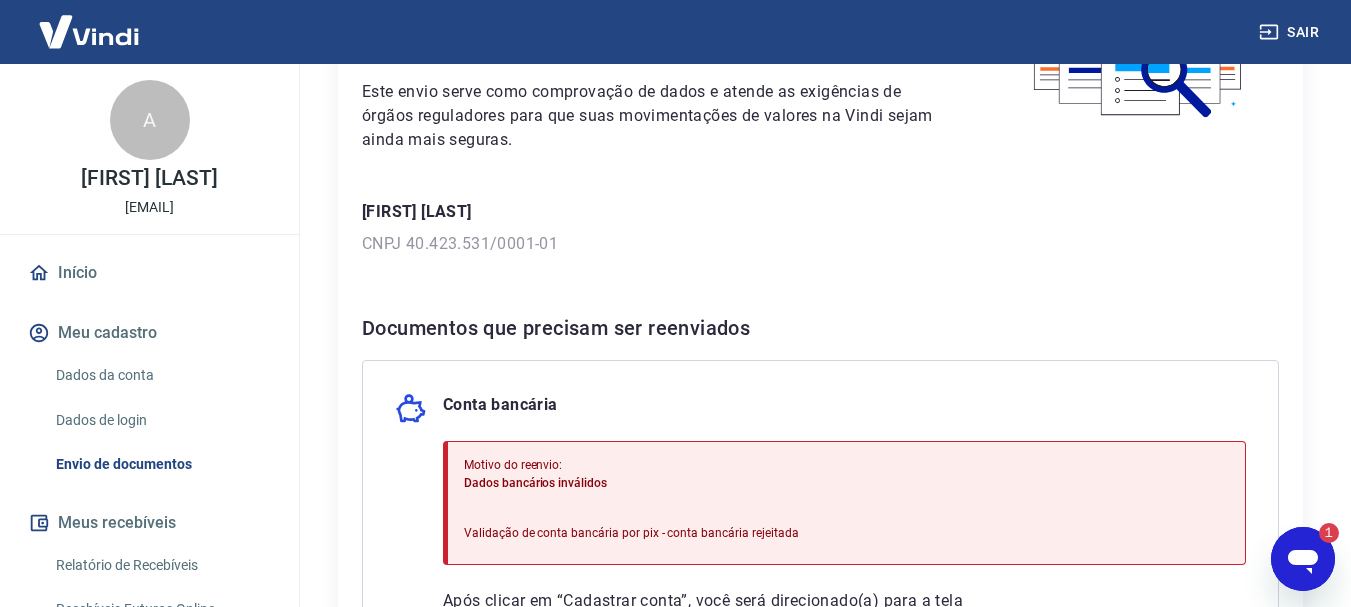 scroll, scrollTop: 0, scrollLeft: 0, axis: both 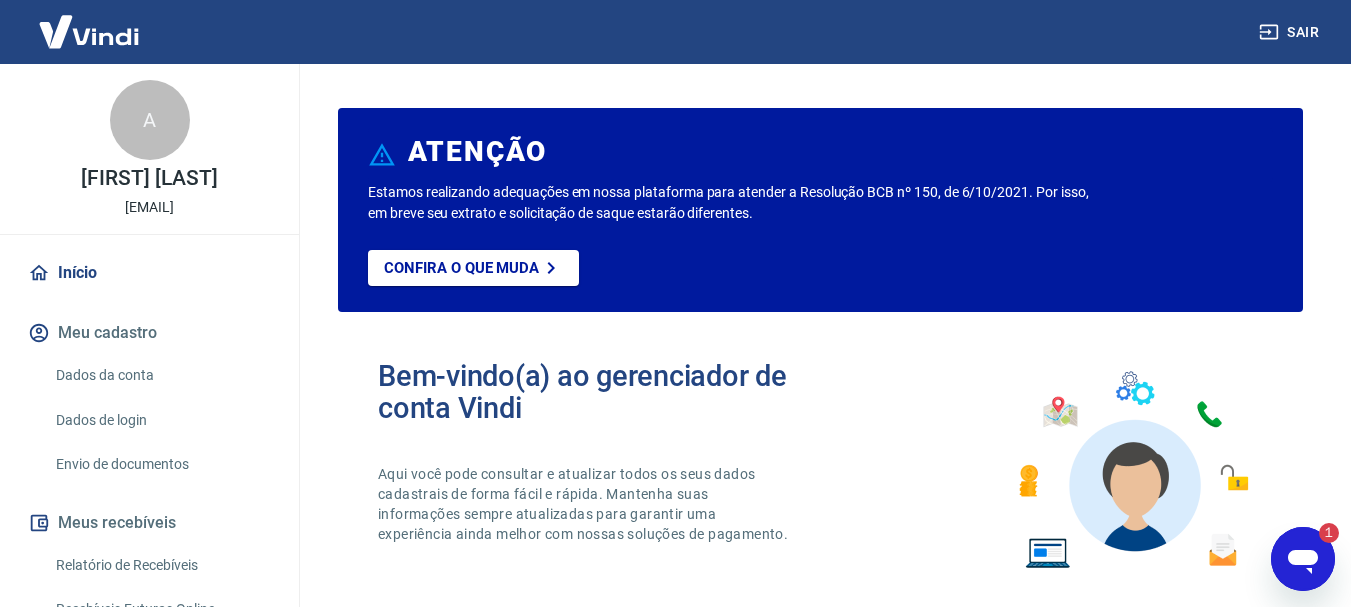 click on "Meu cadastro" at bounding box center (149, 333) 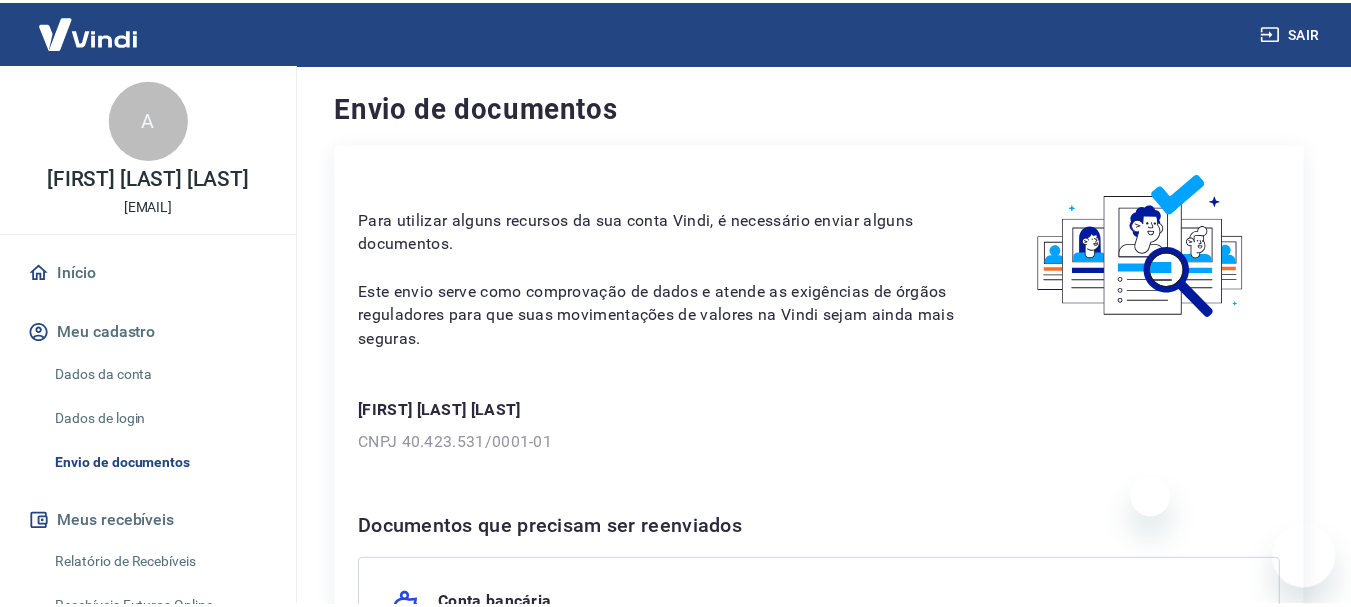 scroll, scrollTop: 0, scrollLeft: 0, axis: both 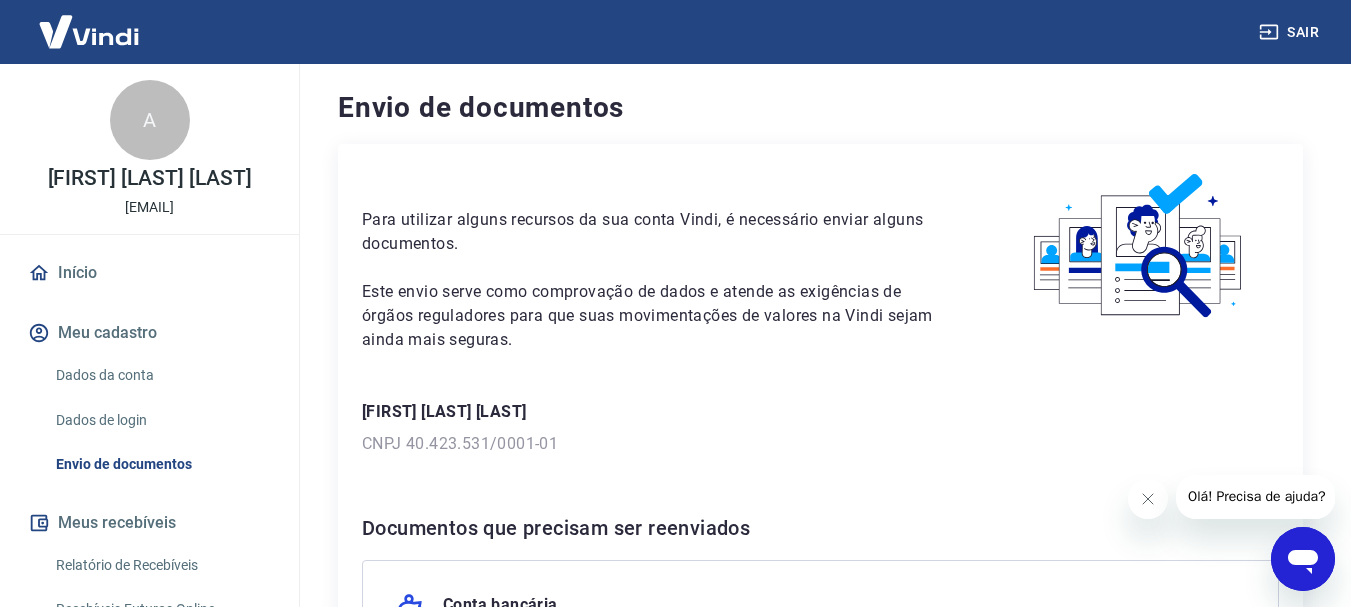 click on "Envio de documentos" at bounding box center [820, 108] 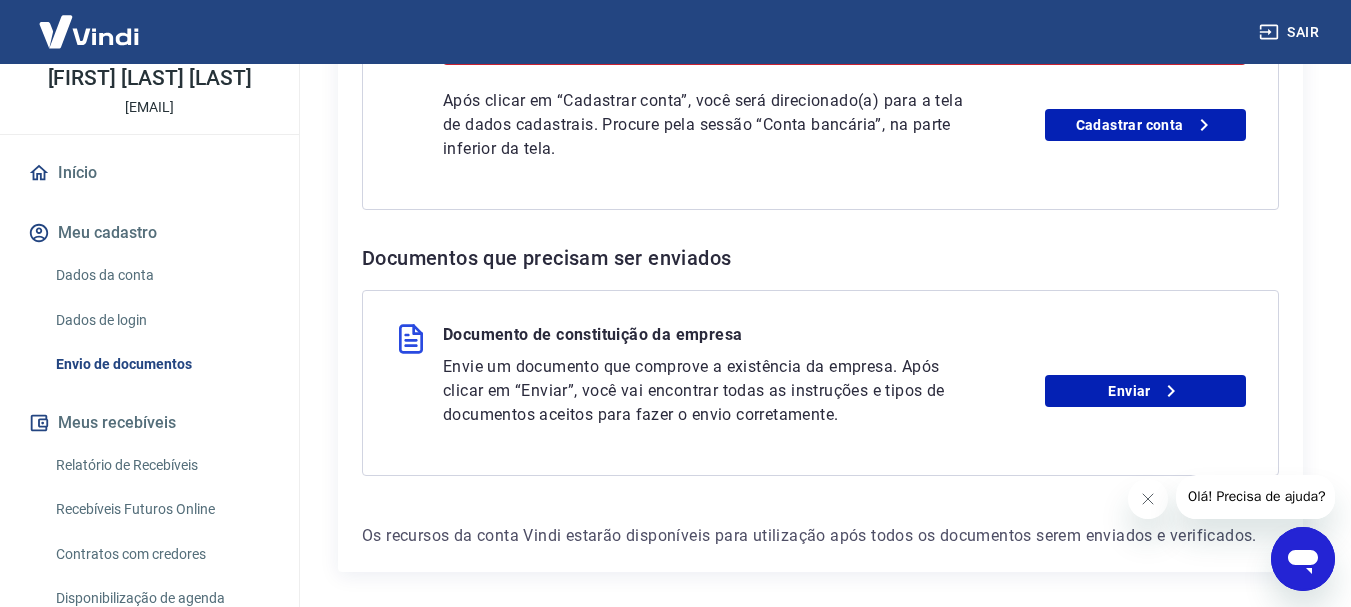 scroll, scrollTop: 775, scrollLeft: 0, axis: vertical 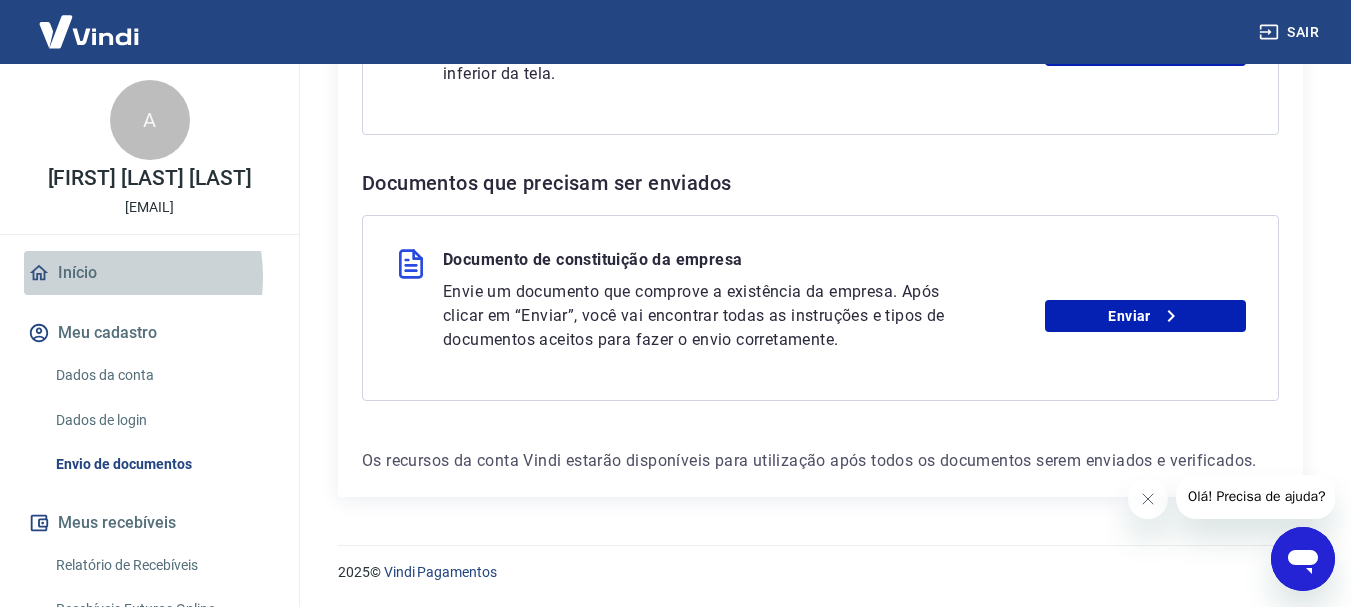 click on "Início" at bounding box center (149, 273) 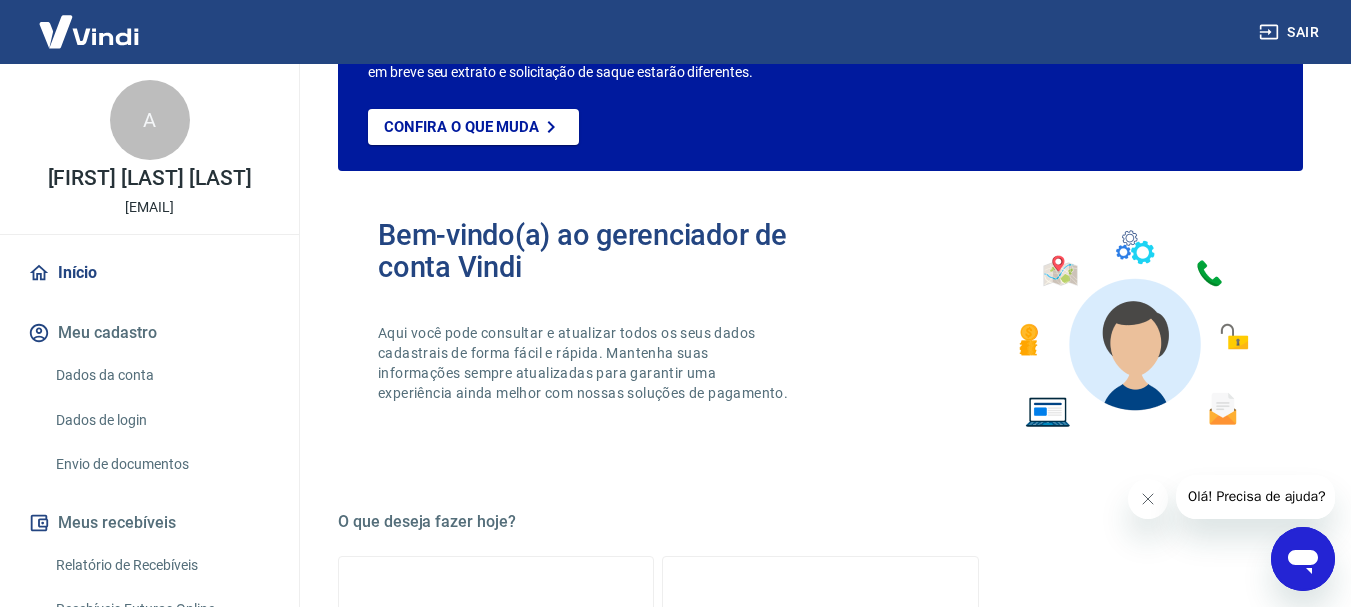scroll, scrollTop: 0, scrollLeft: 0, axis: both 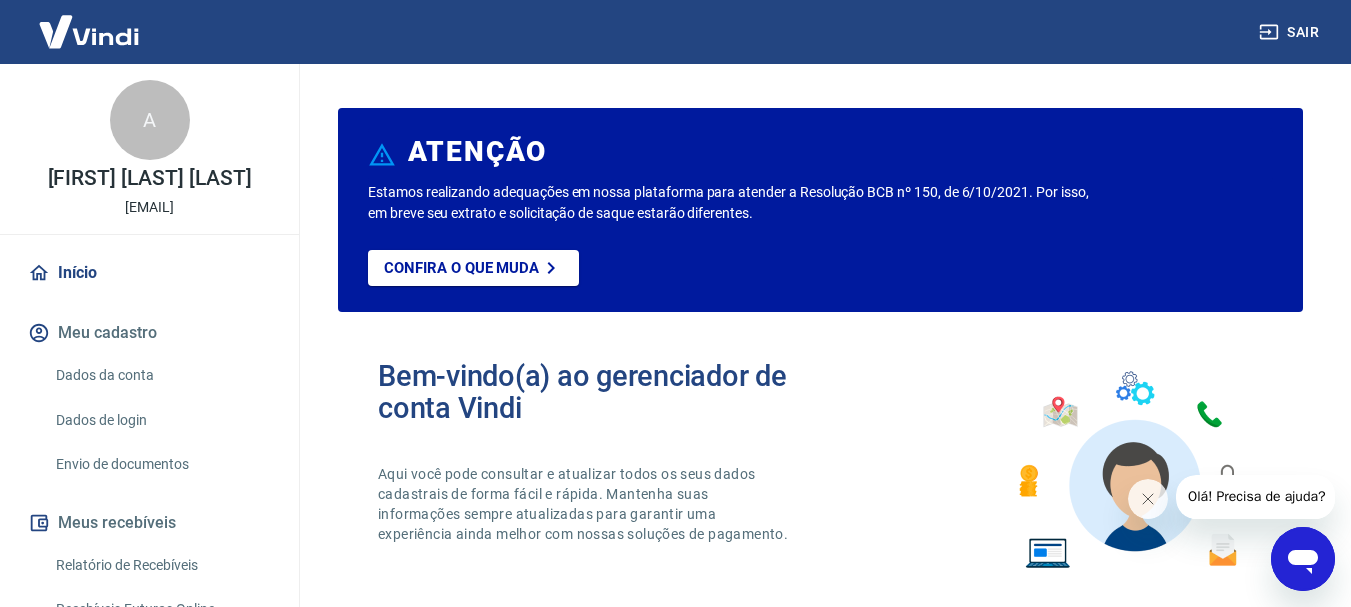 click on "Dados da conta" at bounding box center (161, 375) 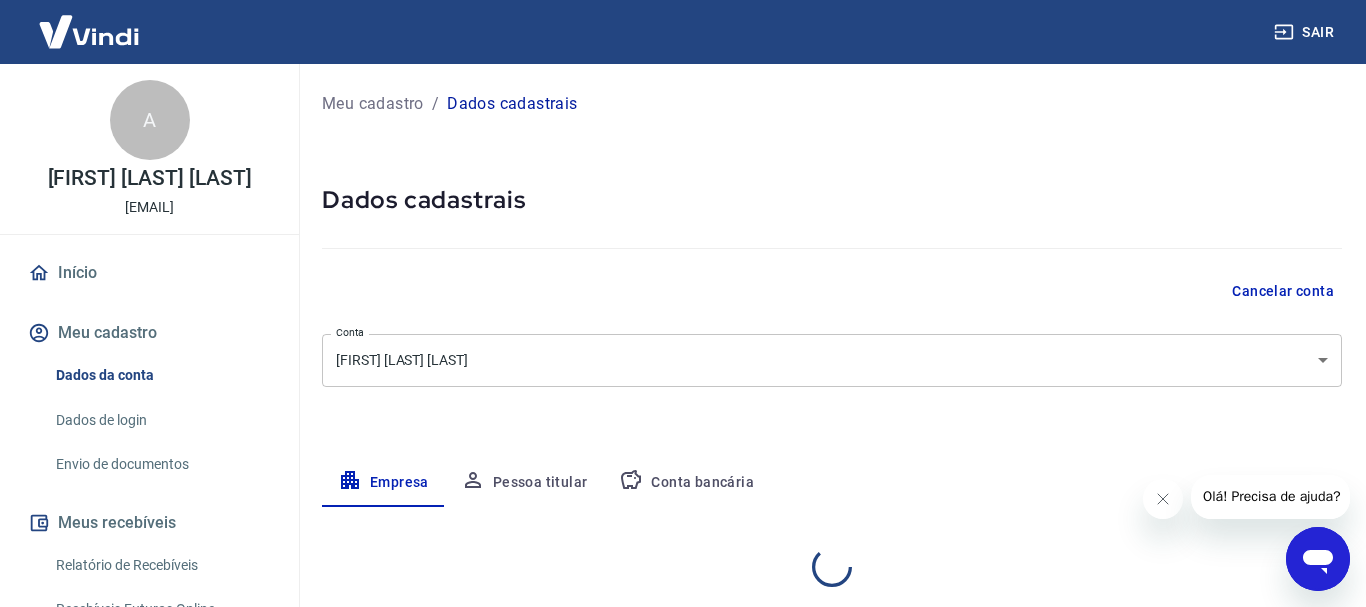 select on "RJ" 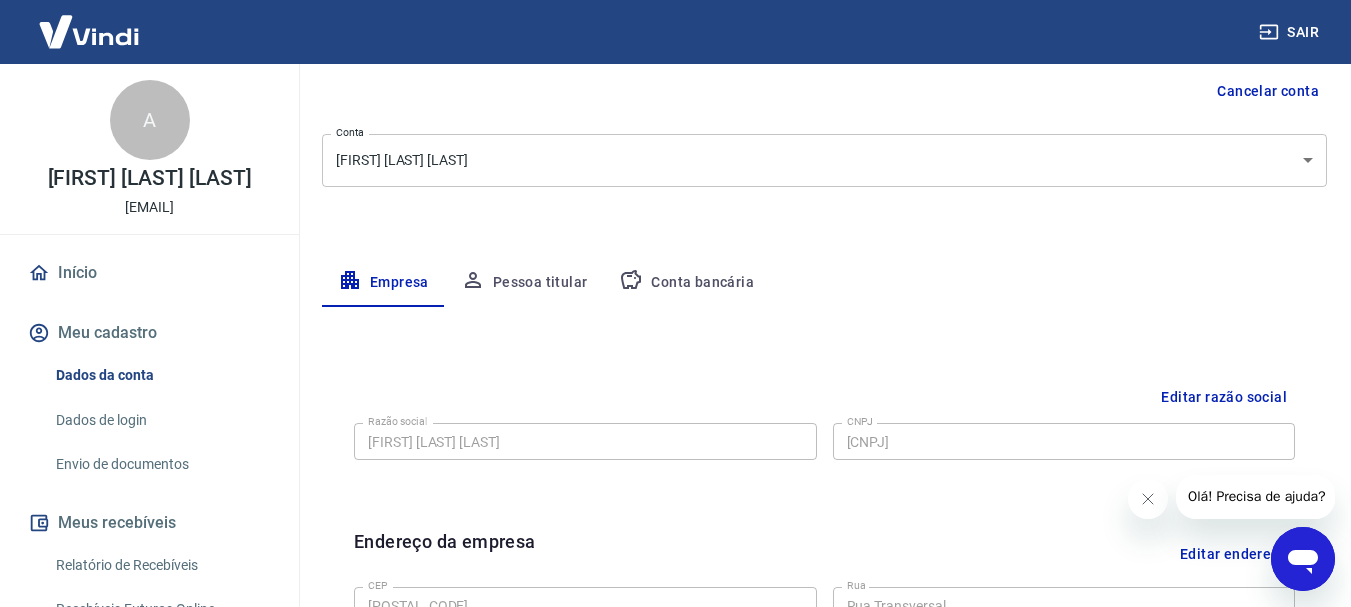 scroll, scrollTop: 400, scrollLeft: 0, axis: vertical 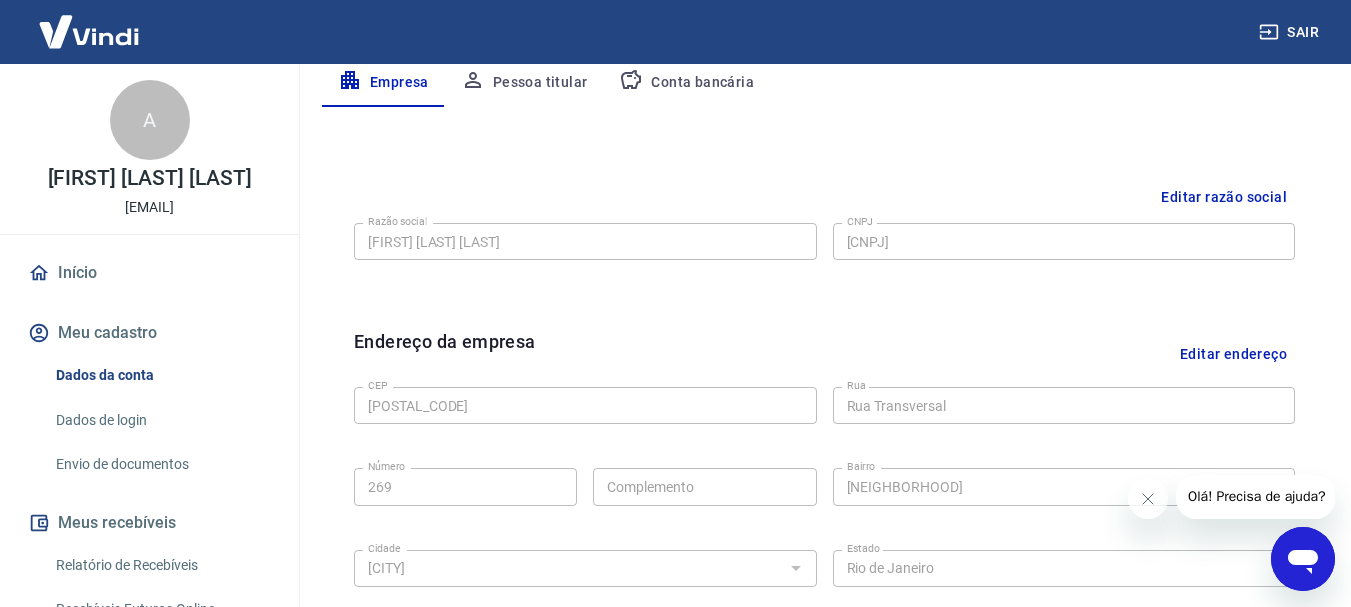 click on "Editar razão social" at bounding box center (1224, 197) 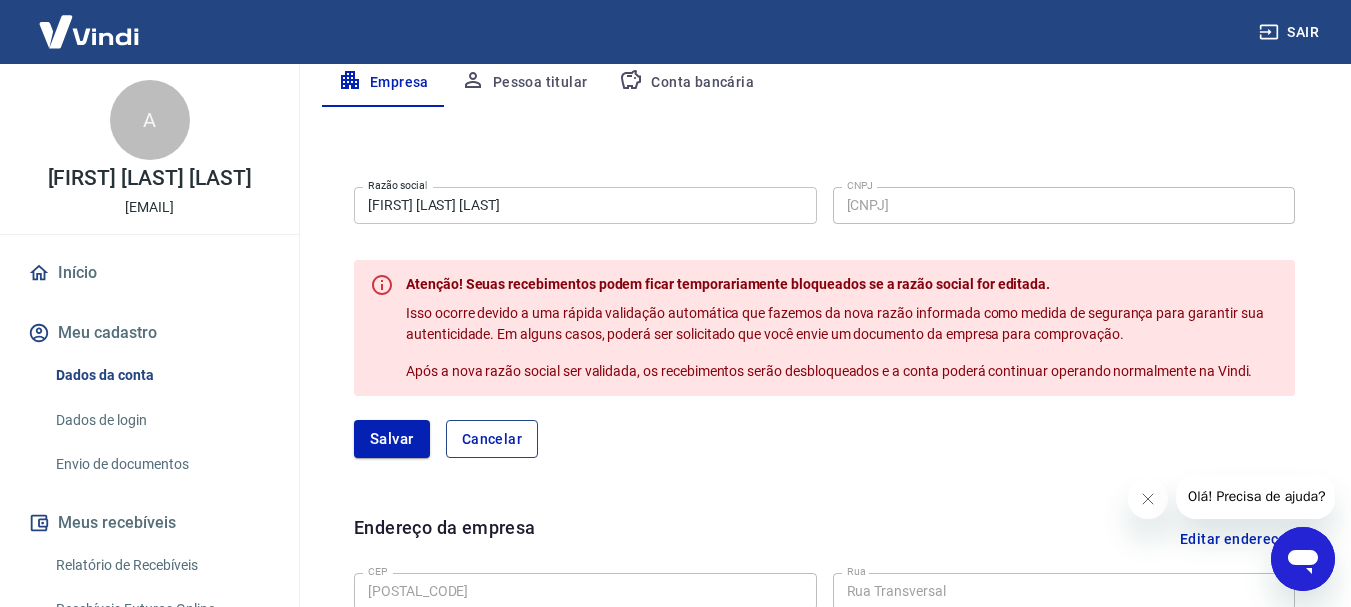click on "Cancelar" at bounding box center [492, 439] 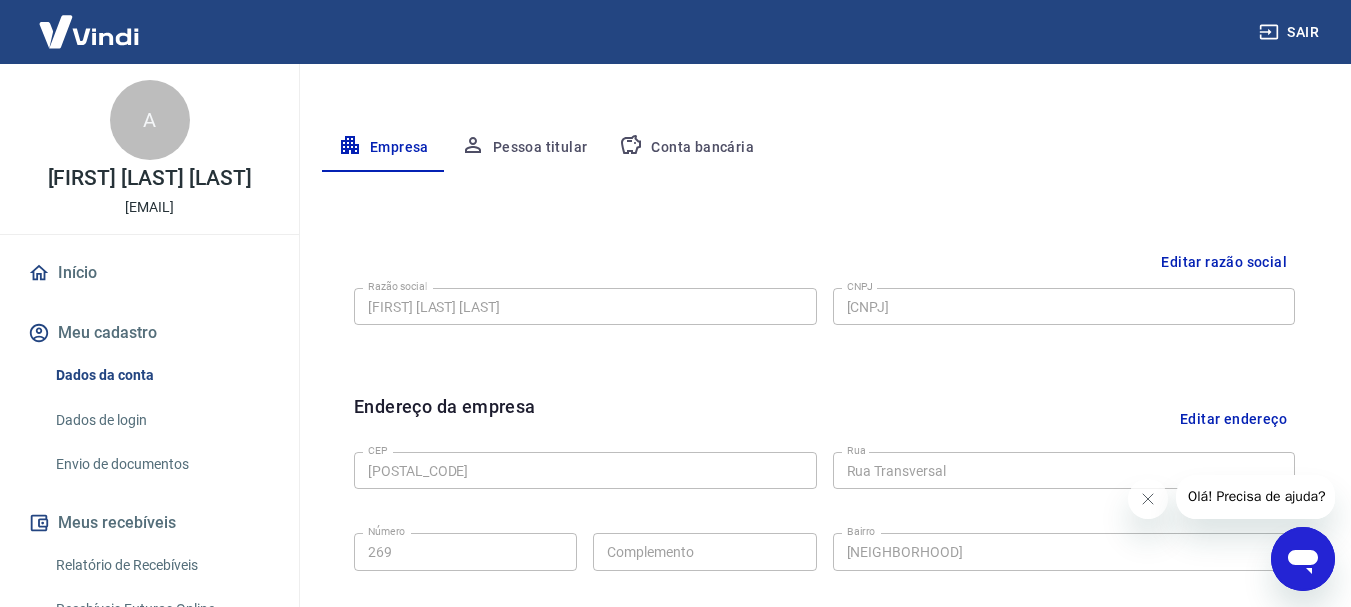 scroll, scrollTop: 0, scrollLeft: 0, axis: both 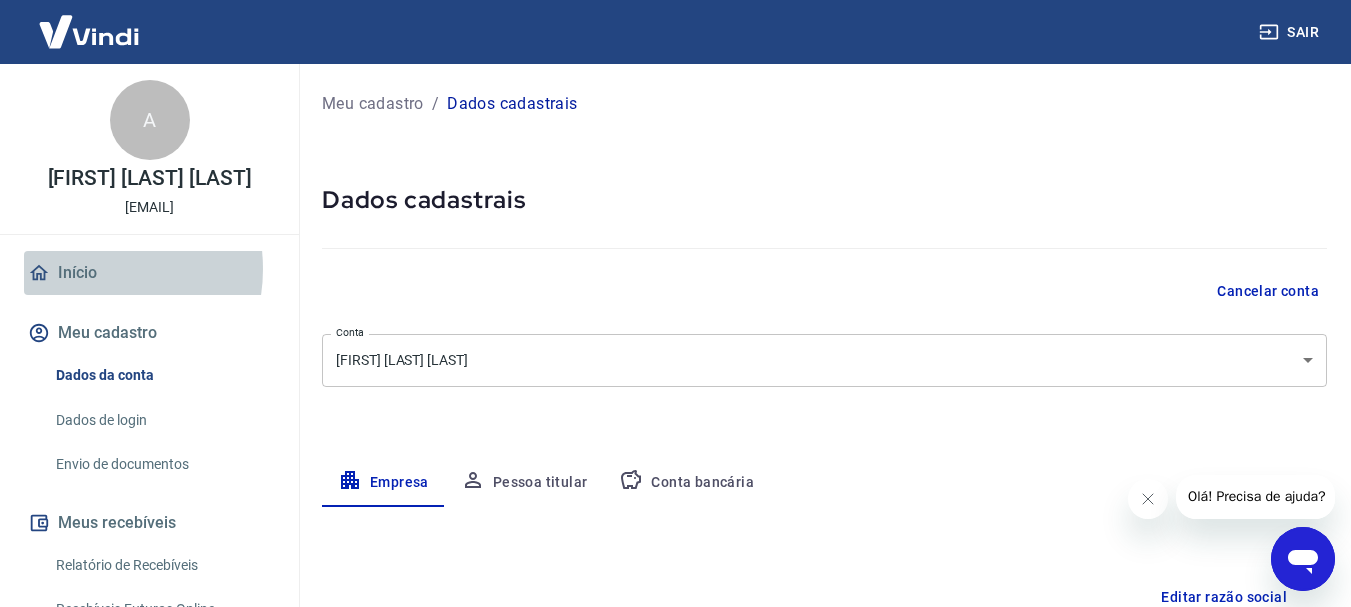 click on "Início" at bounding box center [149, 273] 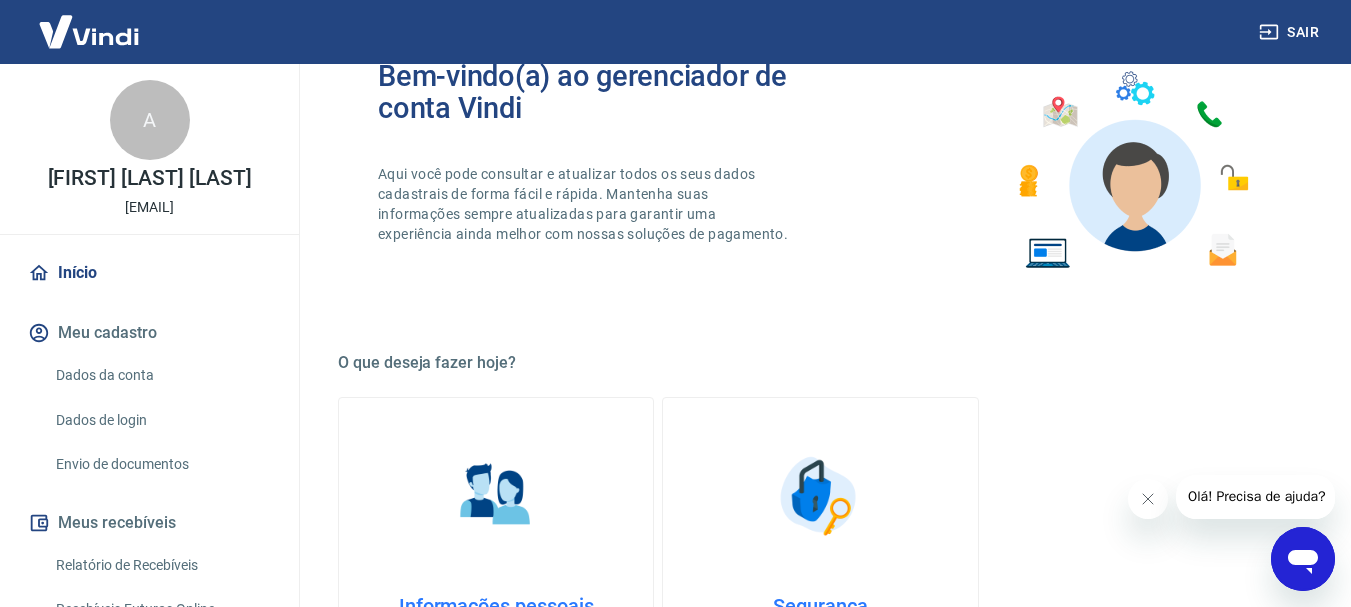 scroll, scrollTop: 500, scrollLeft: 0, axis: vertical 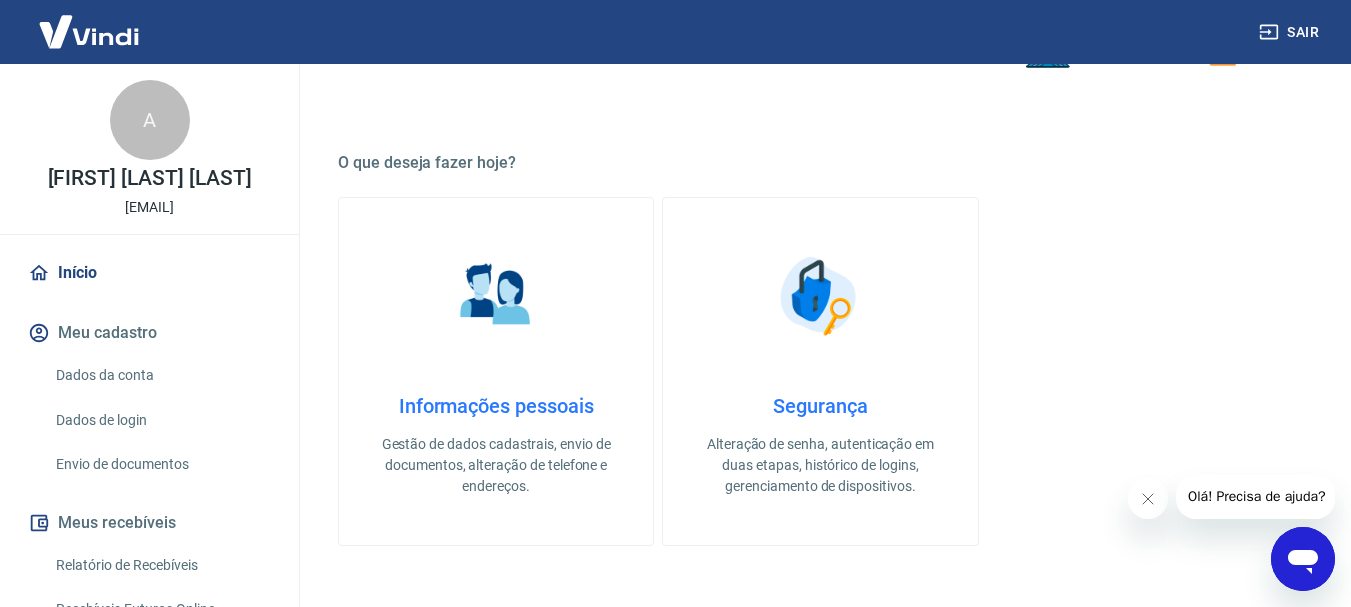 click at bounding box center [496, 296] 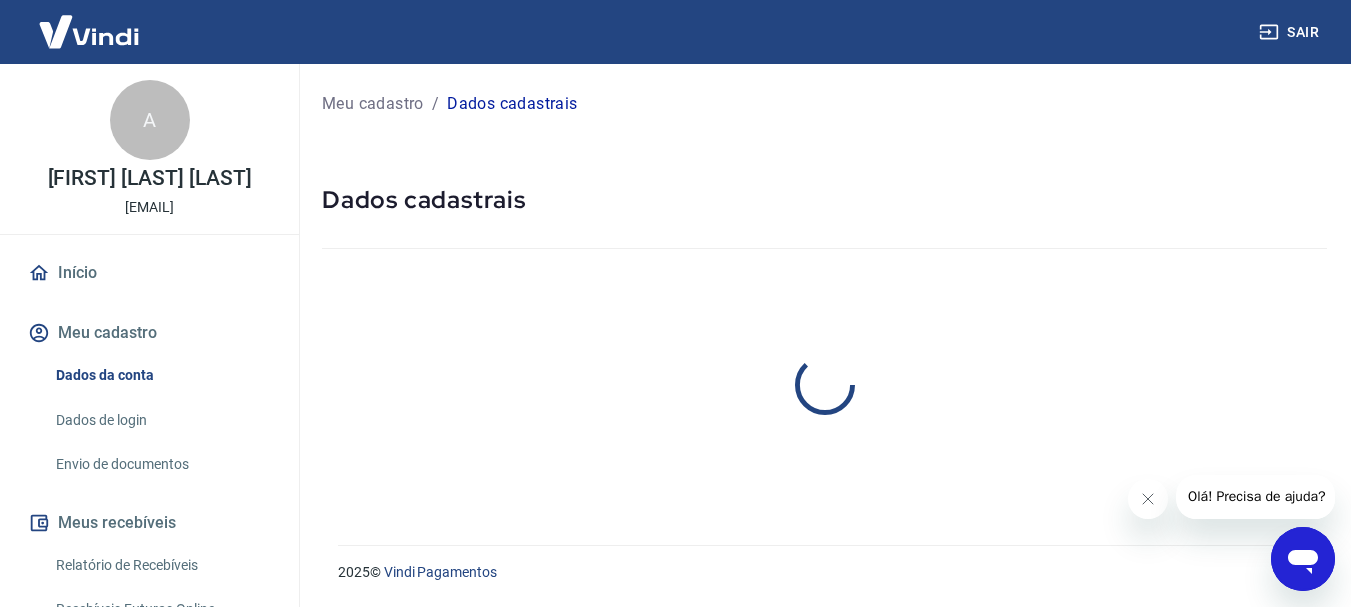 scroll, scrollTop: 0, scrollLeft: 0, axis: both 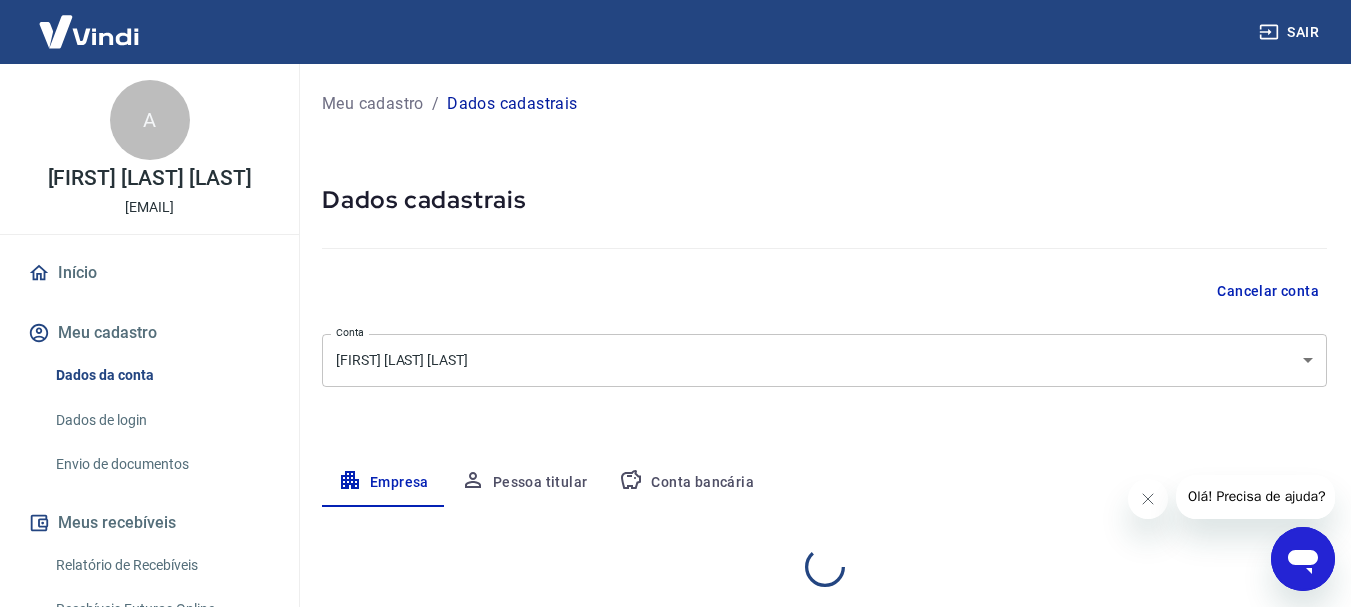 select on "RJ" 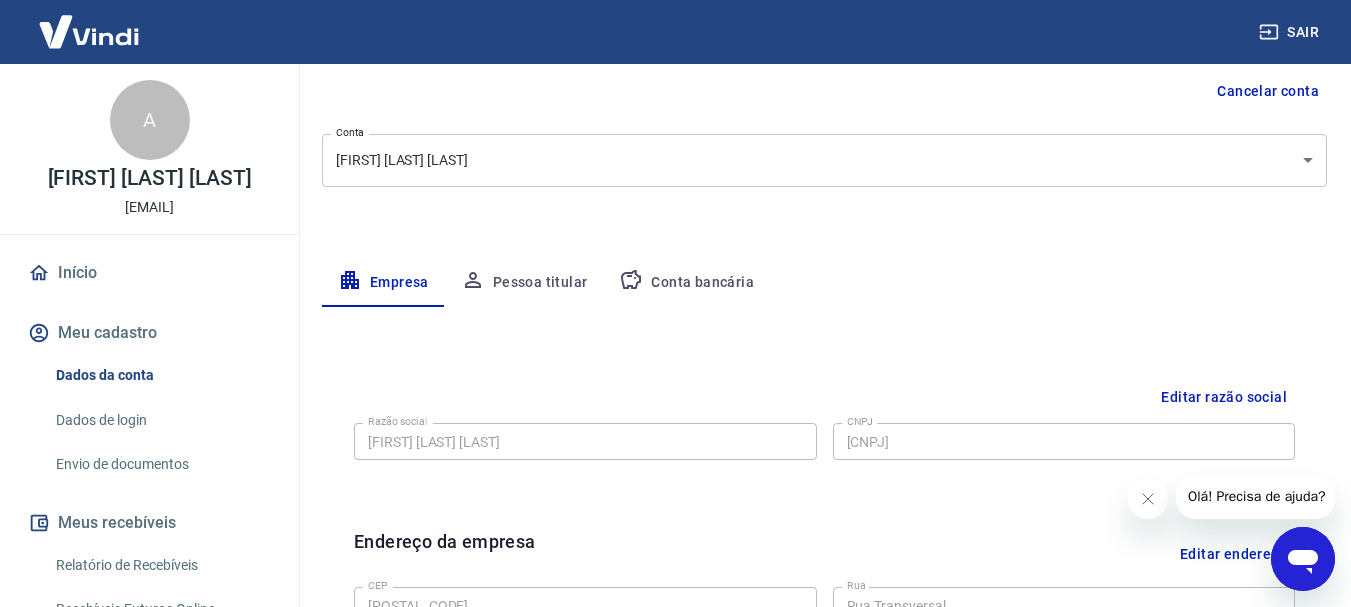 scroll, scrollTop: 400, scrollLeft: 0, axis: vertical 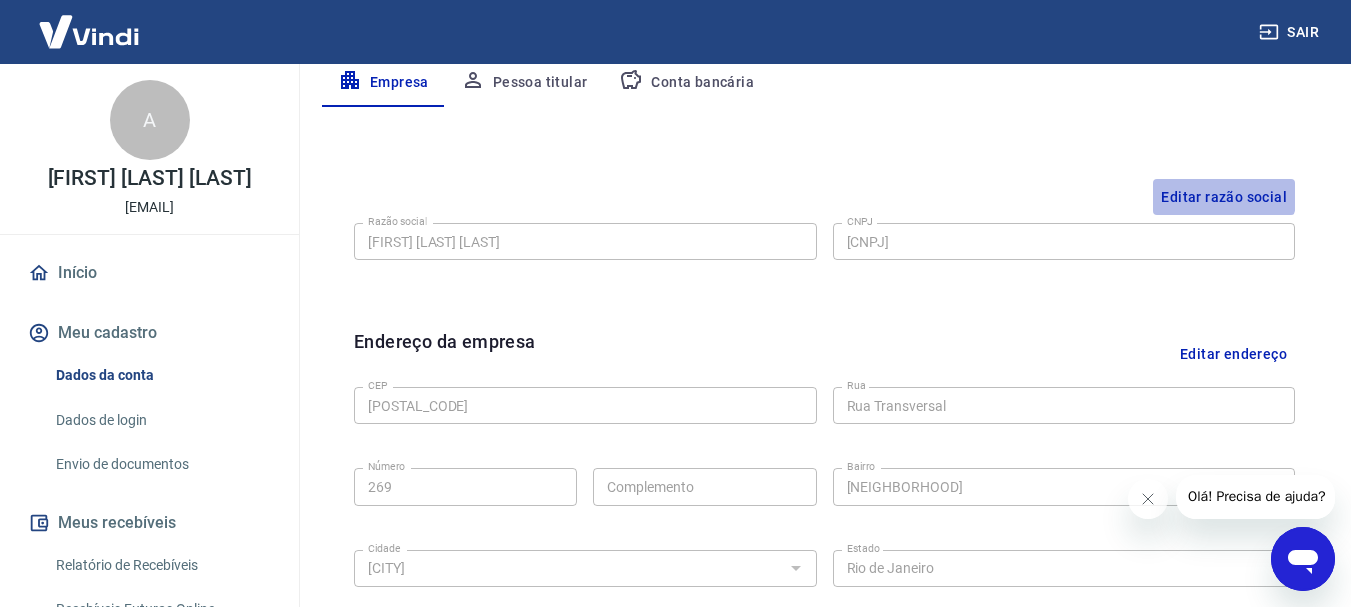 click on "Editar razão social" at bounding box center (1224, 197) 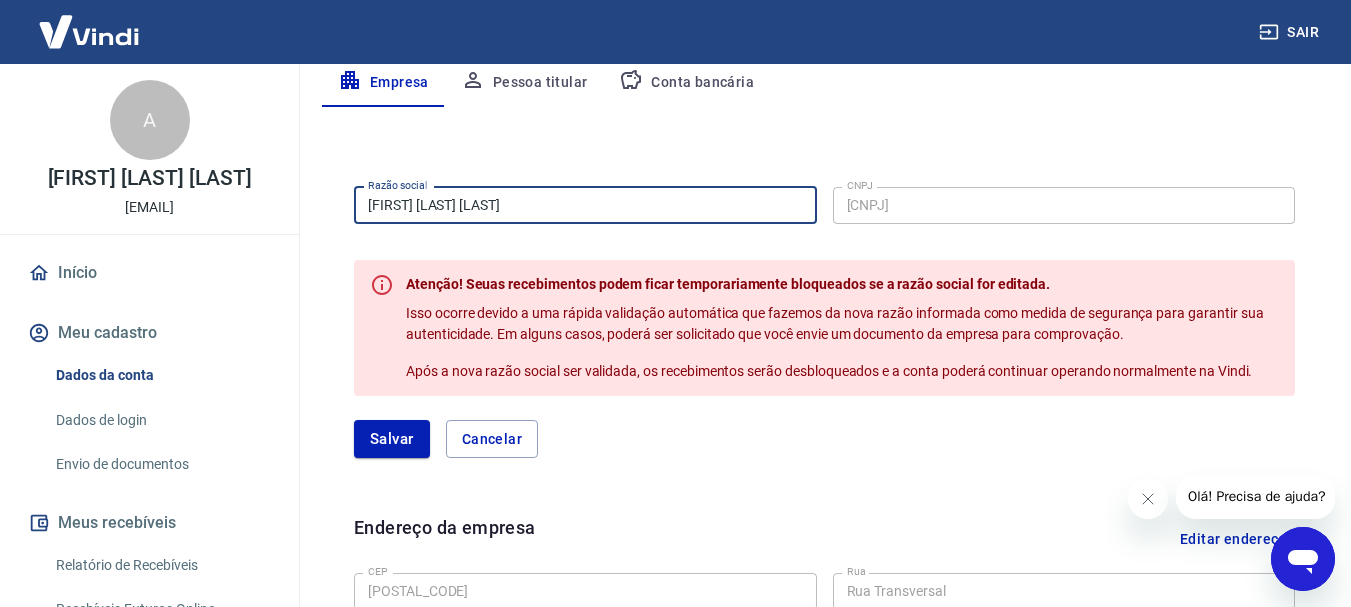 click on "[FIRST] [LAST] [LAST]" at bounding box center (585, 205) 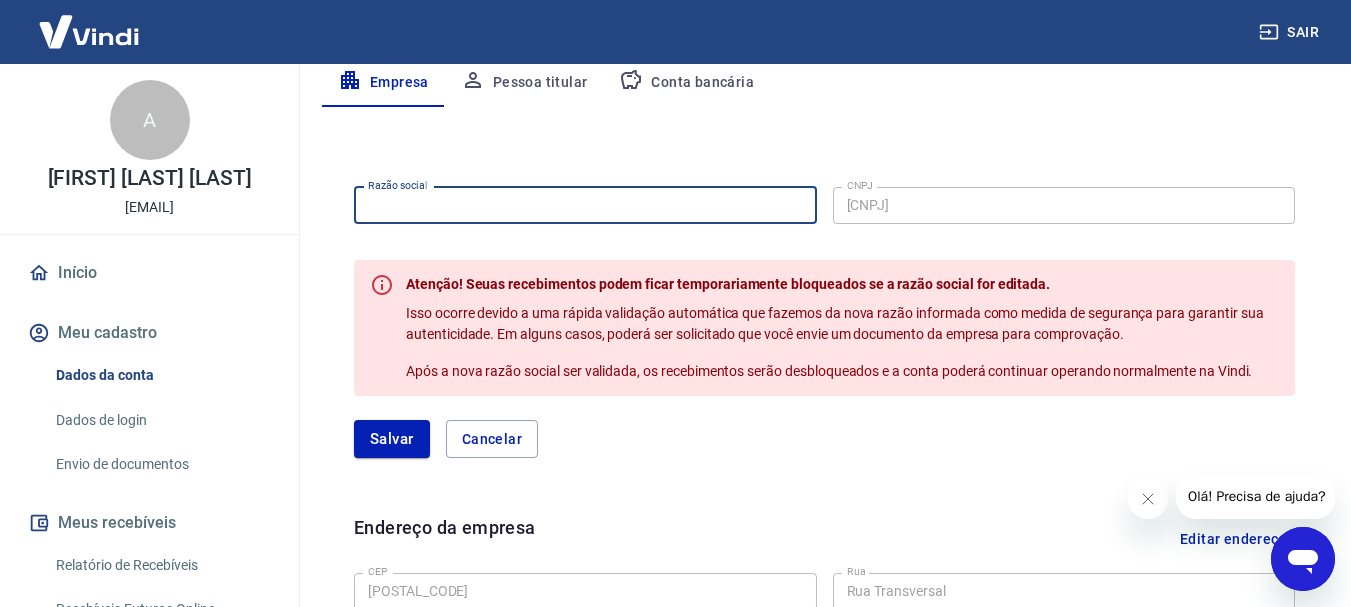 click on "Razão social" at bounding box center [585, 205] 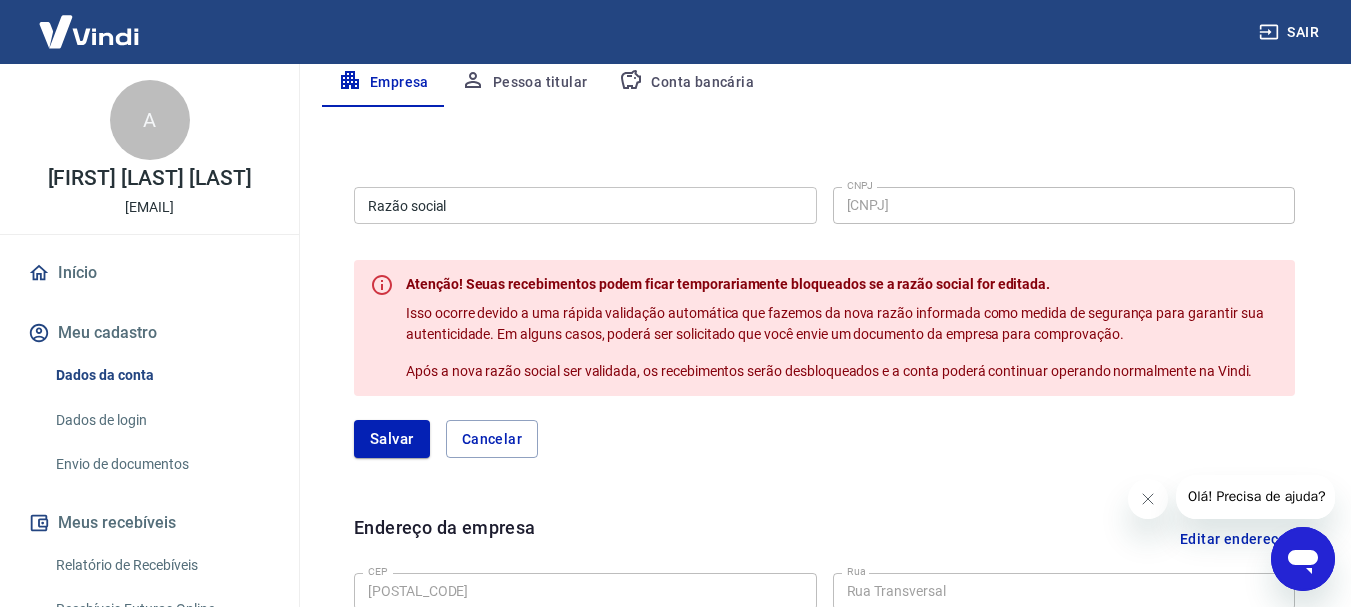 click on "Razão social" at bounding box center (585, 205) 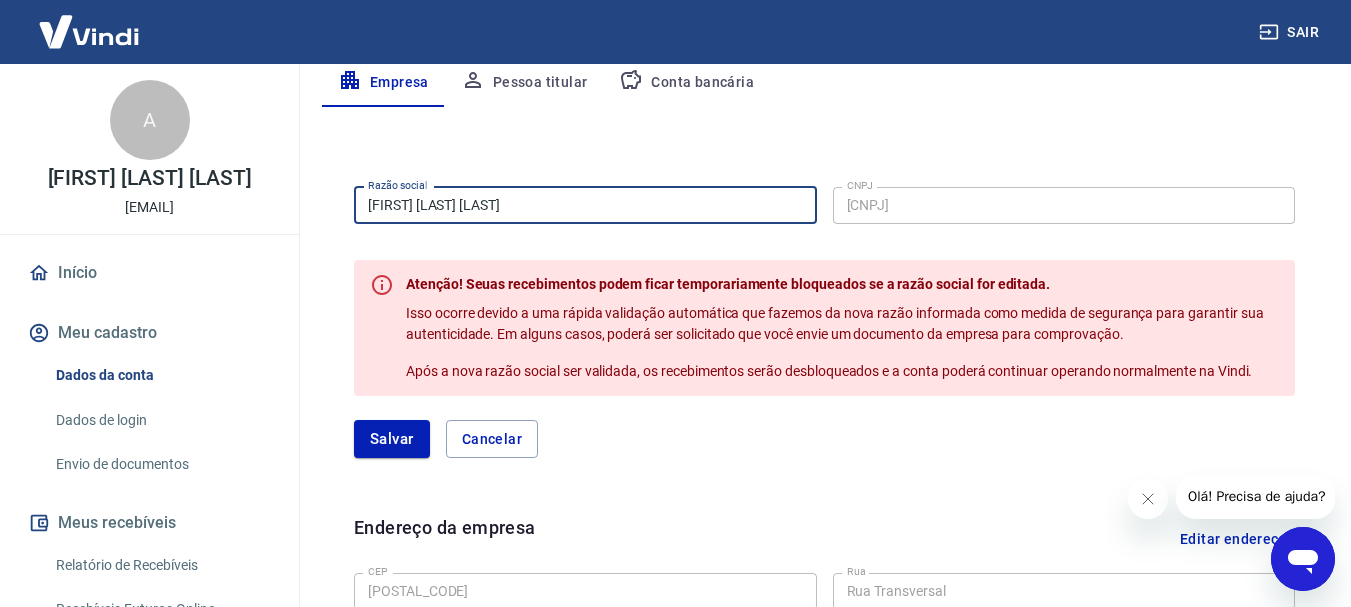 click on "[FIRST] [LAST] [LAST]" at bounding box center [585, 205] 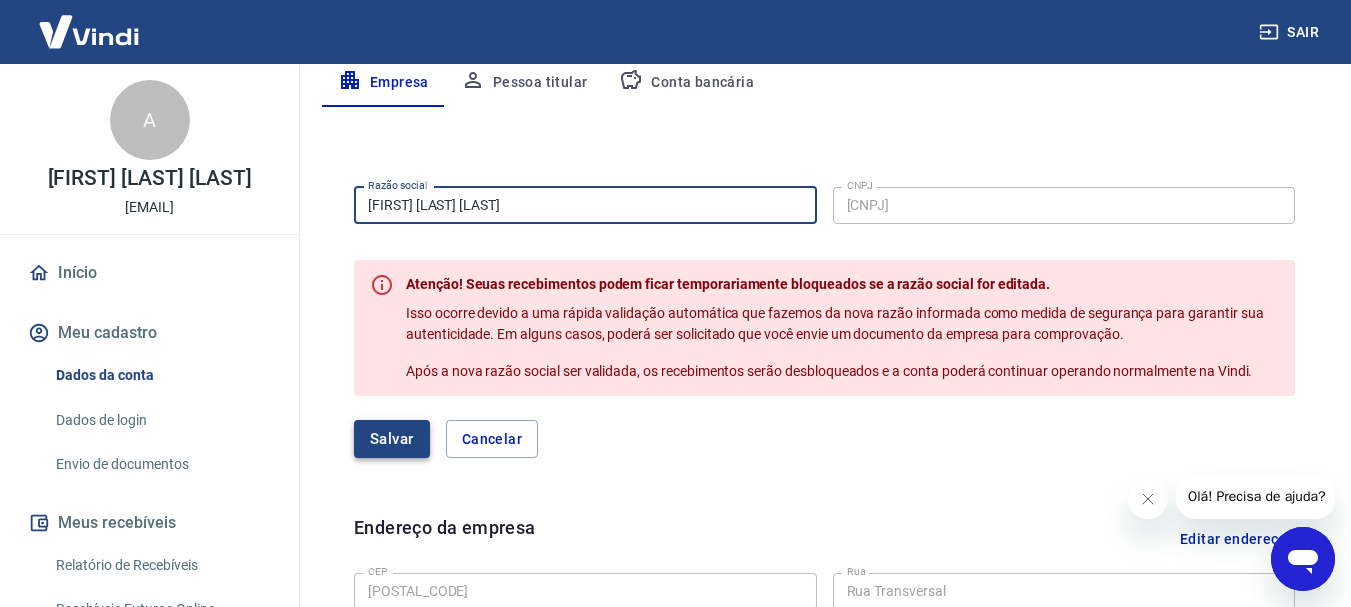 type on "[FIRST] [LAST] [LAST]" 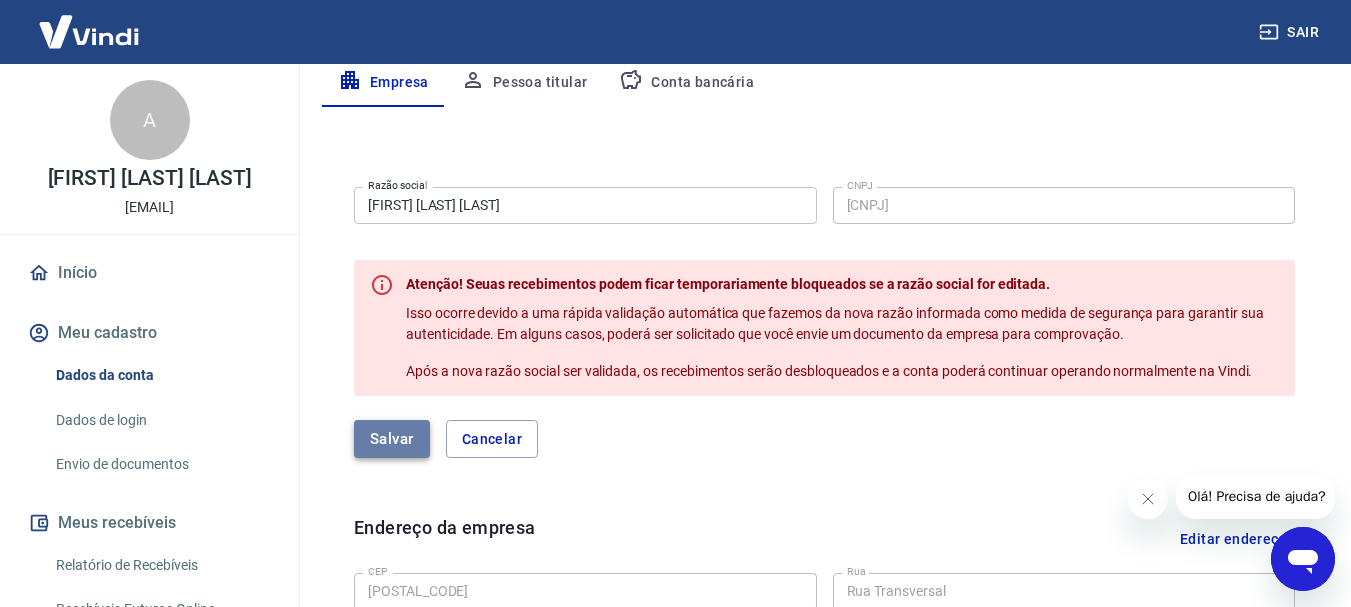 click on "Salvar" at bounding box center [392, 439] 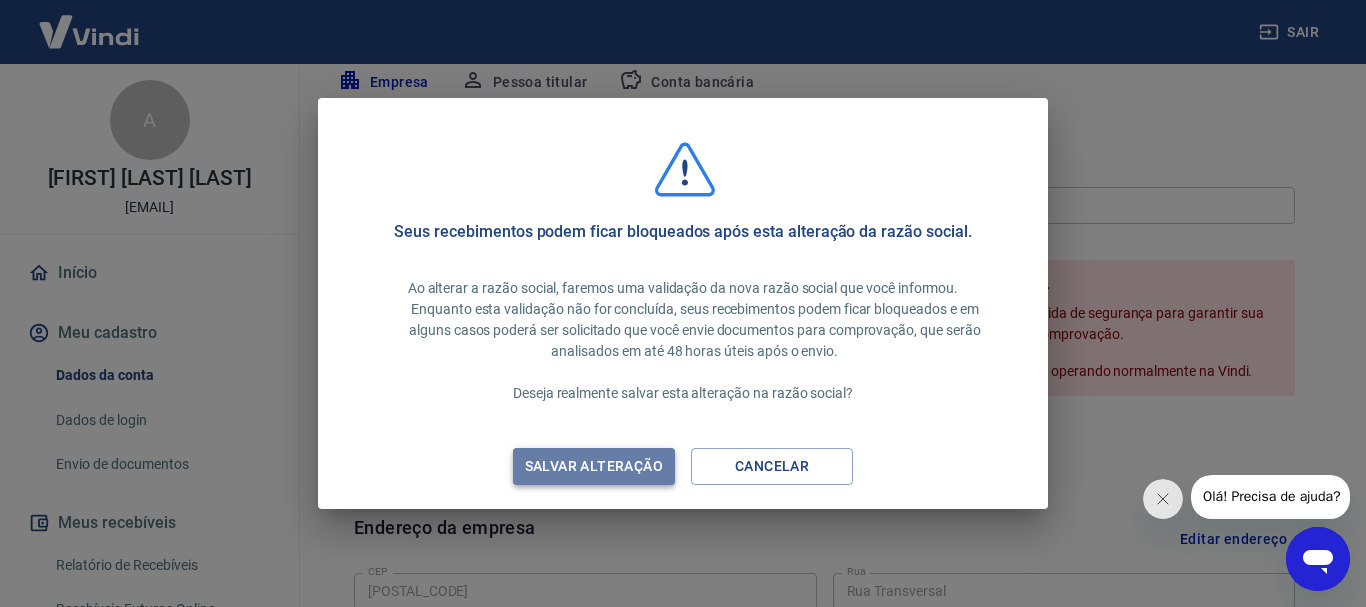 click on "Salvar alteração" at bounding box center (594, 466) 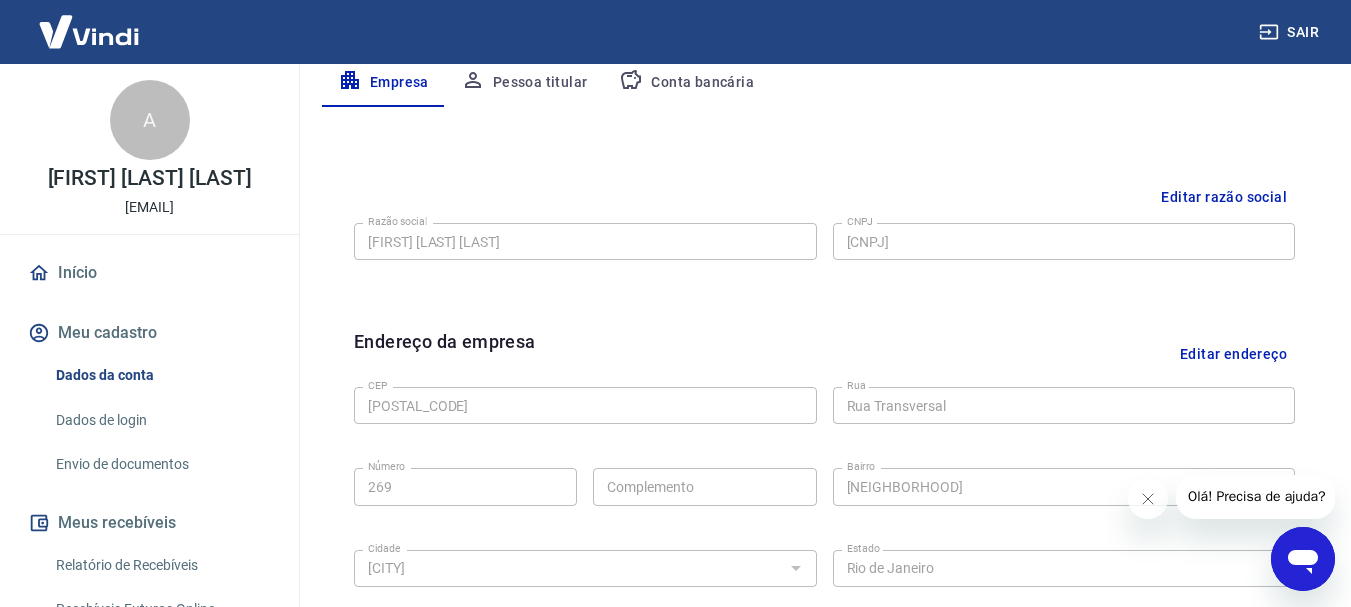 click on "Pessoa titular" at bounding box center (524, 83) 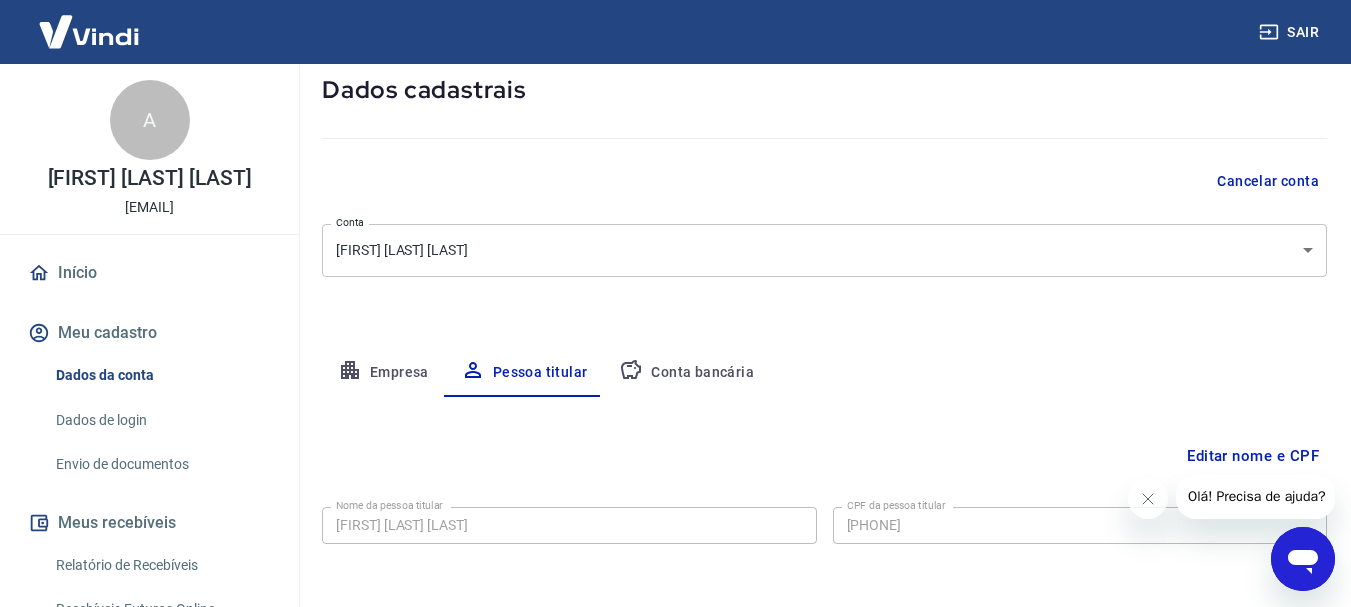 scroll, scrollTop: 193, scrollLeft: 0, axis: vertical 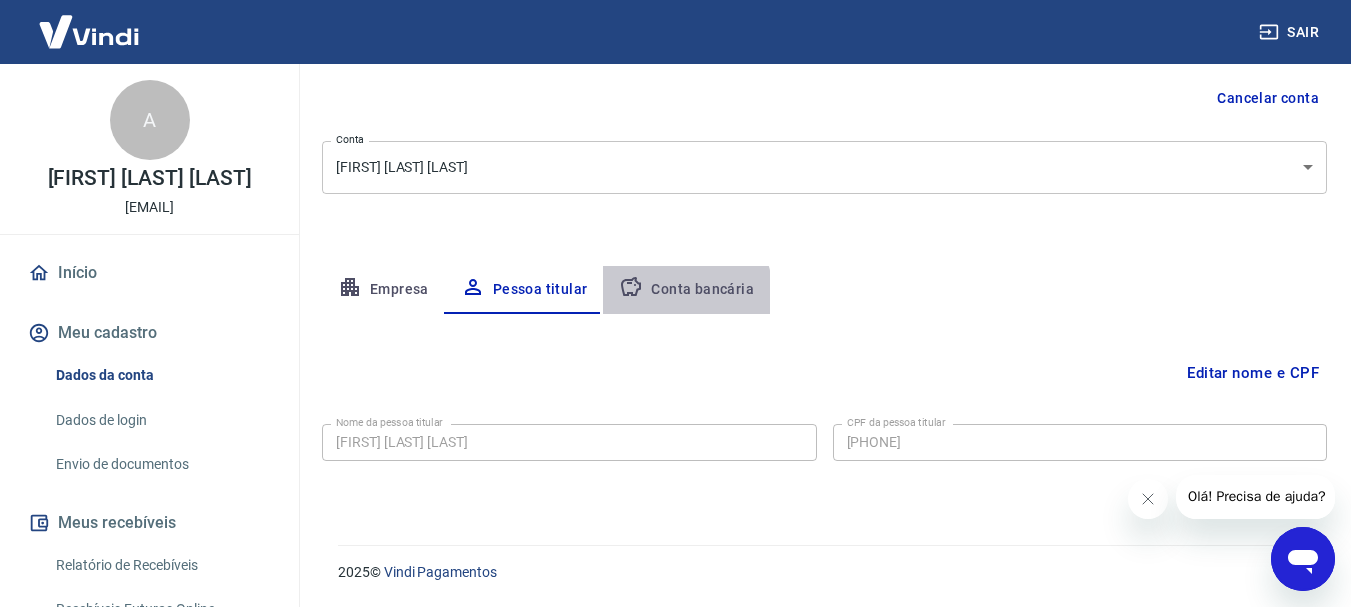 click on "Conta bancária" at bounding box center [686, 290] 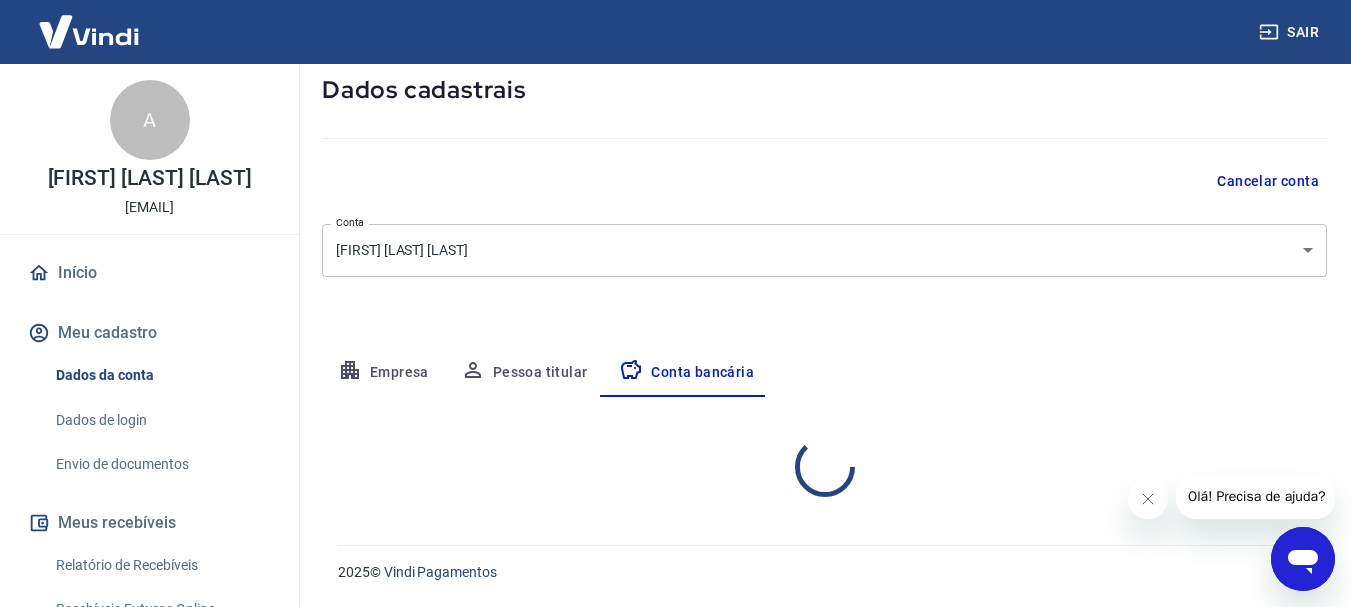 select on "3" 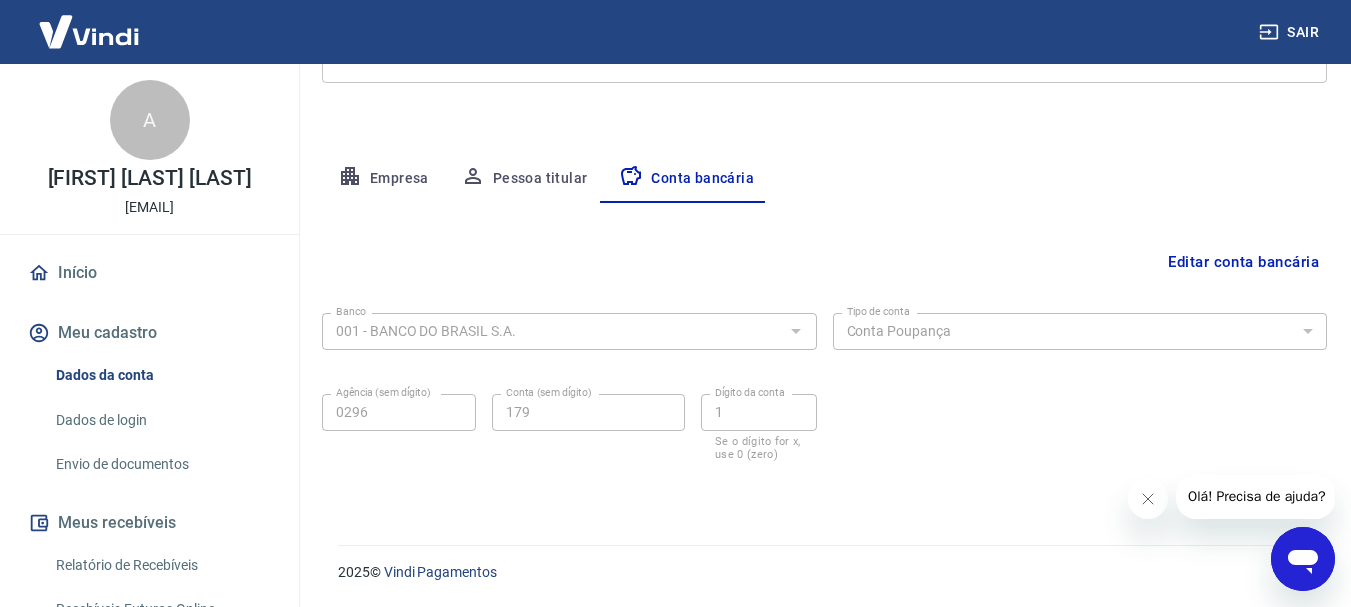 scroll, scrollTop: 104, scrollLeft: 0, axis: vertical 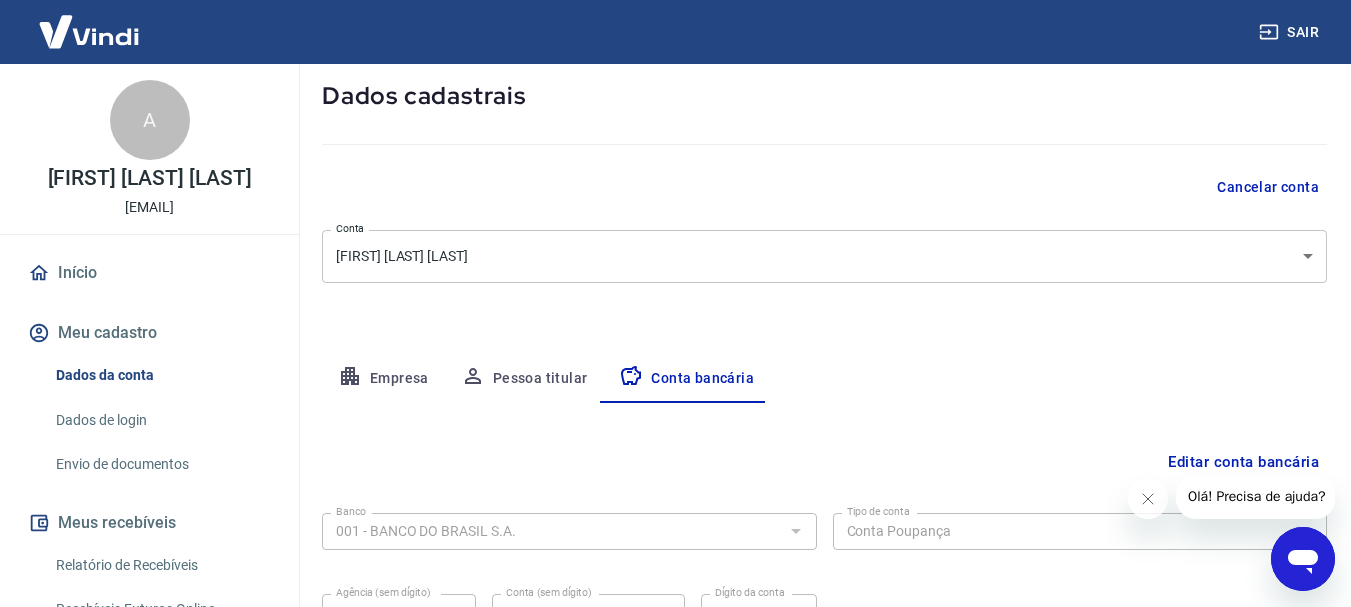click on "Meu cadastro" at bounding box center (149, 333) 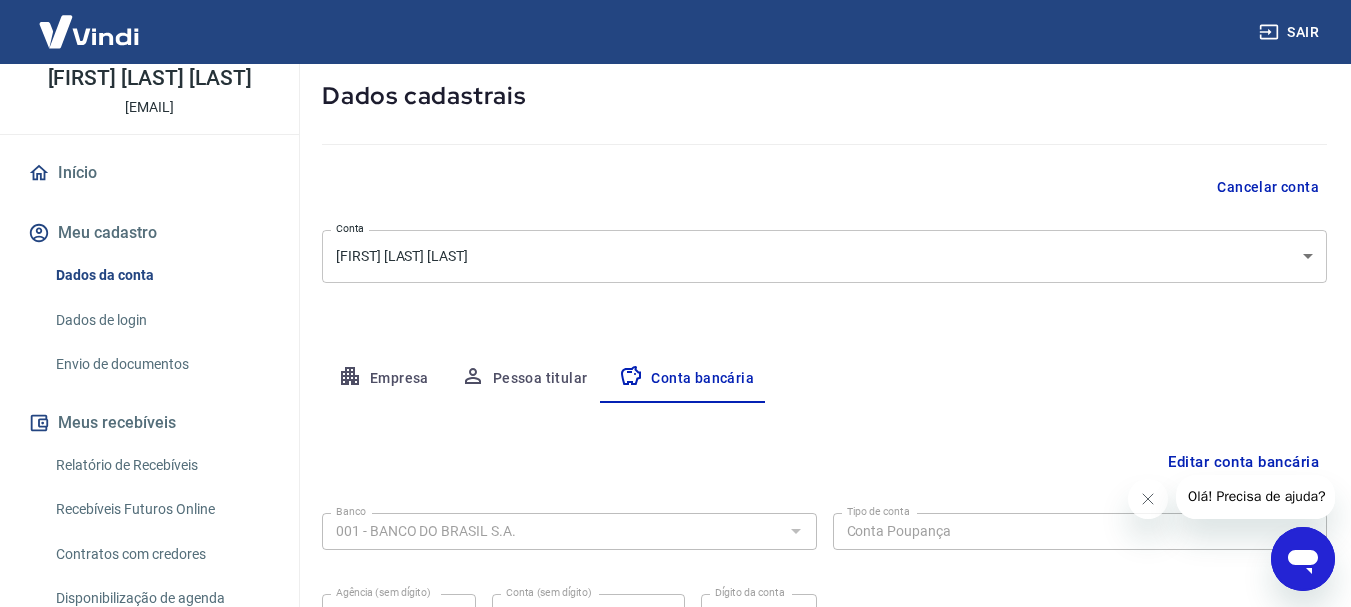 scroll, scrollTop: 0, scrollLeft: 0, axis: both 